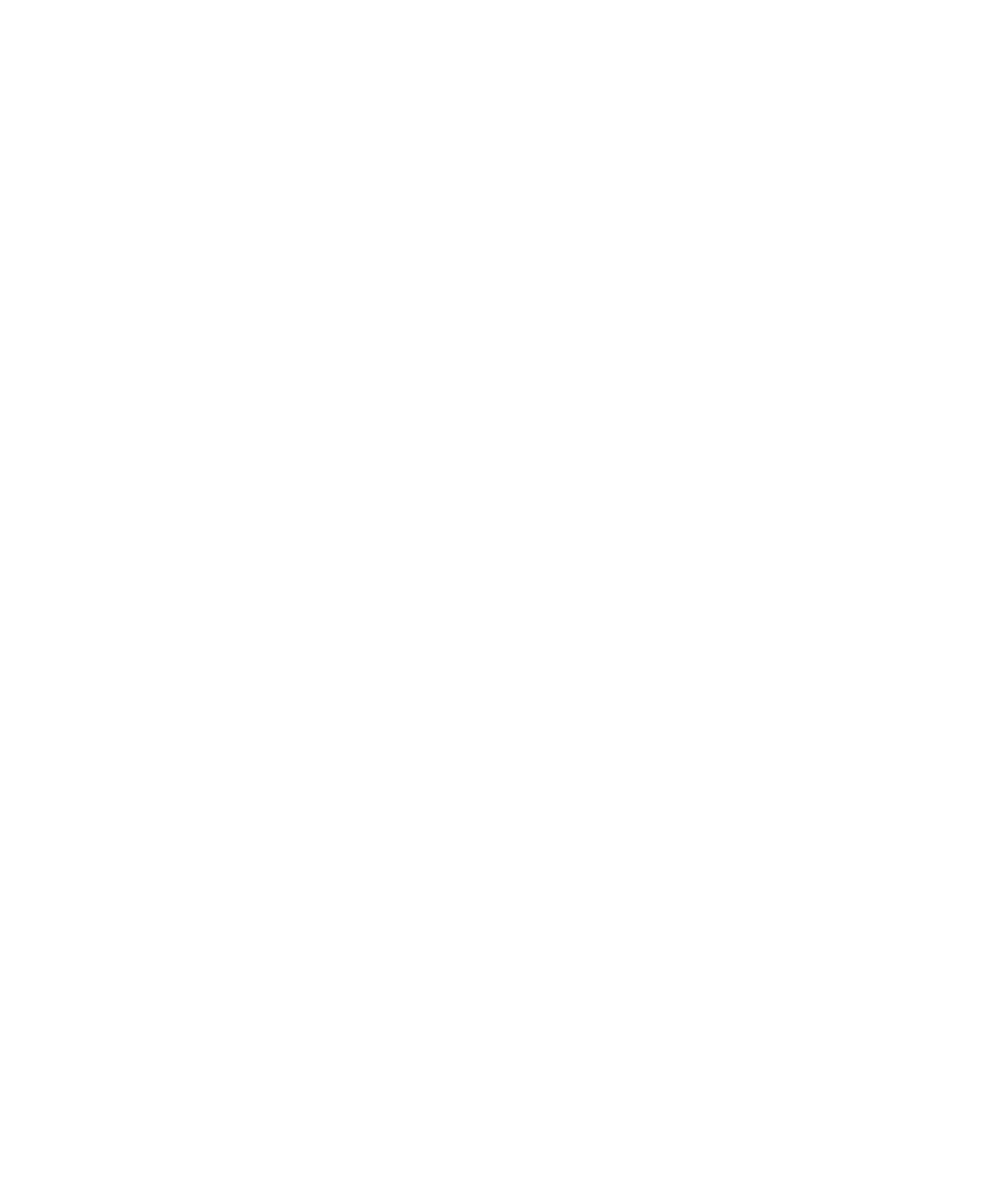 scroll, scrollTop: 0, scrollLeft: 0, axis: both 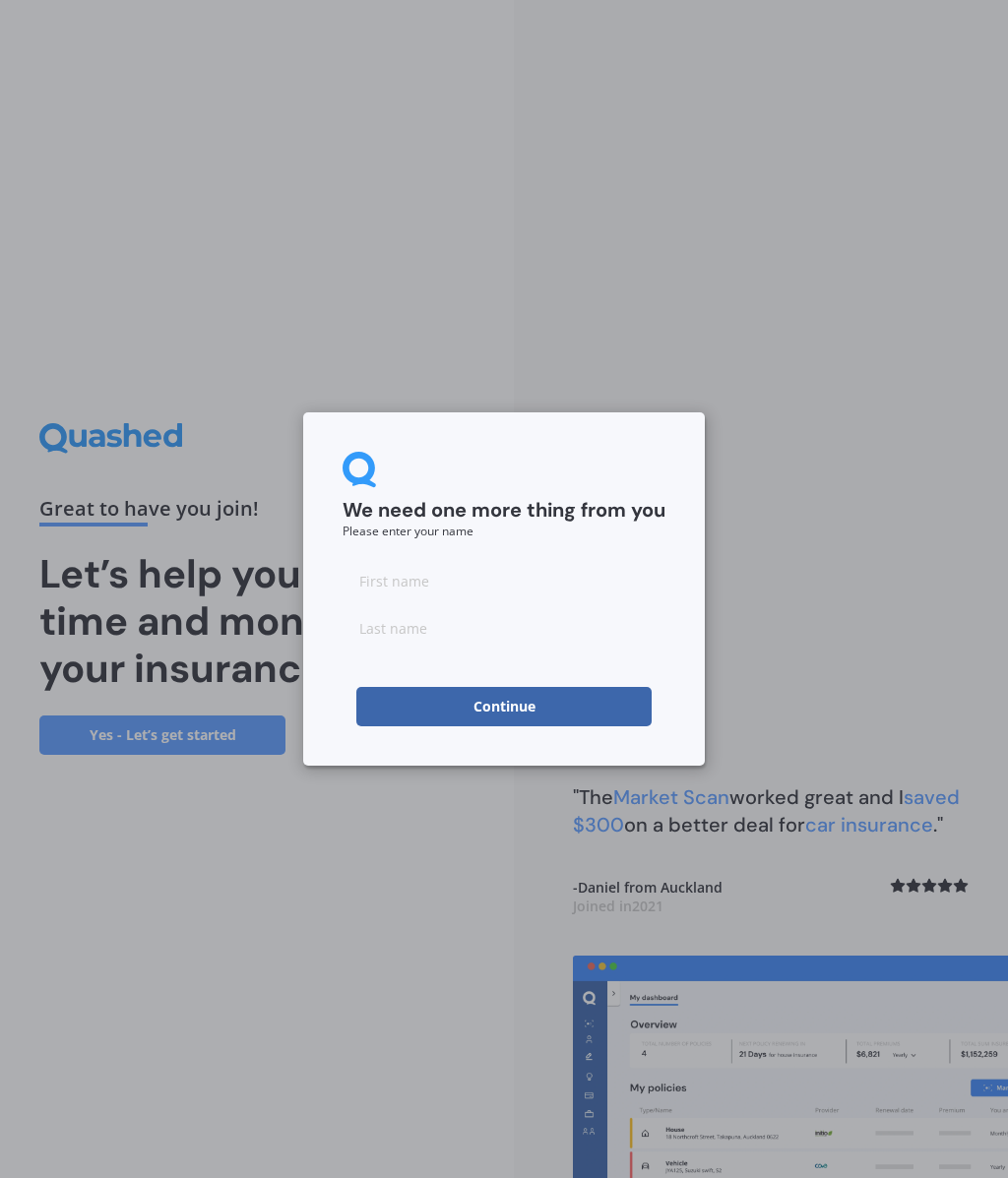 click at bounding box center (504, 581) 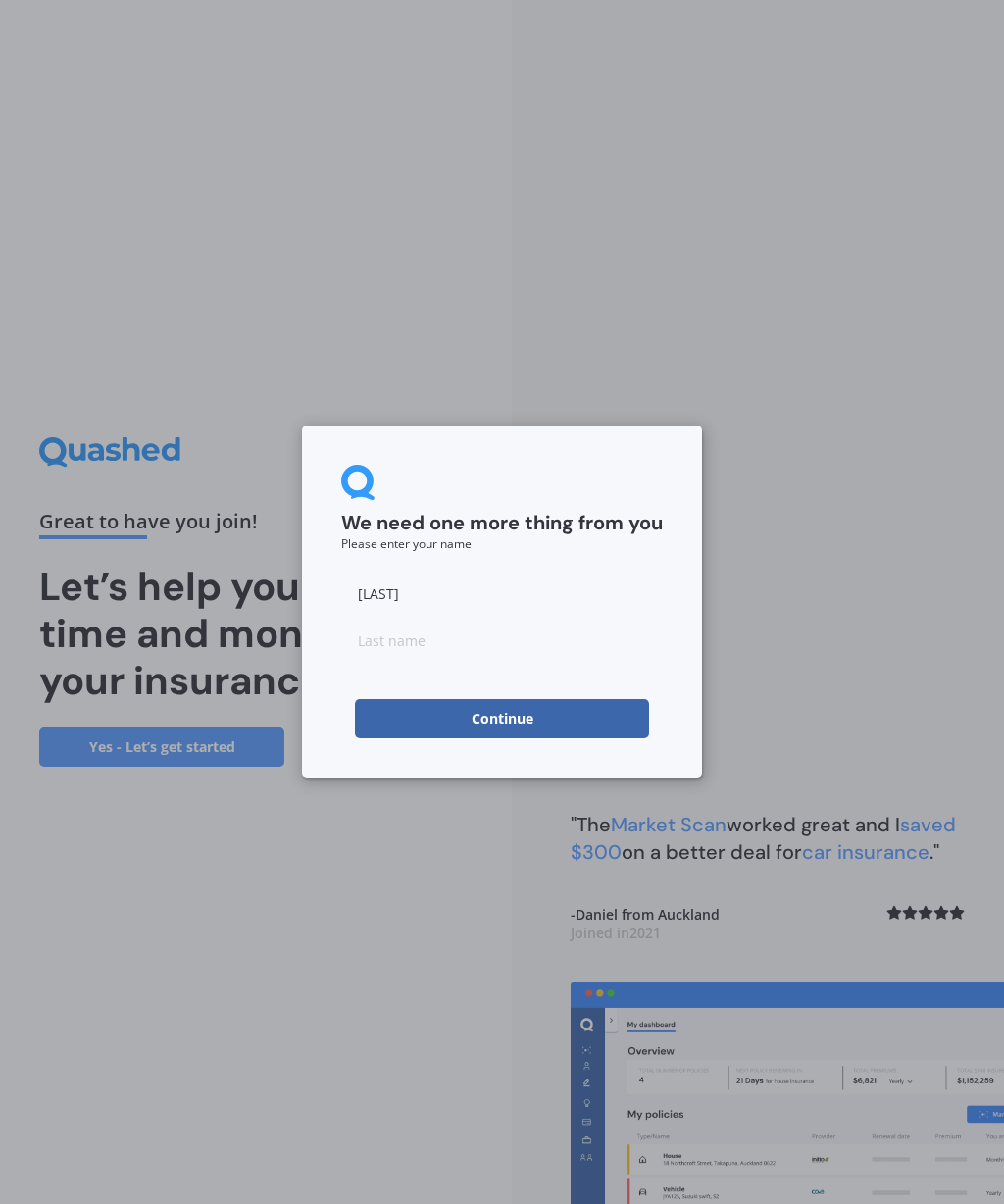 click at bounding box center [502, 640] 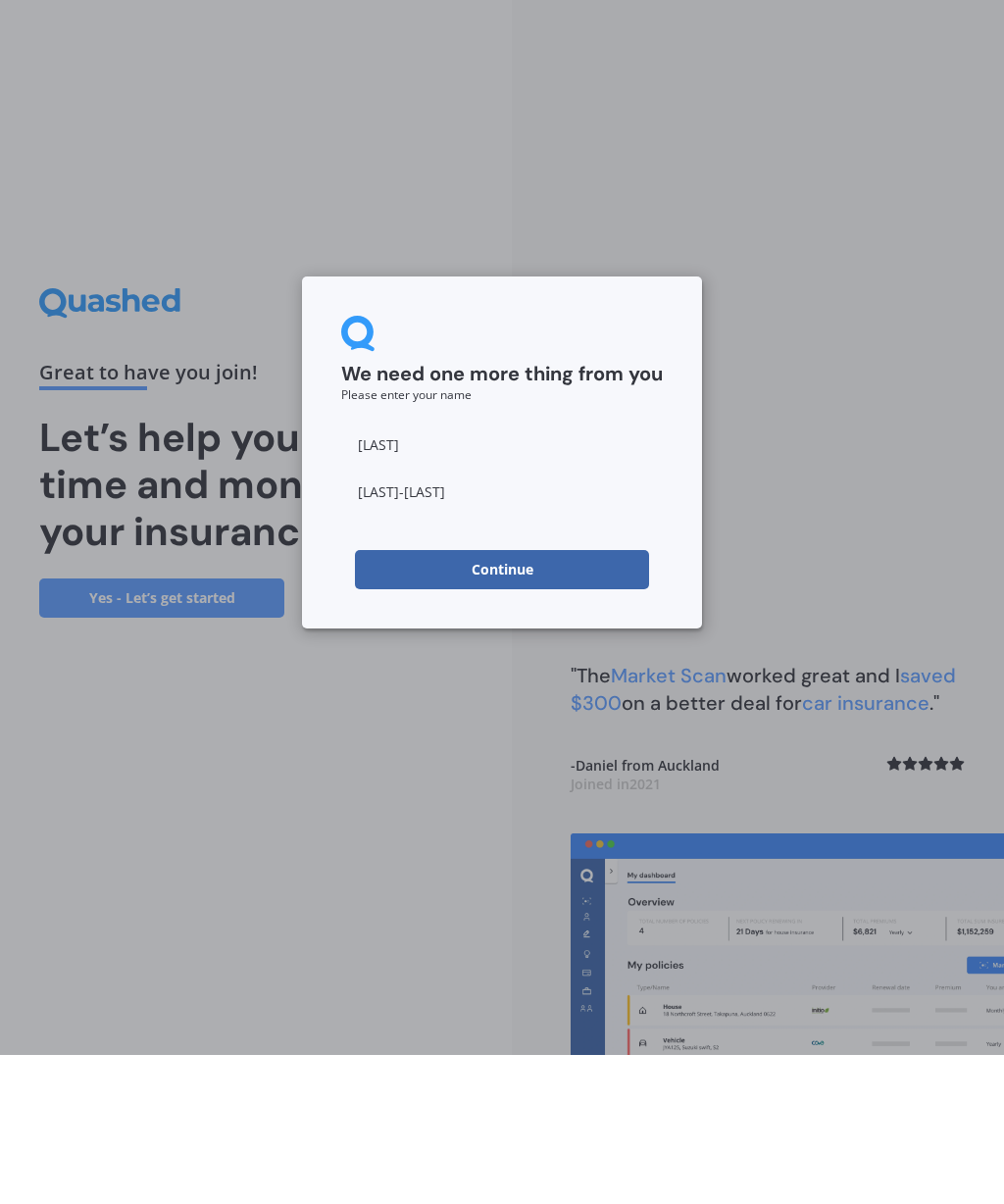 click on "Continue" at bounding box center [502, 719] 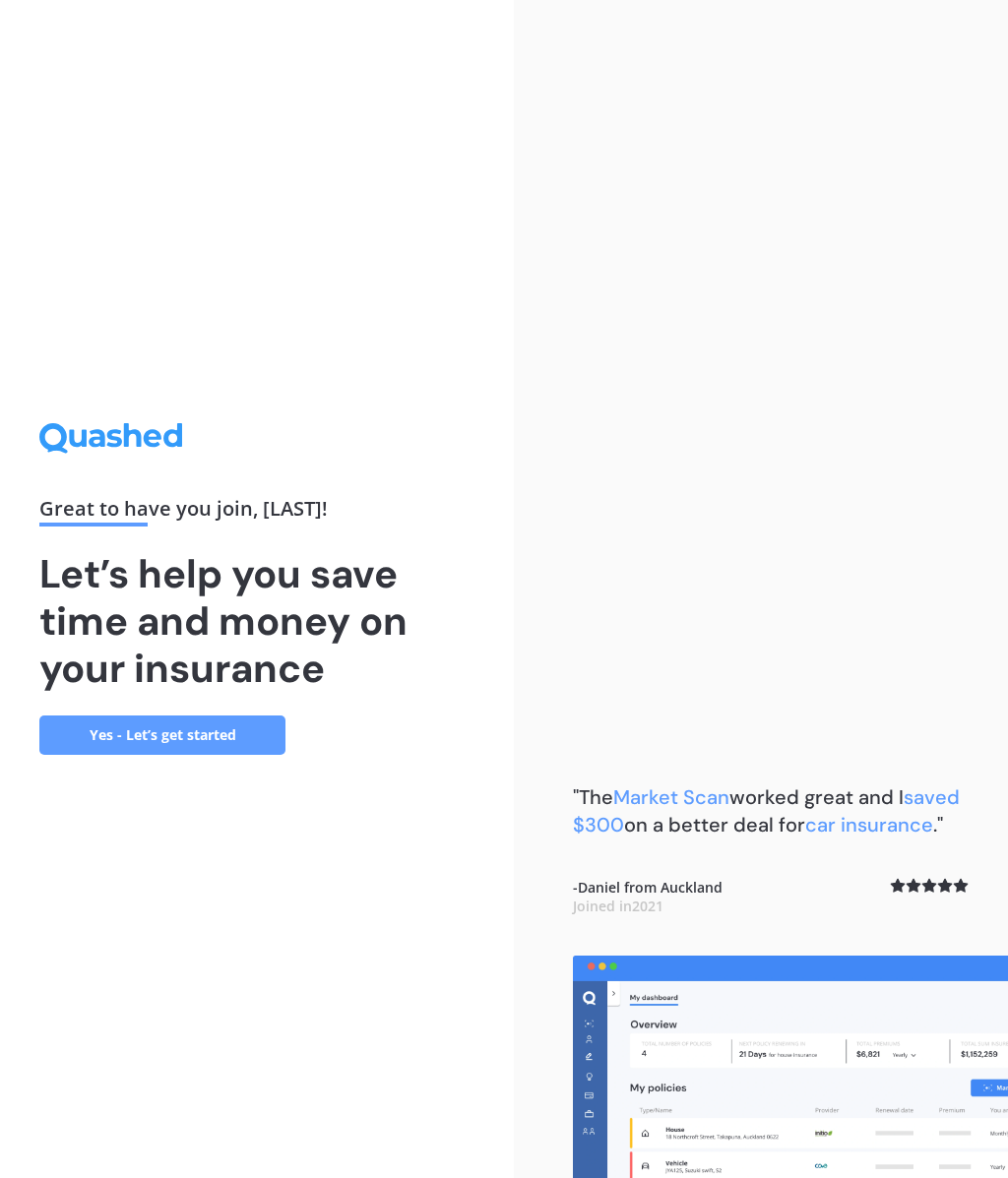click on "Yes - Let’s get started" at bounding box center (162, 735) 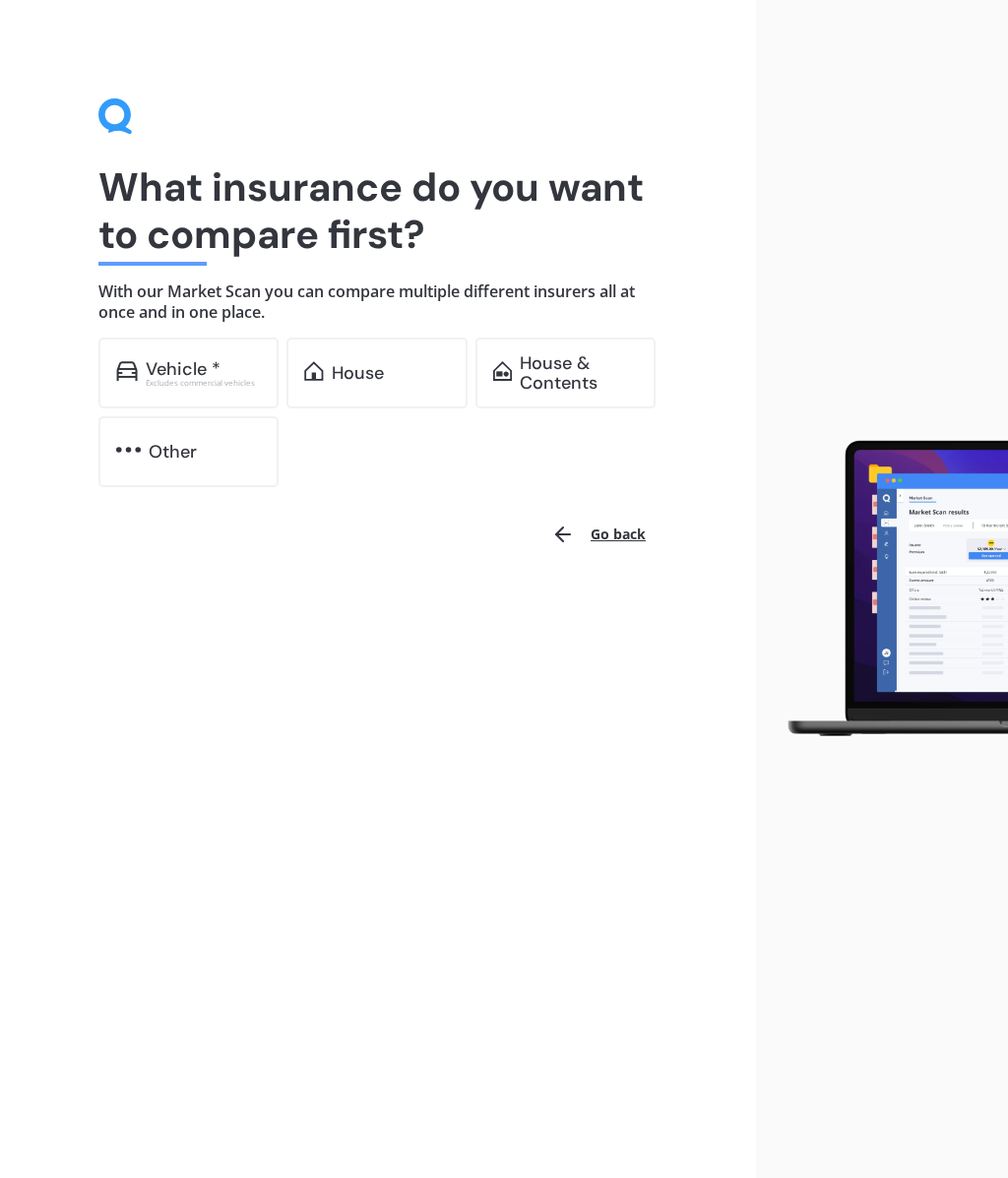 click on "House" at bounding box center (183, 369) 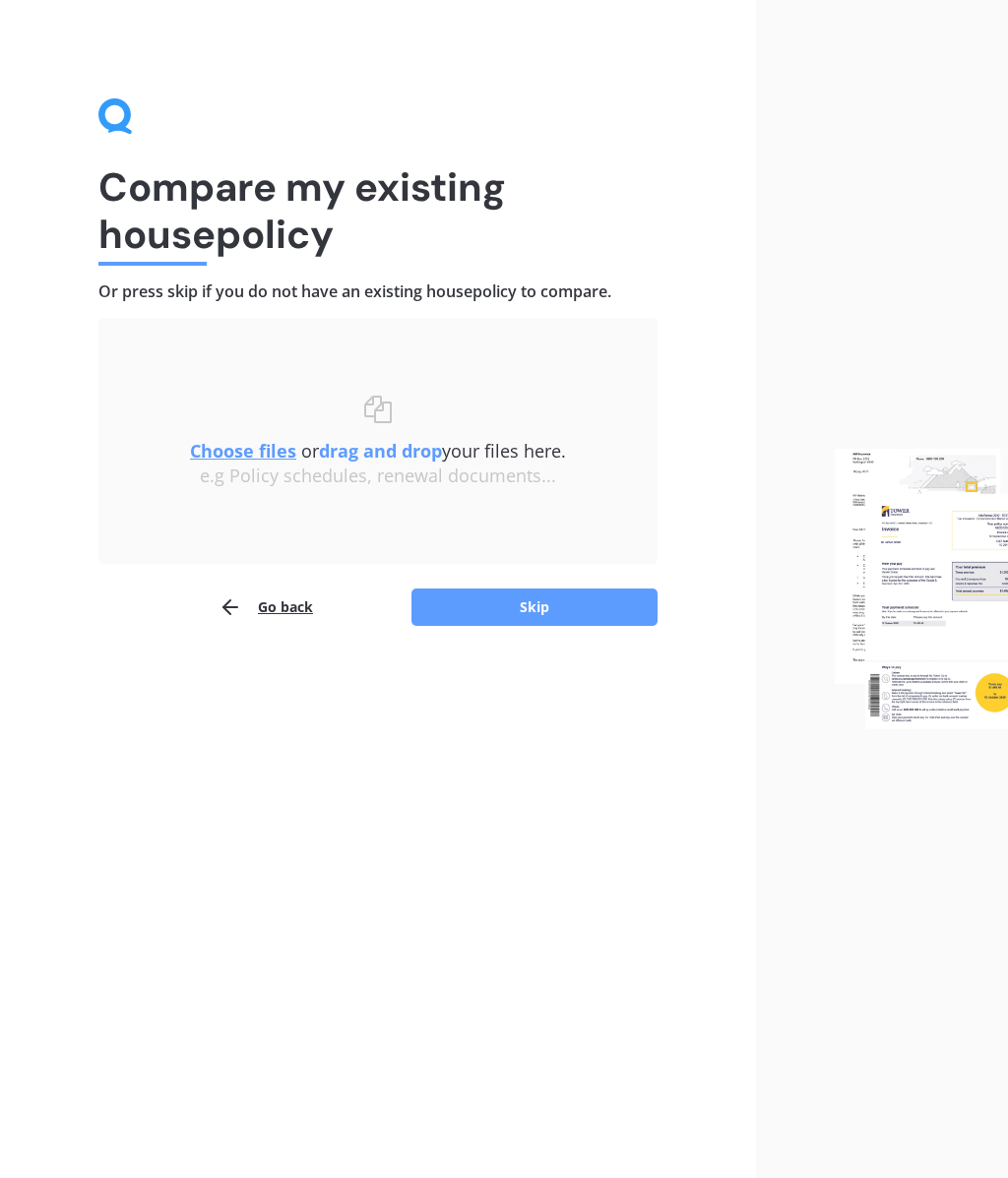 click on "Skip" at bounding box center [535, 607] 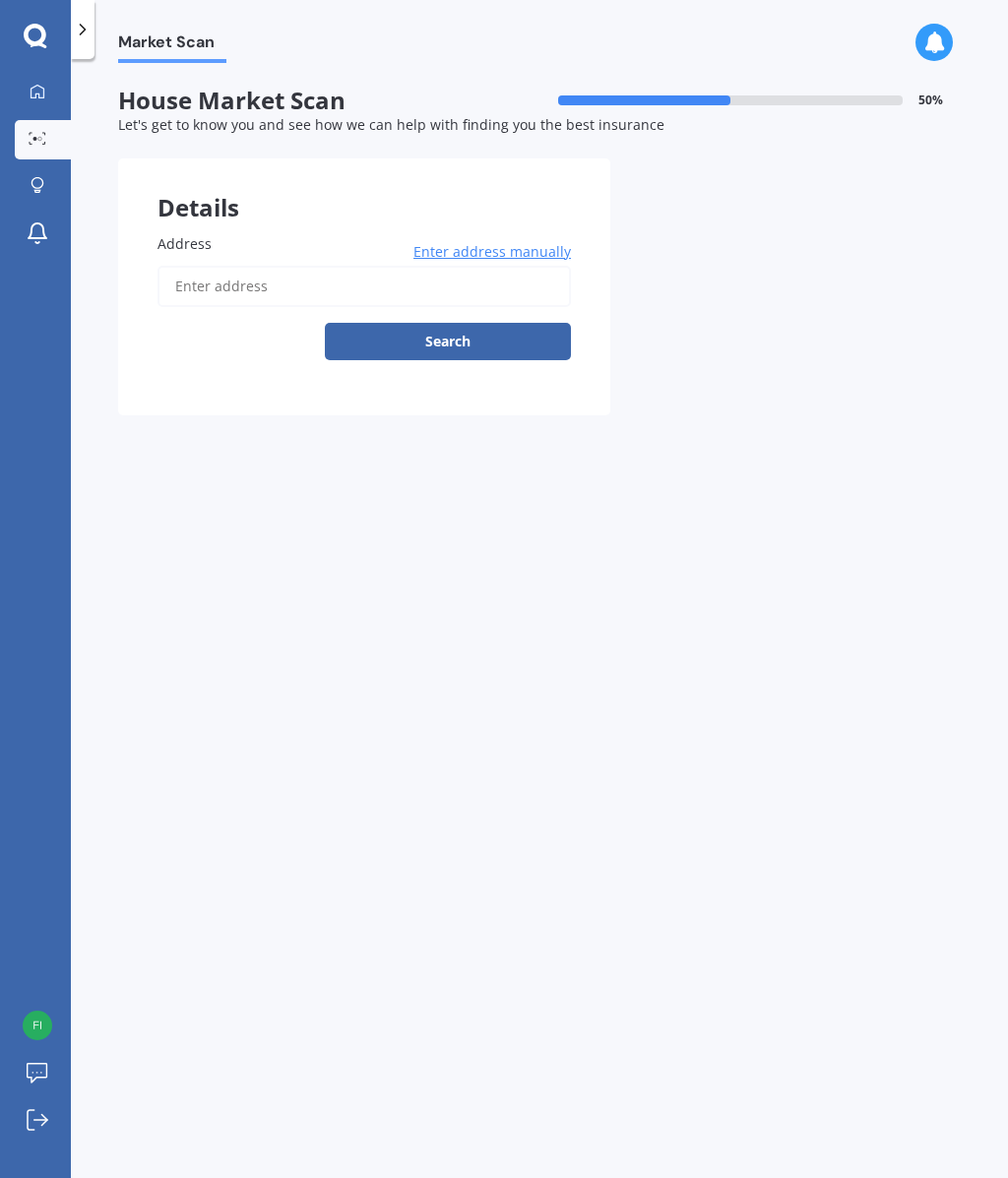 click on "Address" at bounding box center (364, 286) 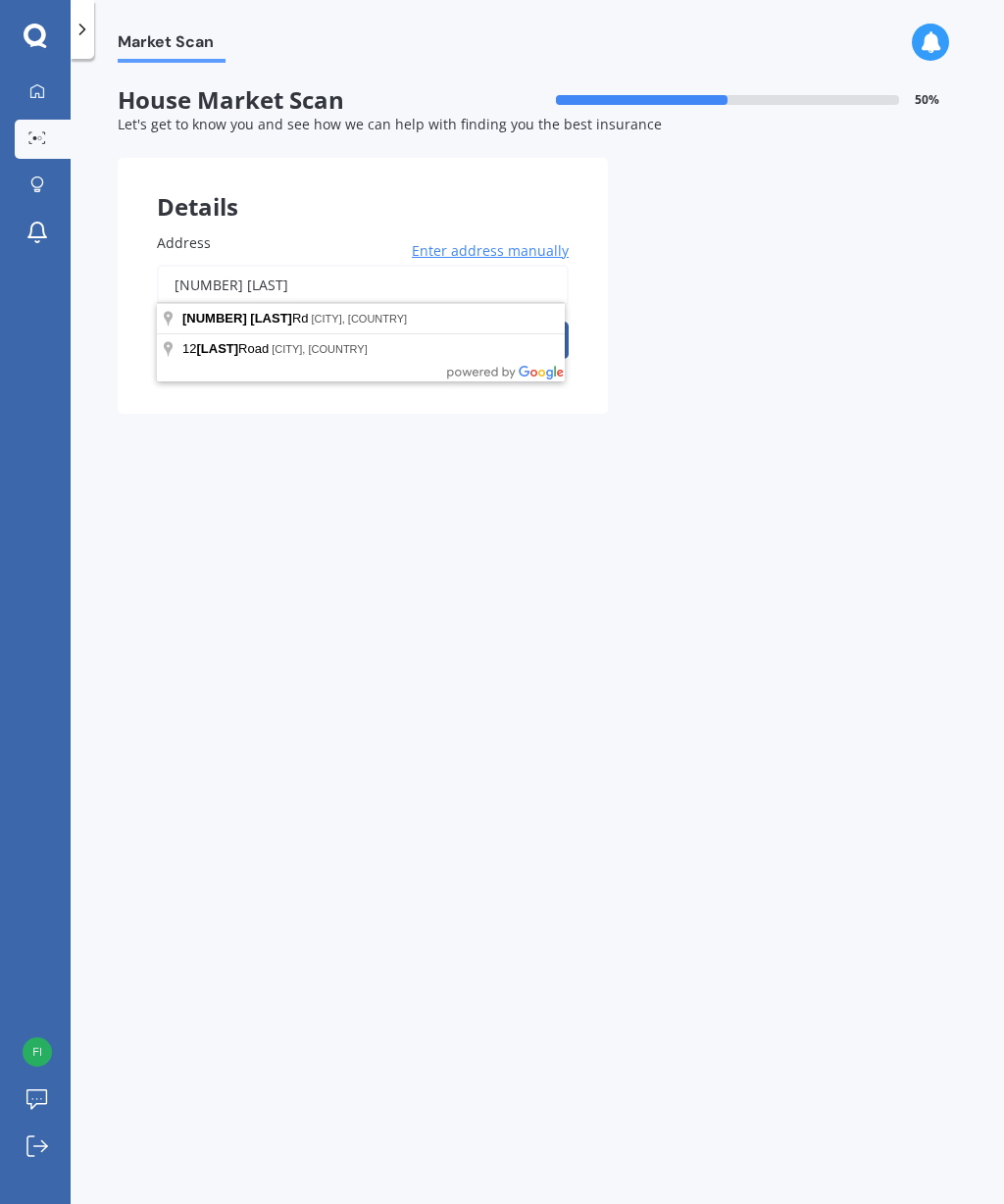 type on "[NUMBER] [STREET]" 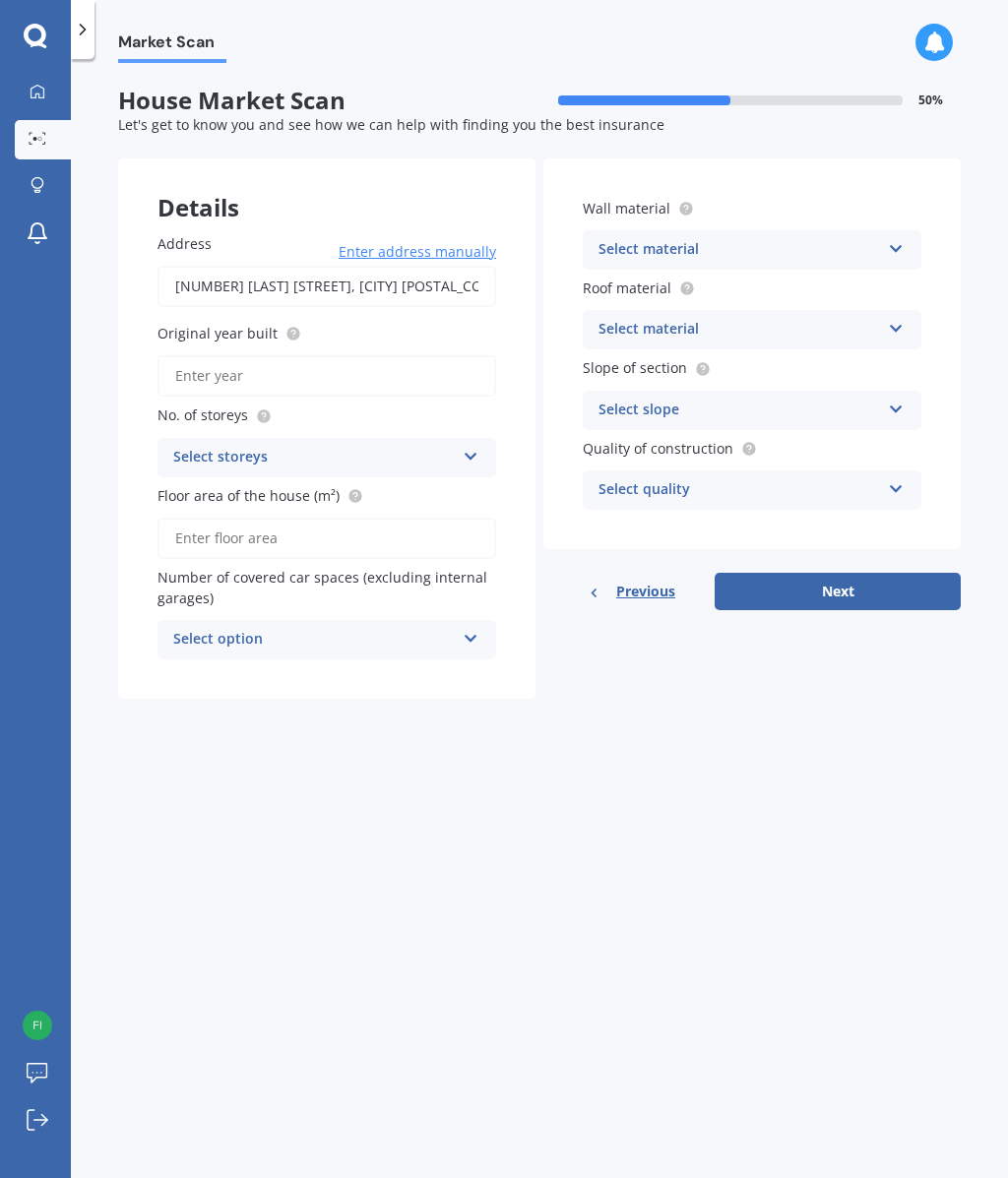 click on "Original year built" at bounding box center (323, 333) 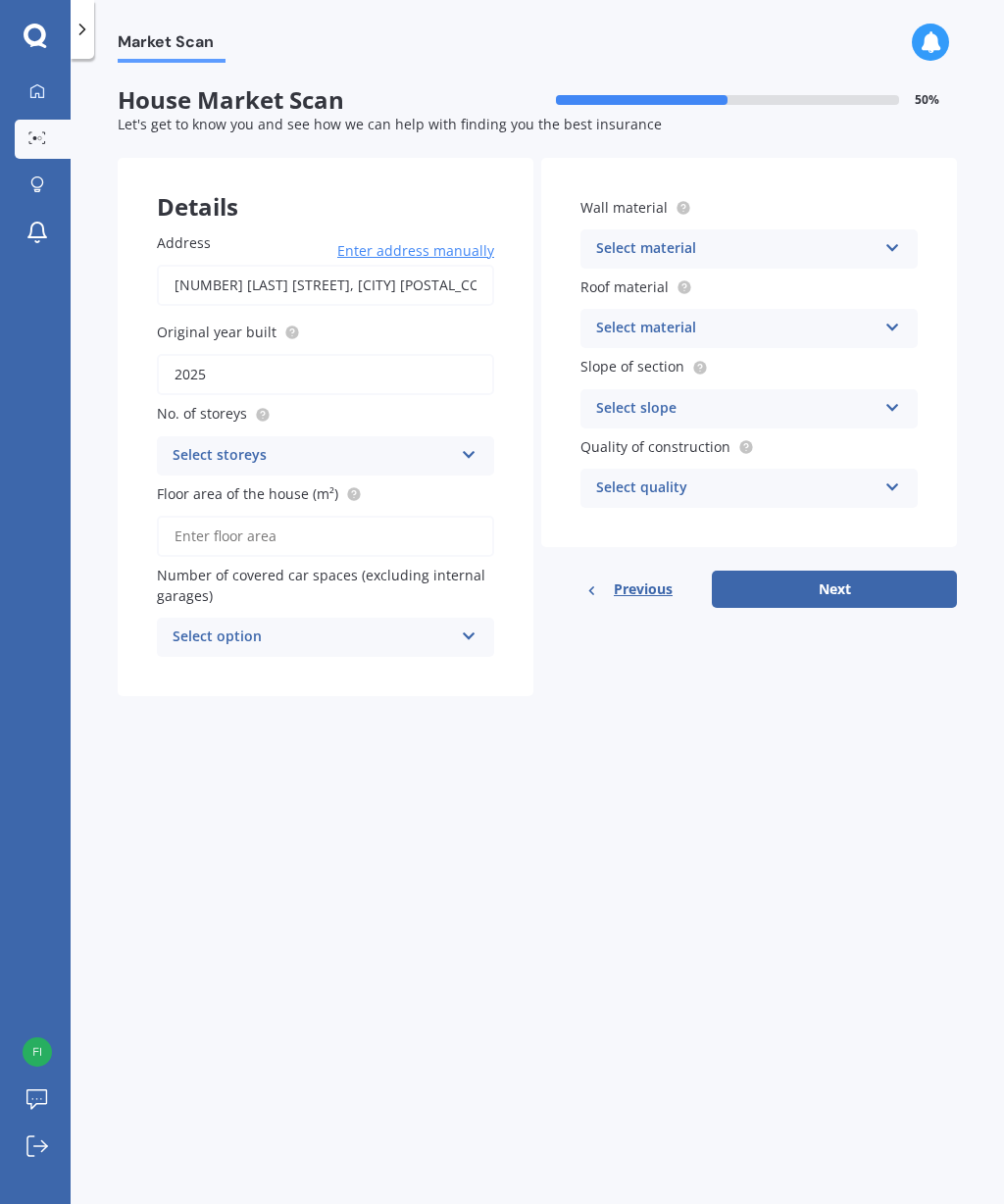 type on "2025" 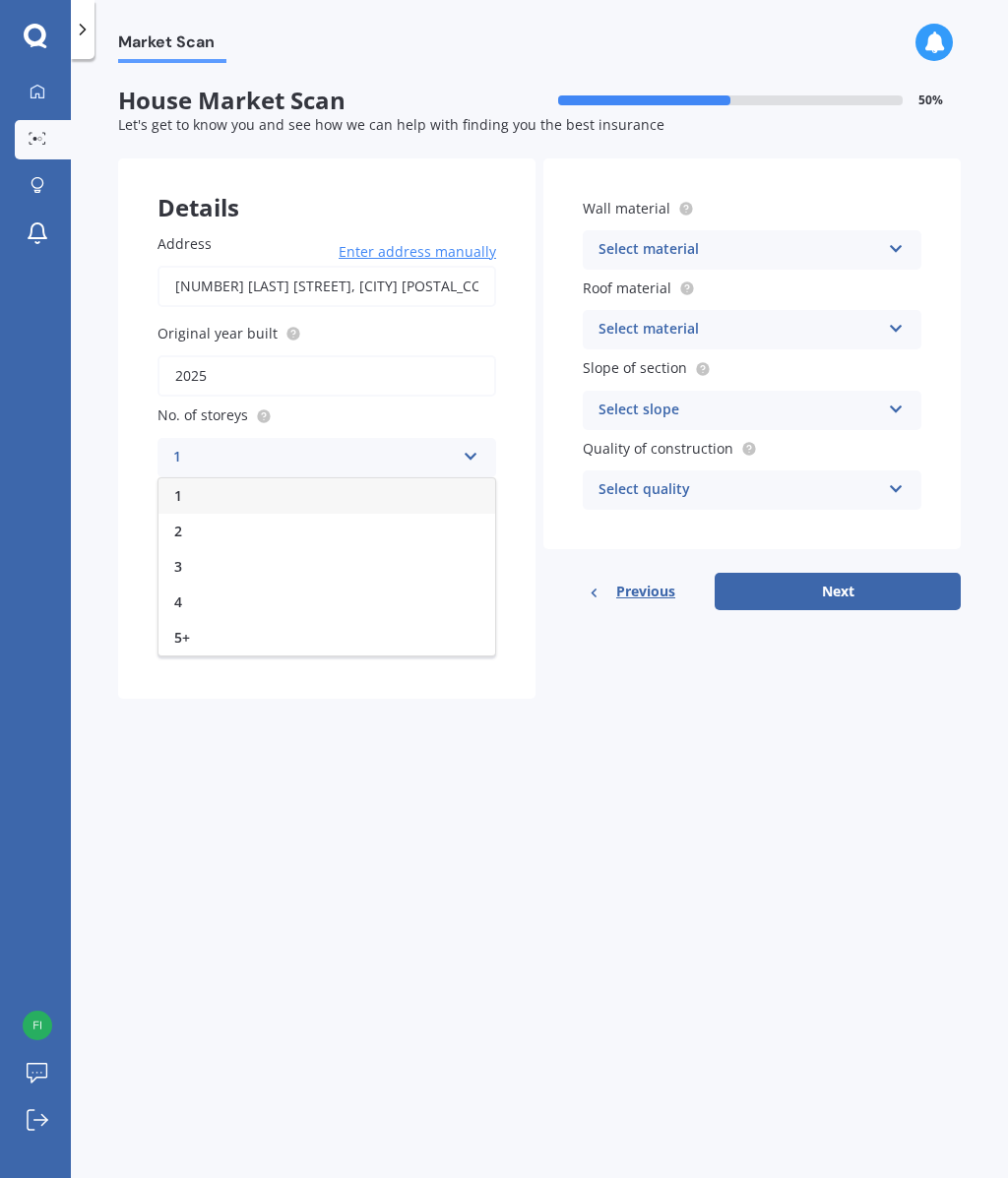 click on "2" at bounding box center [327, 531] 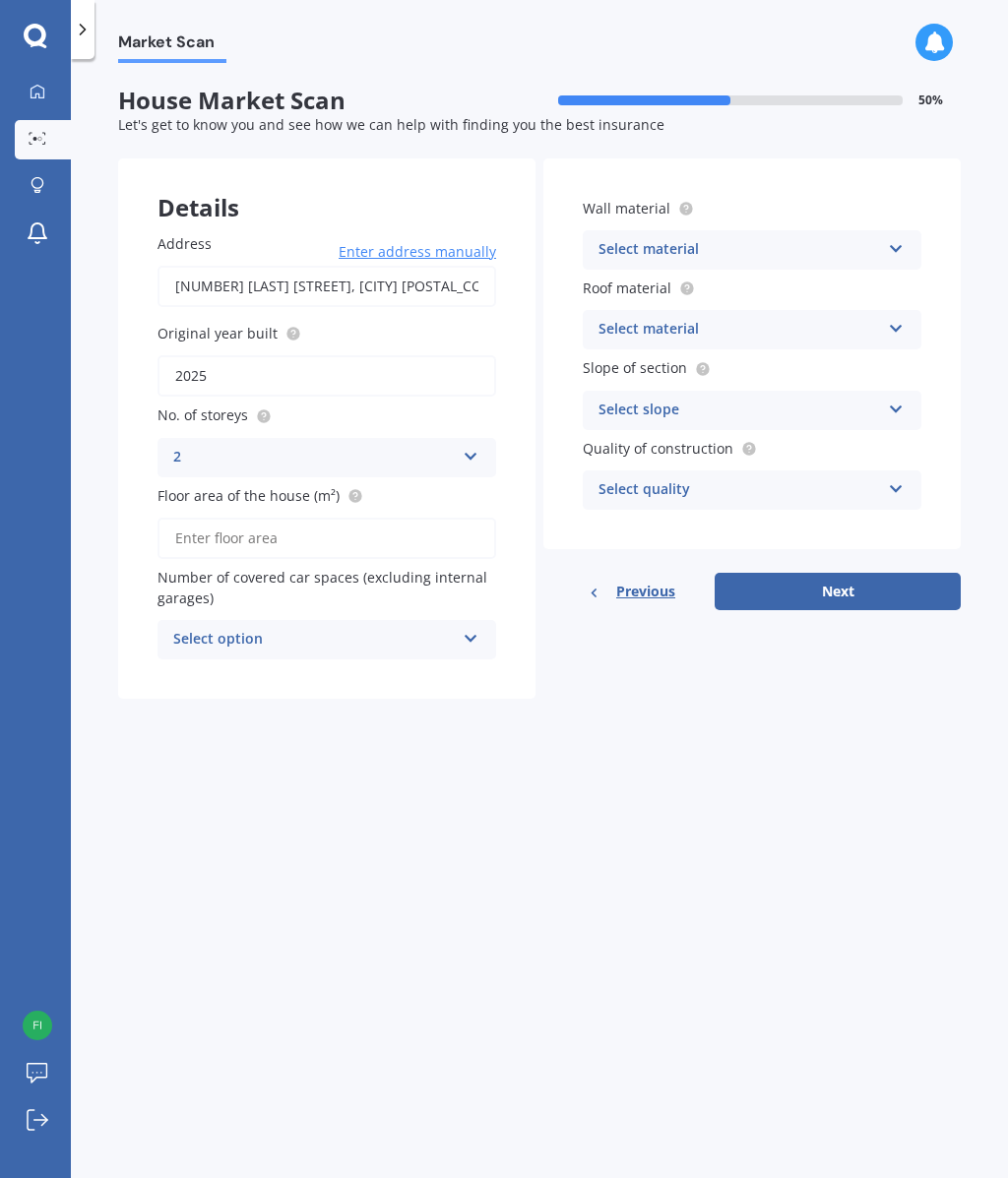 click on "Floor area of the house (m²)" at bounding box center [327, 538] 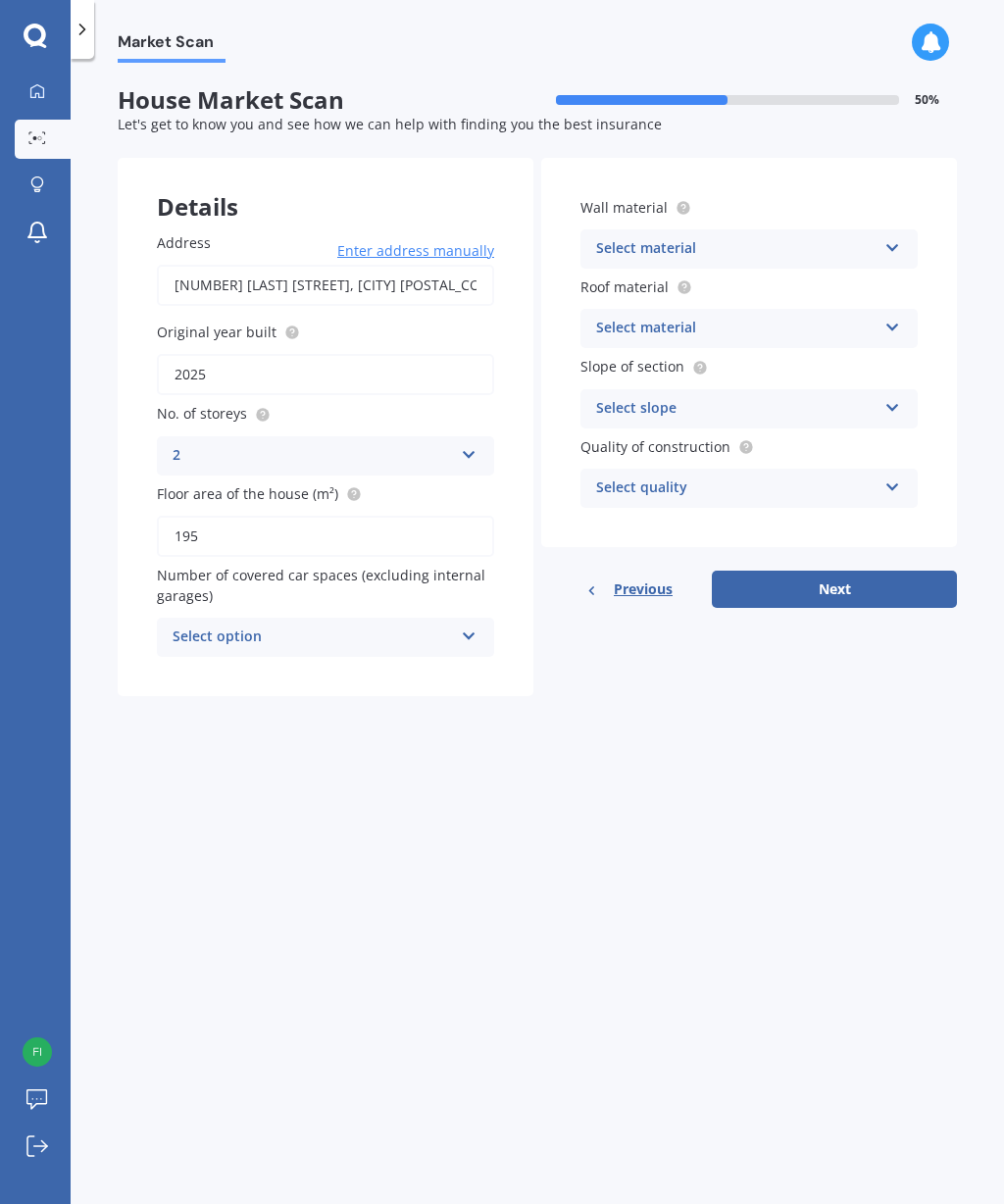 type on "195" 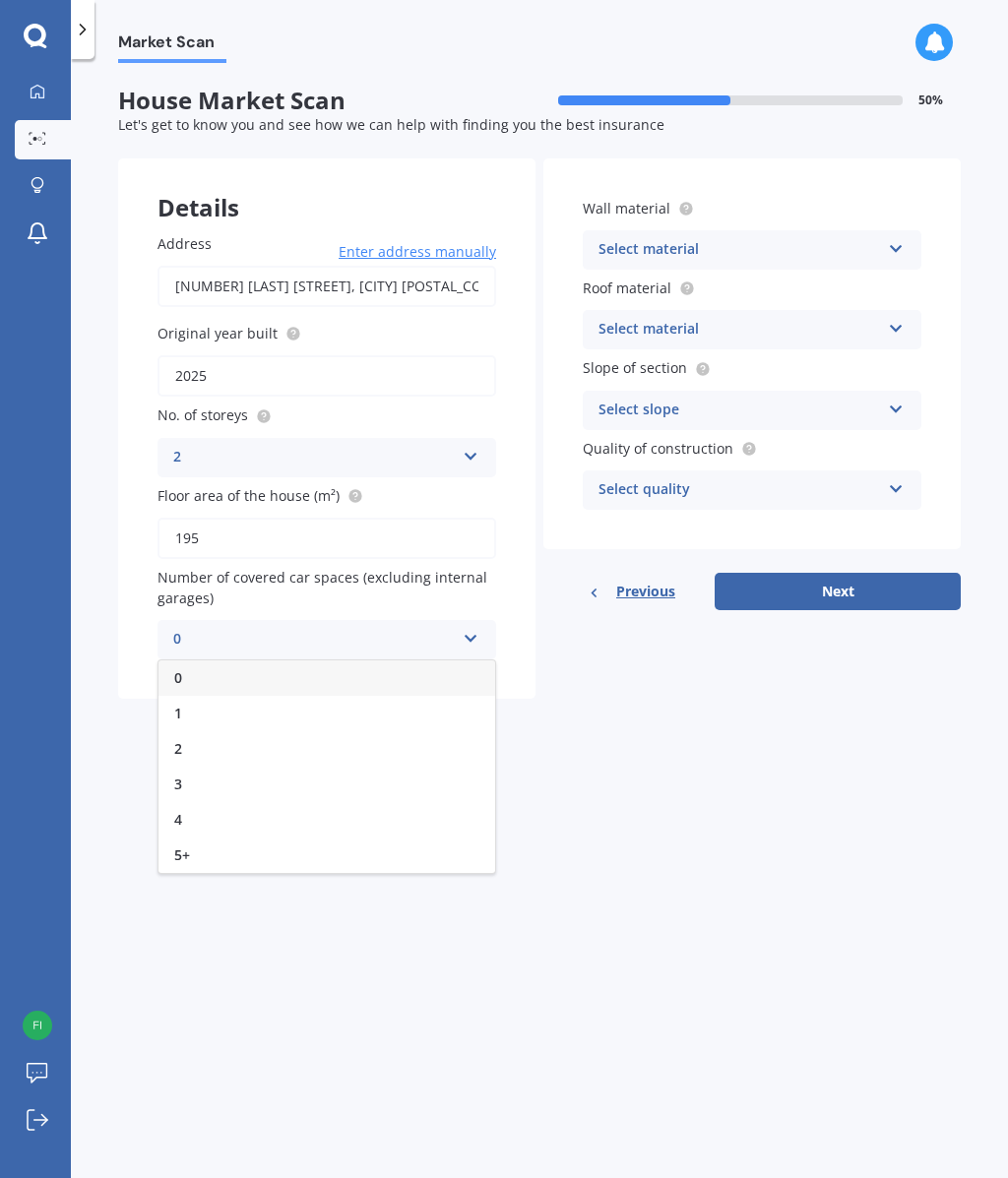 click on "1" at bounding box center [327, 713] 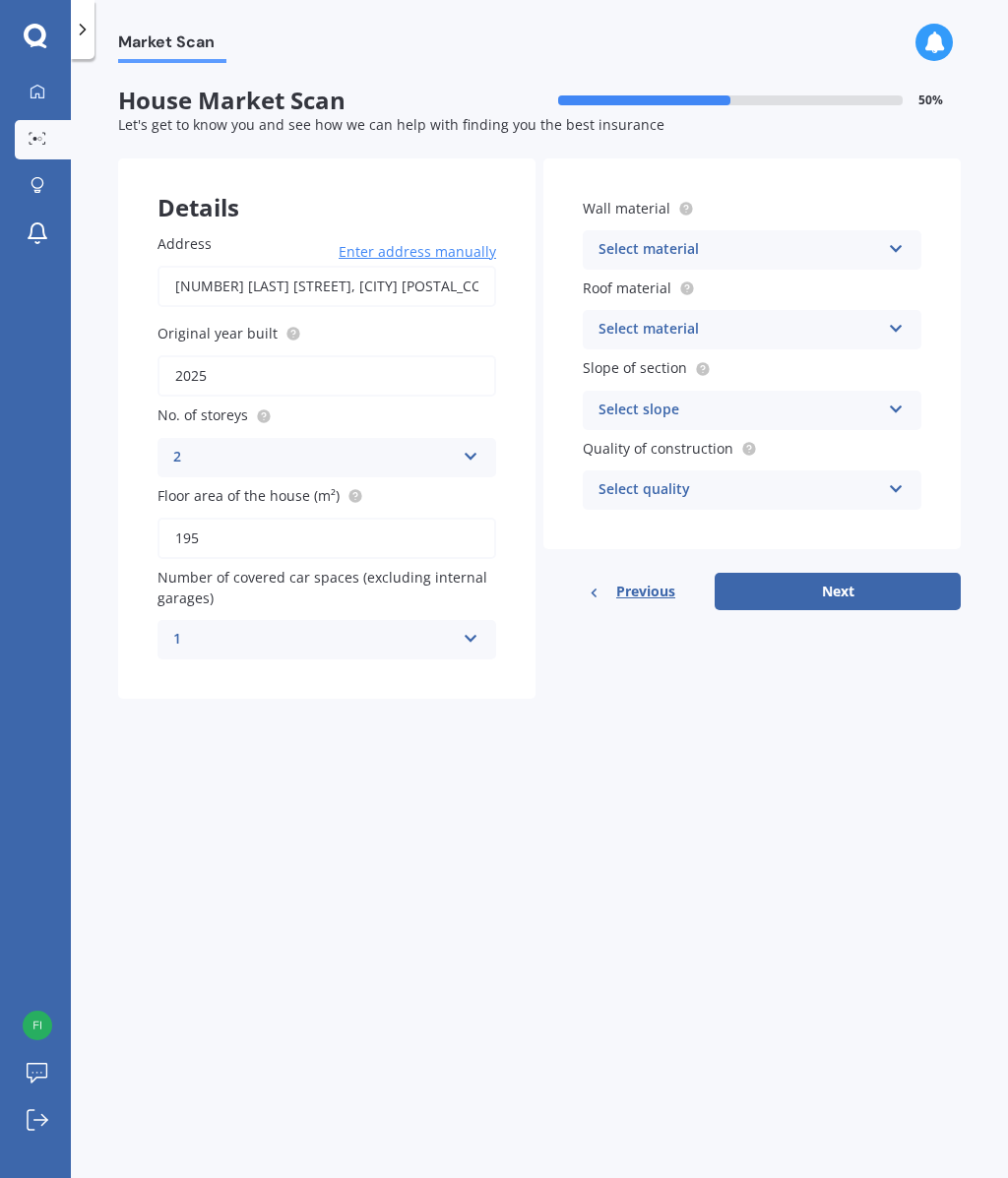 click on "Select material Artificial weatherboard/plank cladding Blockwork Brick veneer Double brick Mud brick Other Rockcote/EPS Sheet cladding Solid brickwork Stonework solid Stonework veneer Stucco Weatherboard/plank cladding" at bounding box center [327, 458] 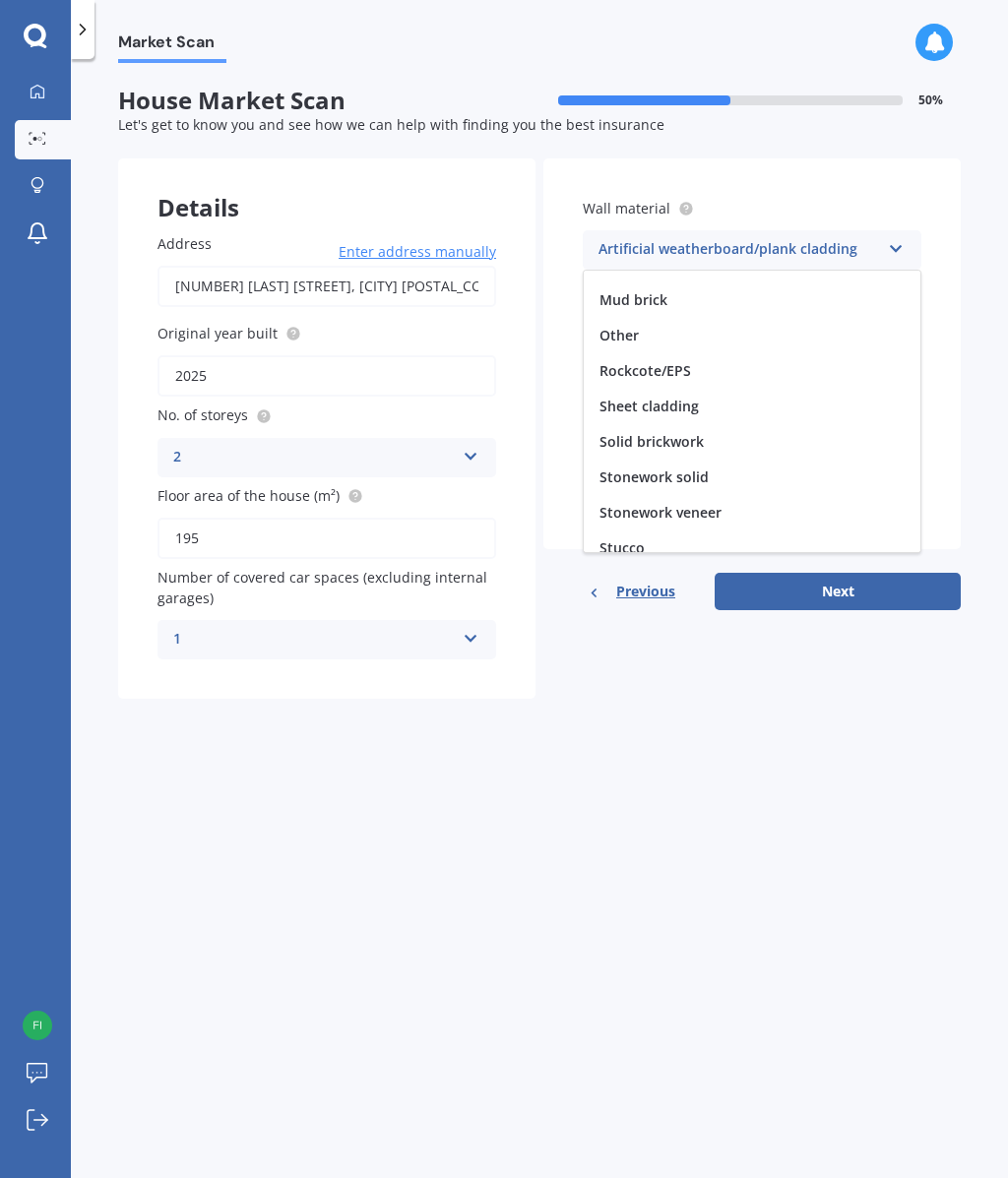 scroll, scrollTop: 131, scrollLeft: 0, axis: vertical 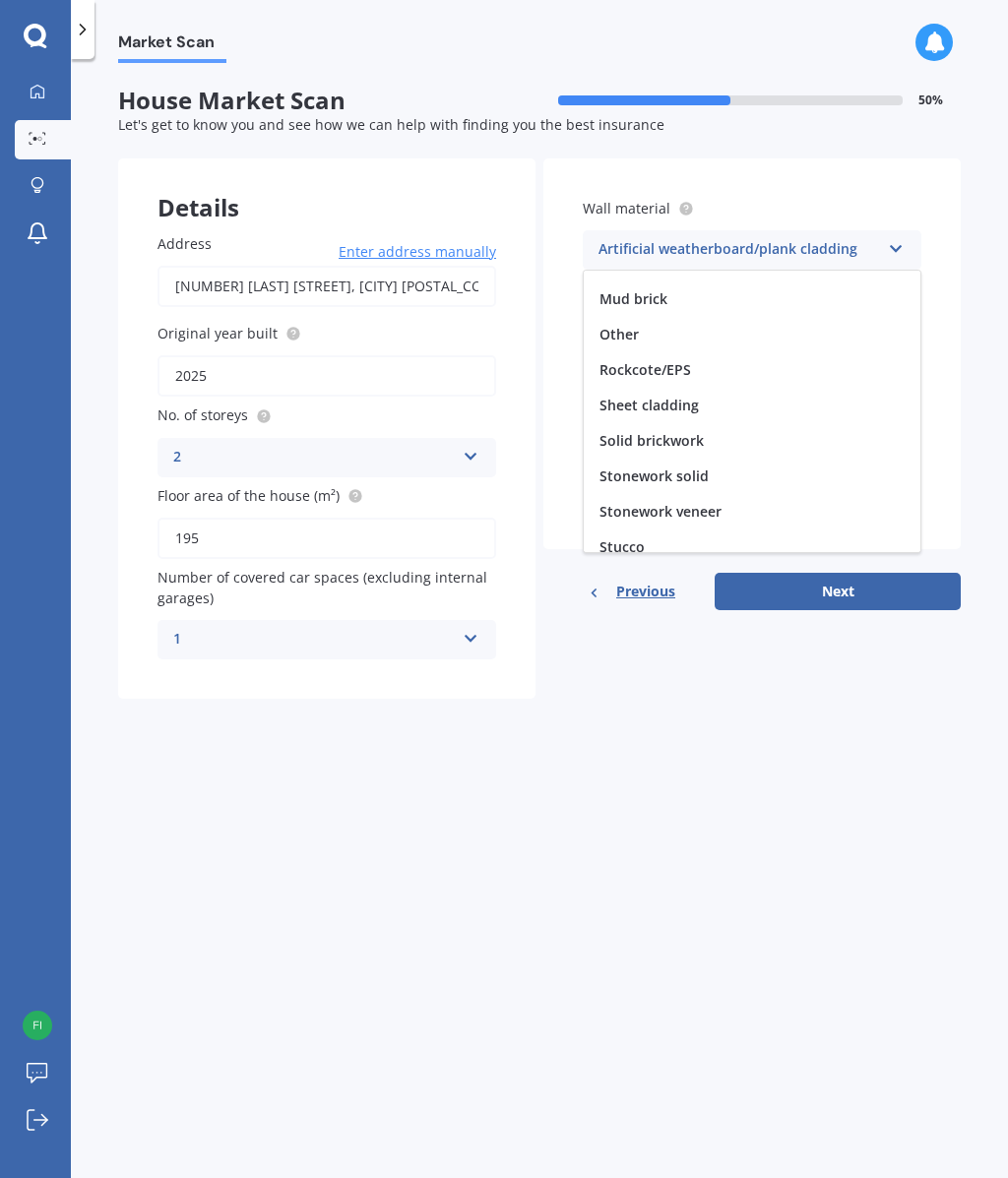click on "Sheet cladding" at bounding box center (728, 156) 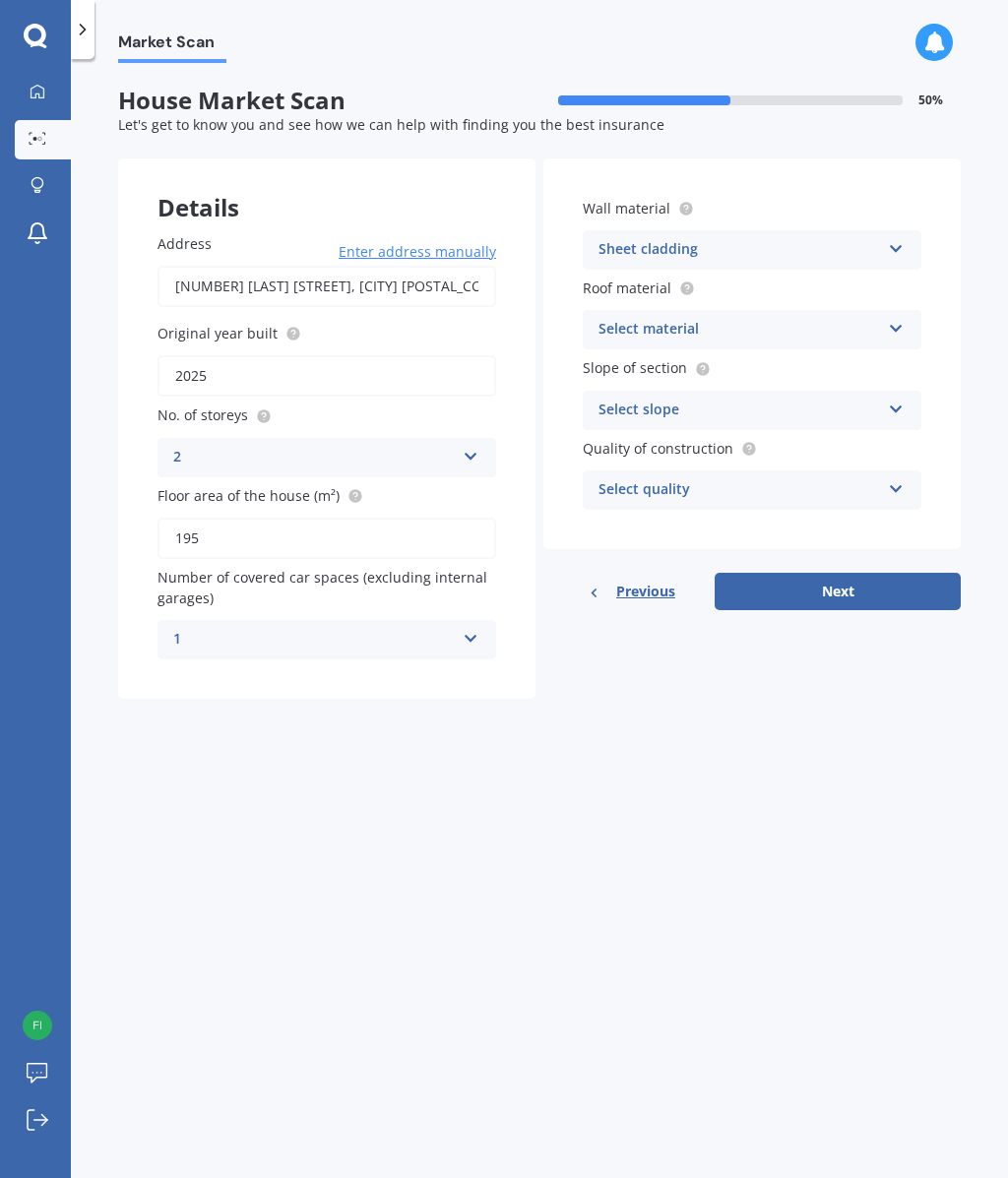 click at bounding box center [471, 453] 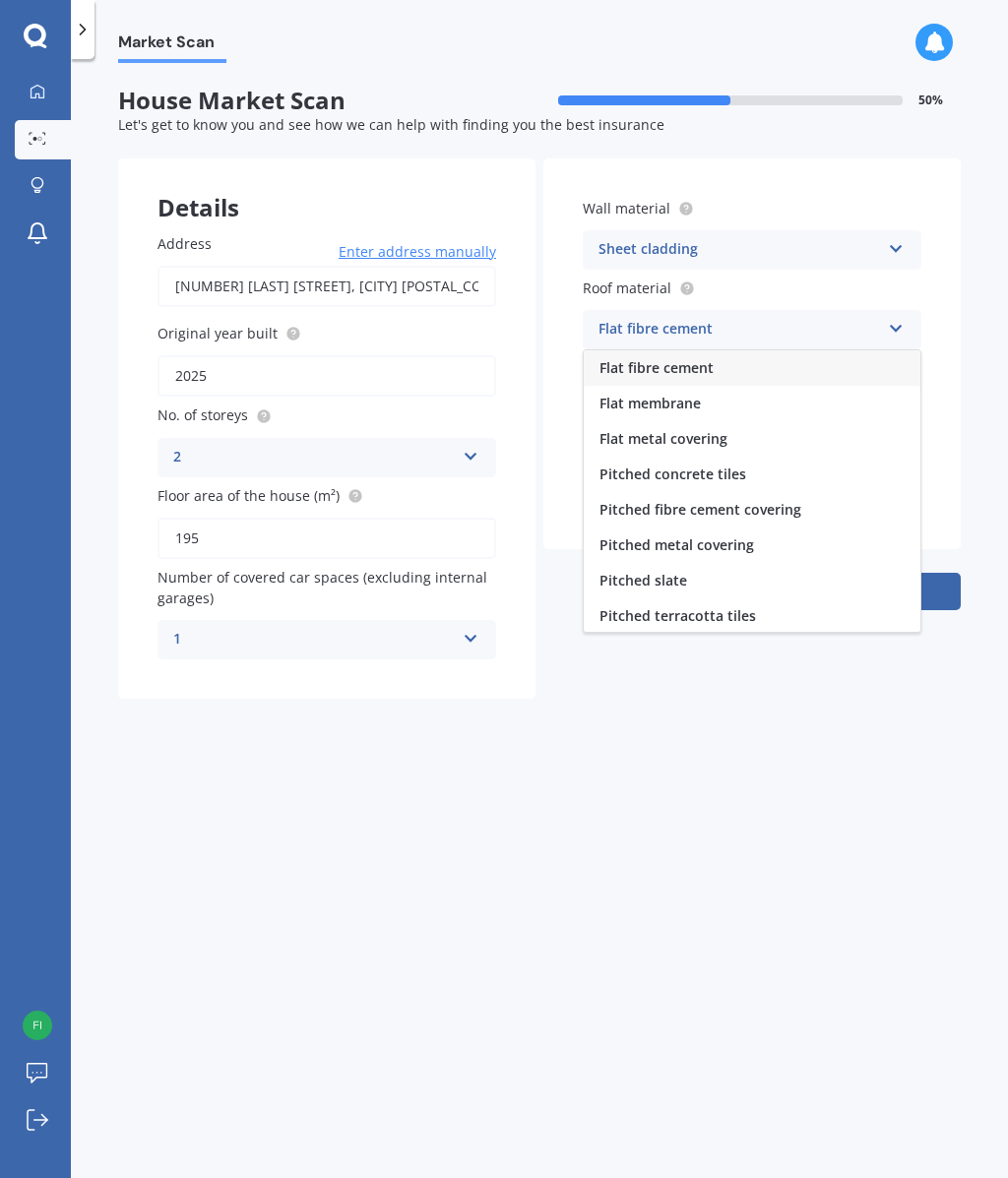 click on "Pitched metal covering" at bounding box center [657, 367] 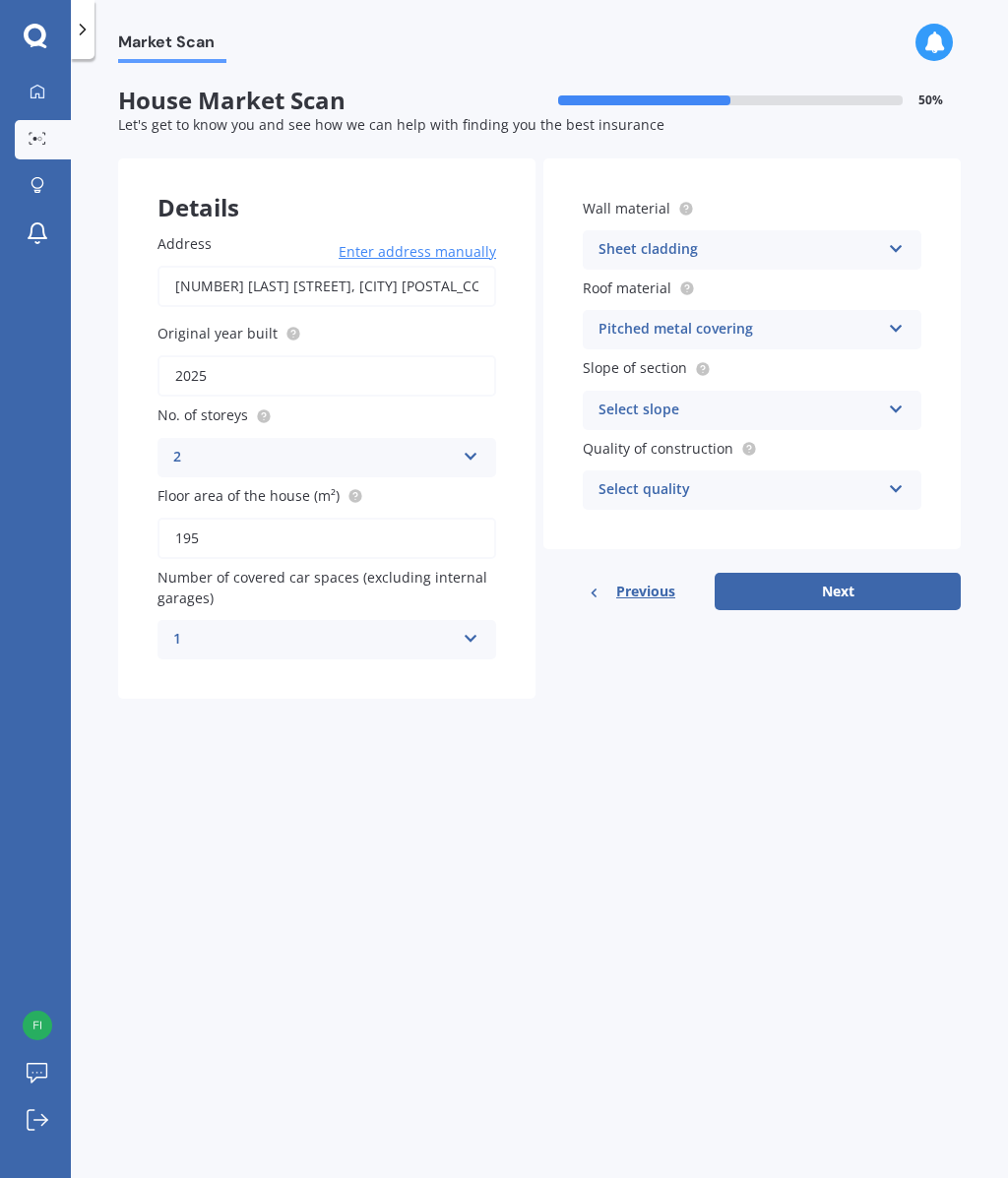 click at bounding box center [471, 453] 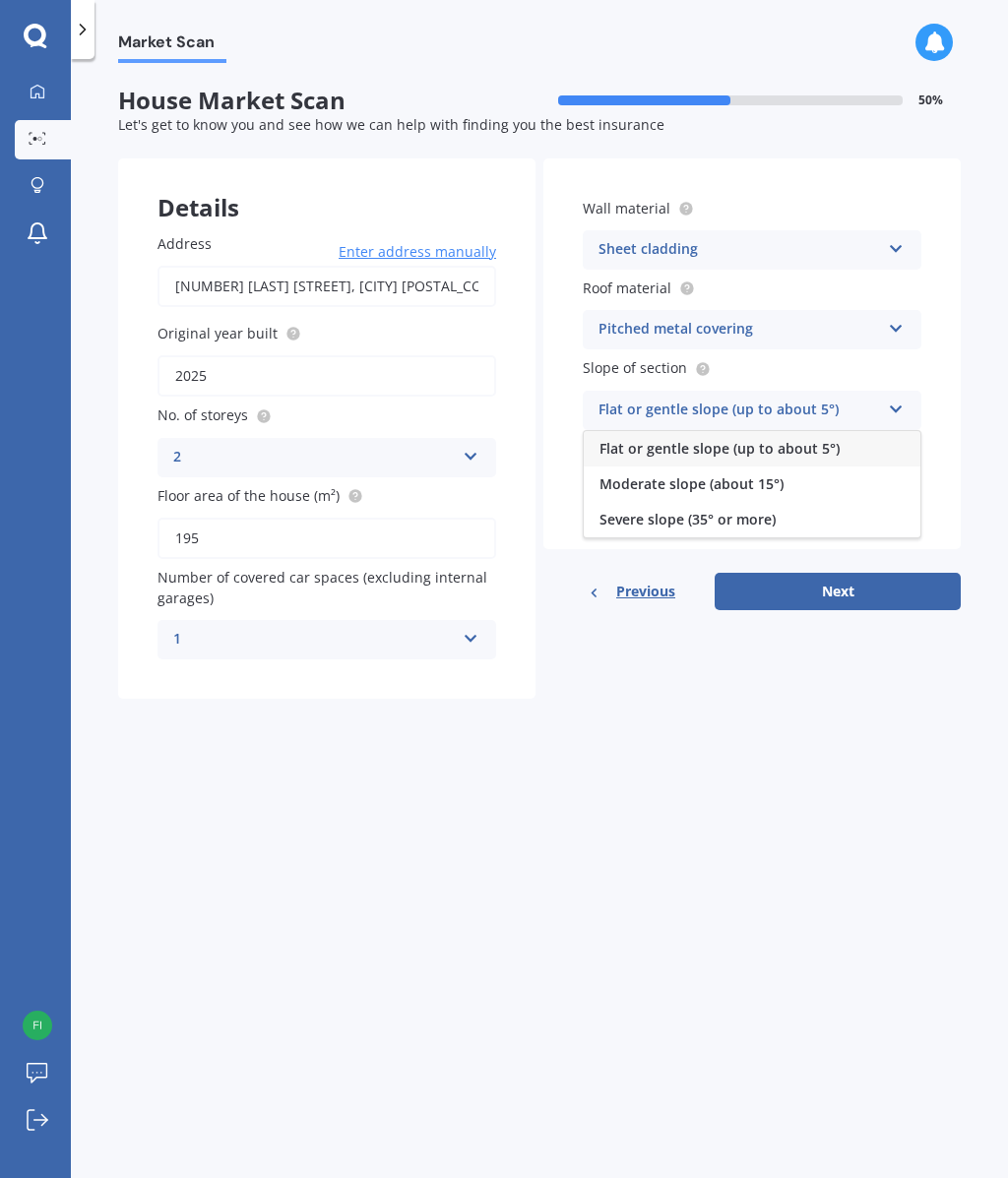 click on "Severe slope (35° or more)" at bounding box center [720, 448] 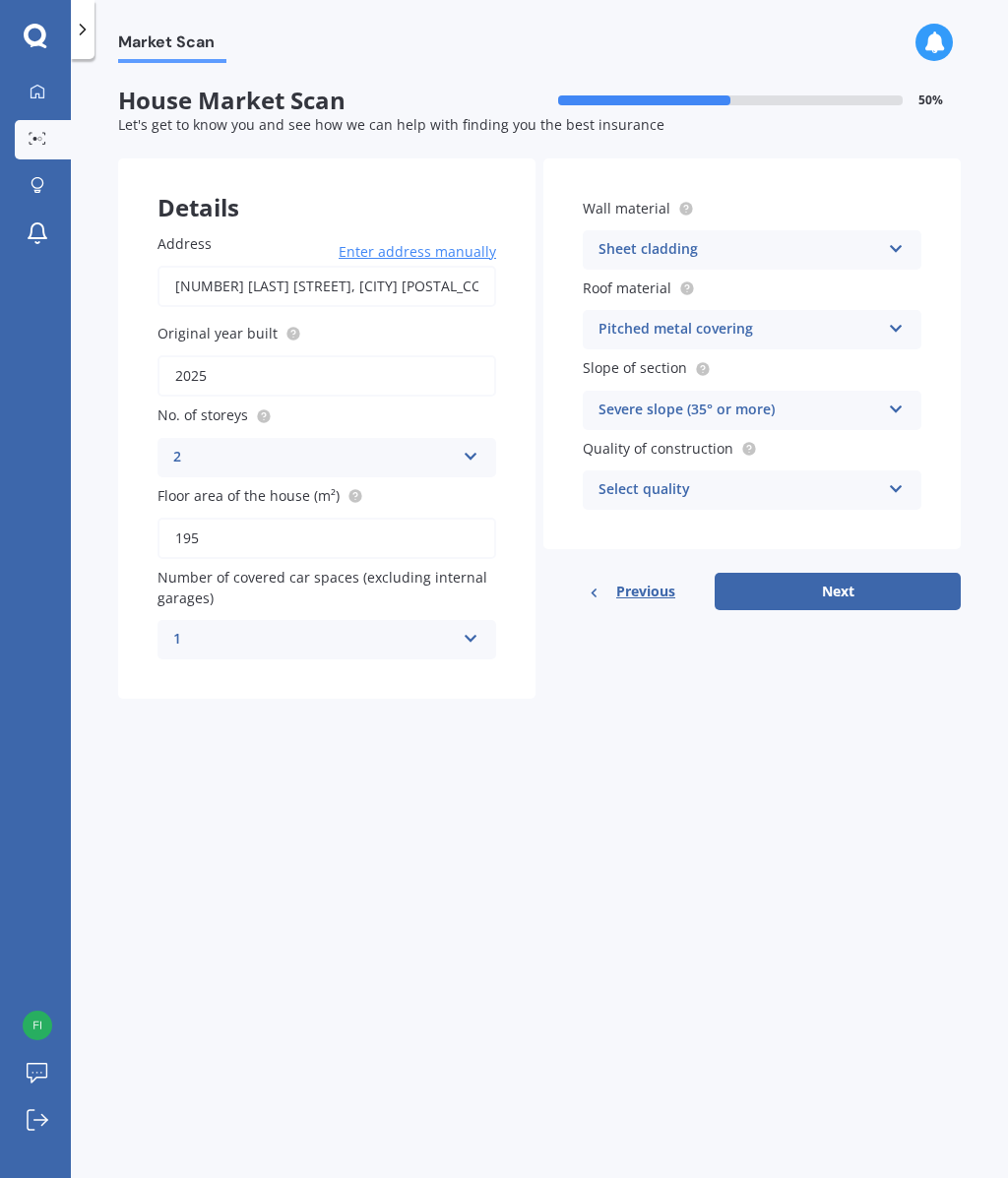click at bounding box center (471, 453) 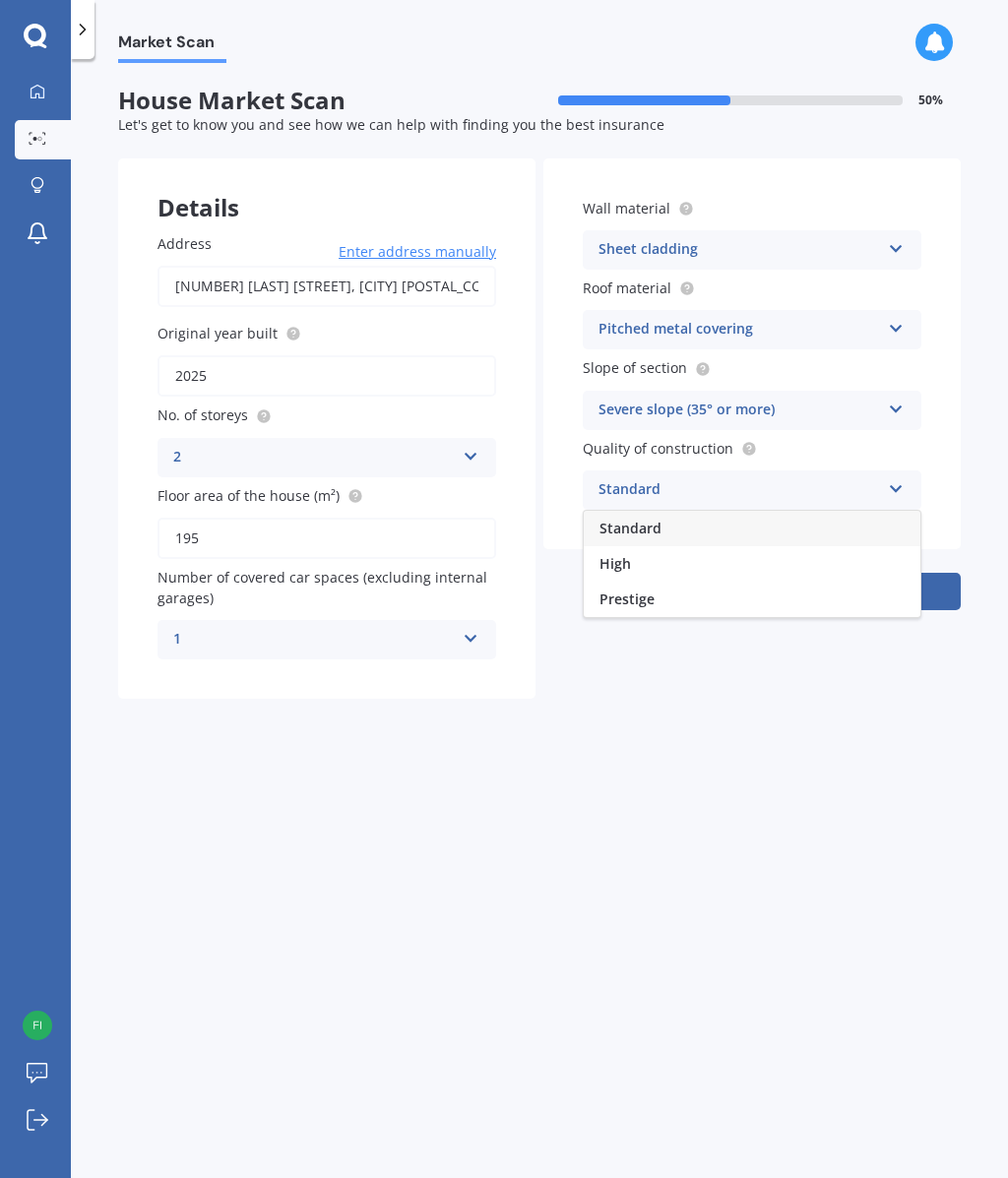 click on "Standard" at bounding box center [630, 527] 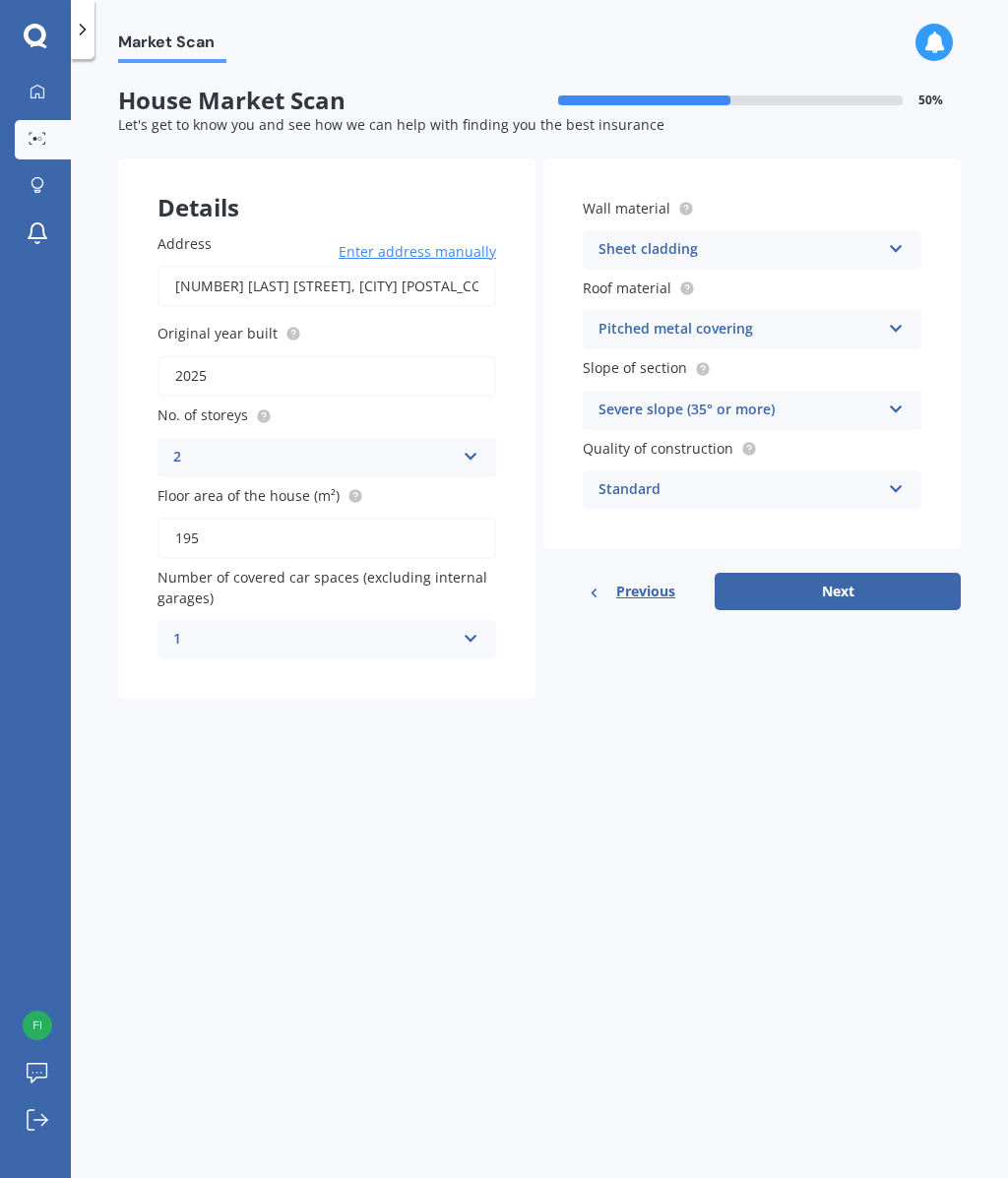 click on "Next" at bounding box center [838, 591] 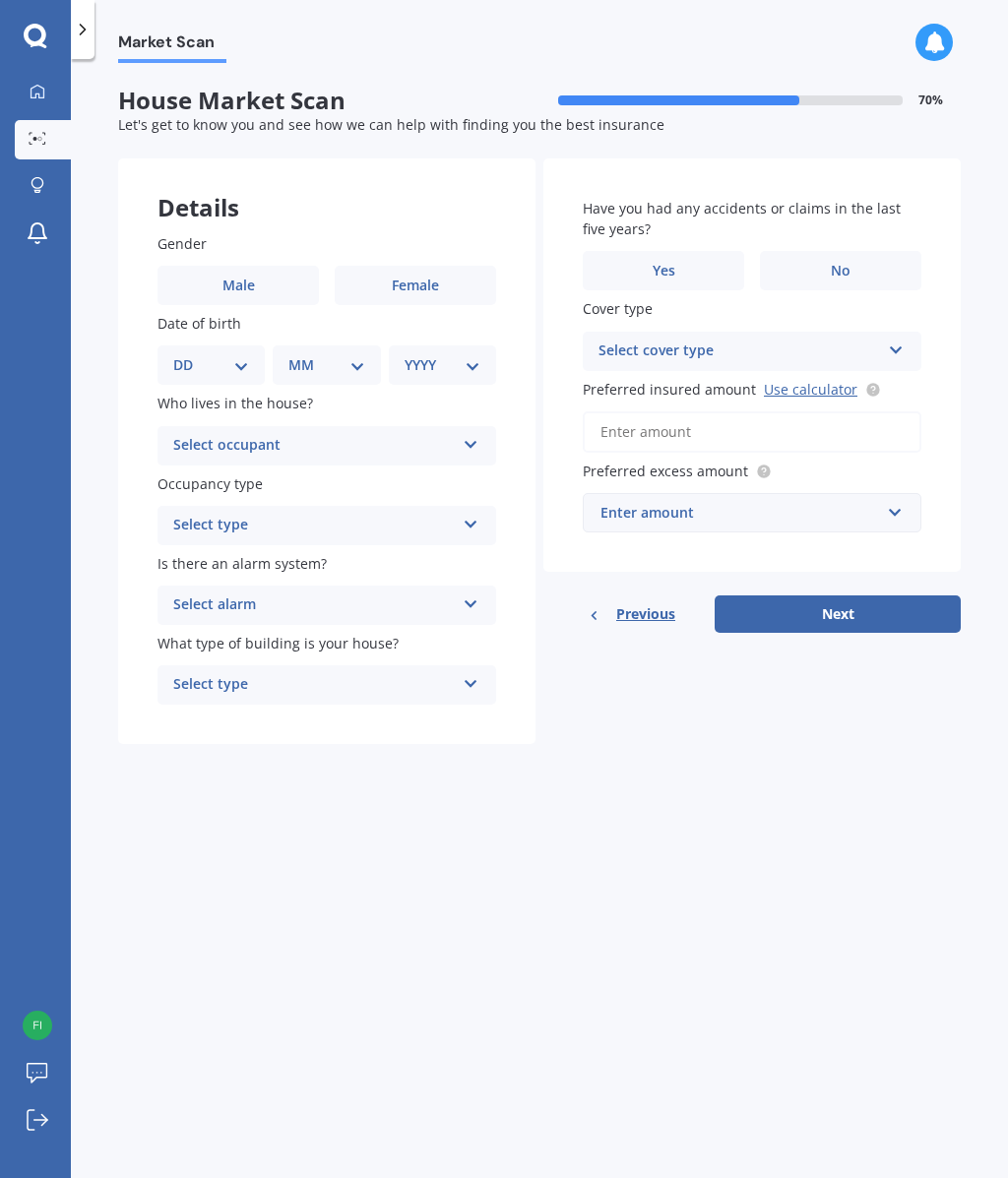click on "Female" at bounding box center (415, 285) 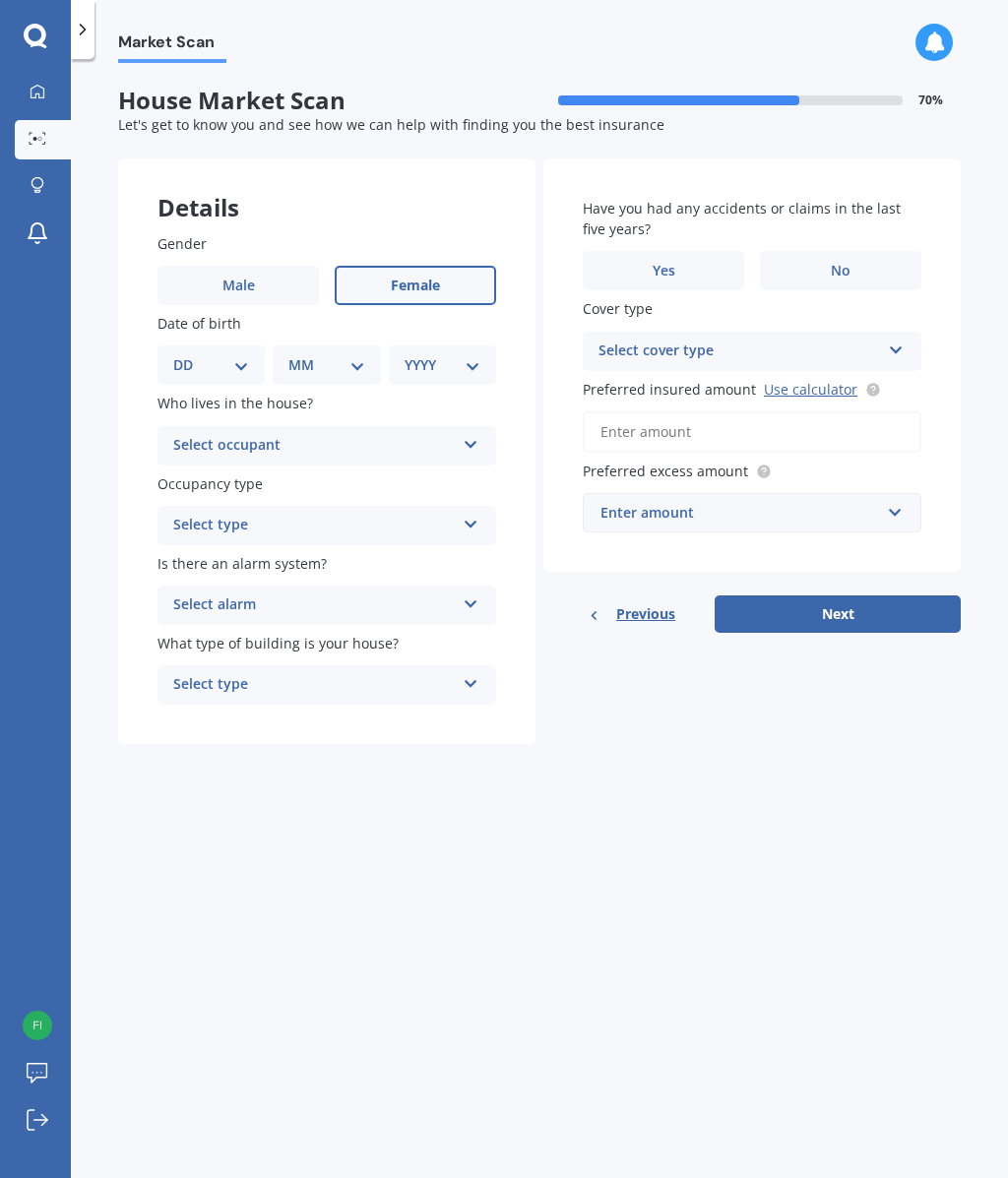 click on "Select occupant Owner Owner + Boarder" at bounding box center [327, 446] 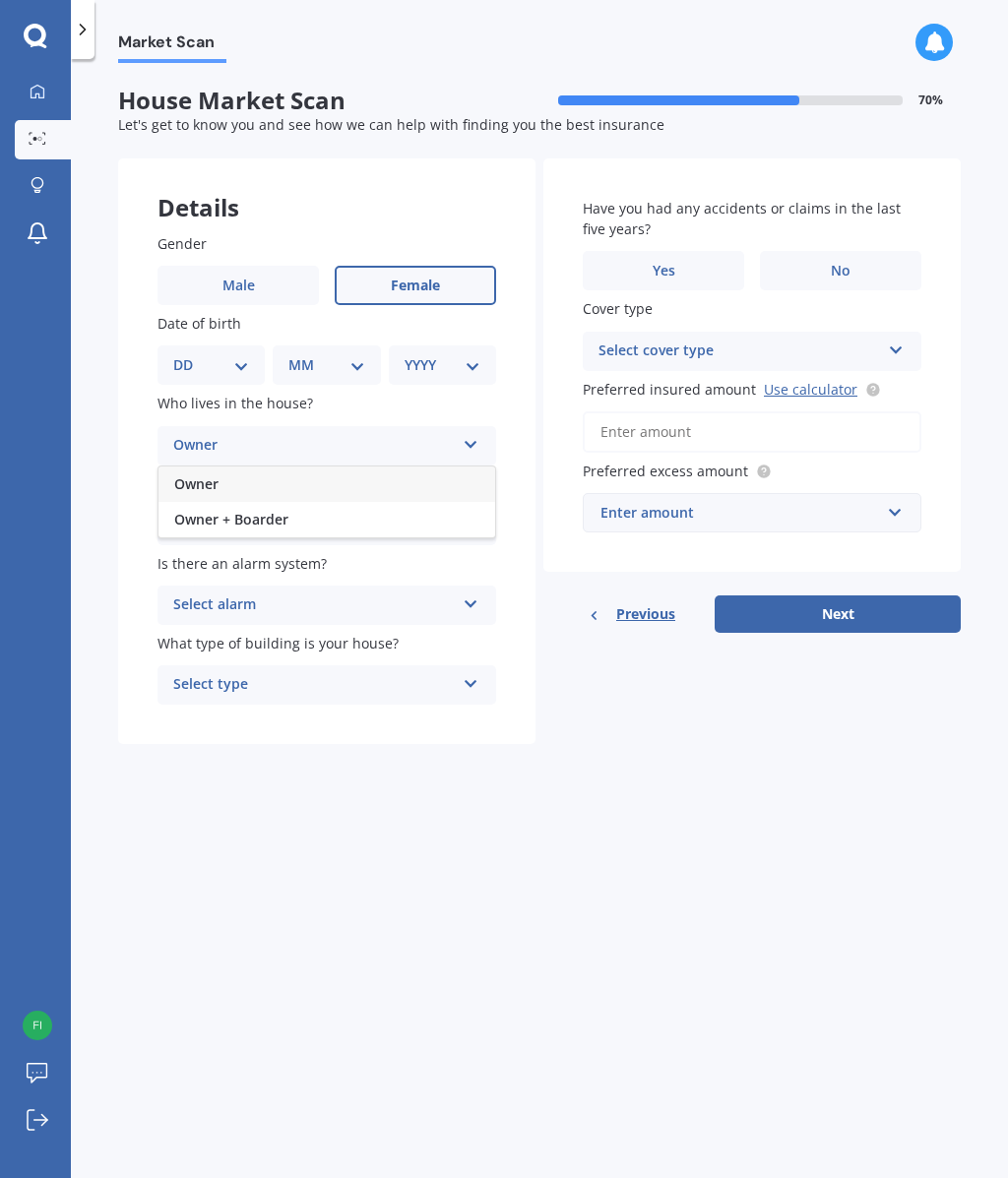 click on "Owner" at bounding box center (196, 483) 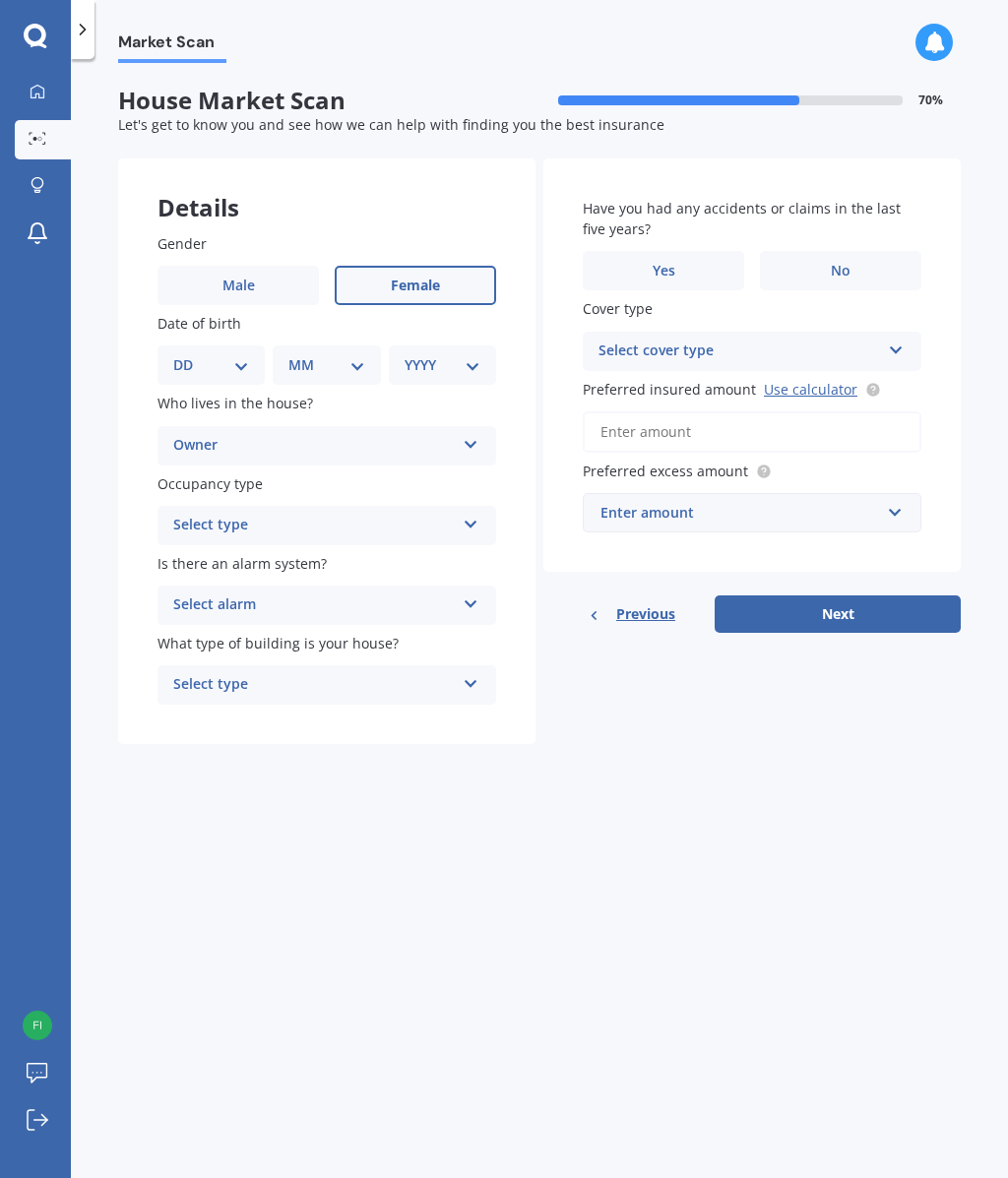 click on "DD 01 02 03 04 05 06 07 08 09 10 11 12 13 14 15 16 17 18 19 20 21 22 23 24 25 26 27 28 29 30 31" at bounding box center (211, 365) 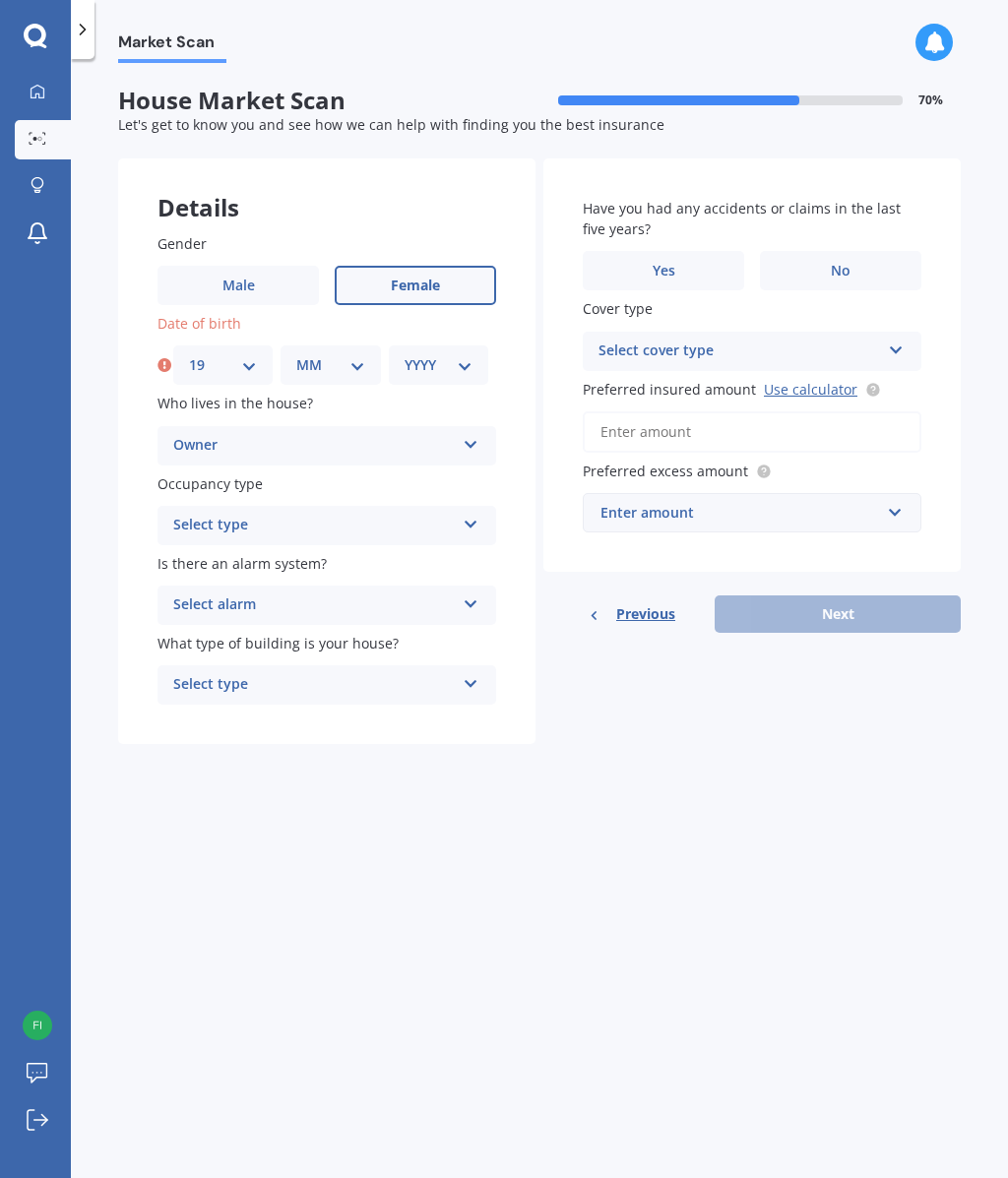 click on "MM 01 02 03 04 05 06 07 08 09 10 11 12" at bounding box center [330, 365] 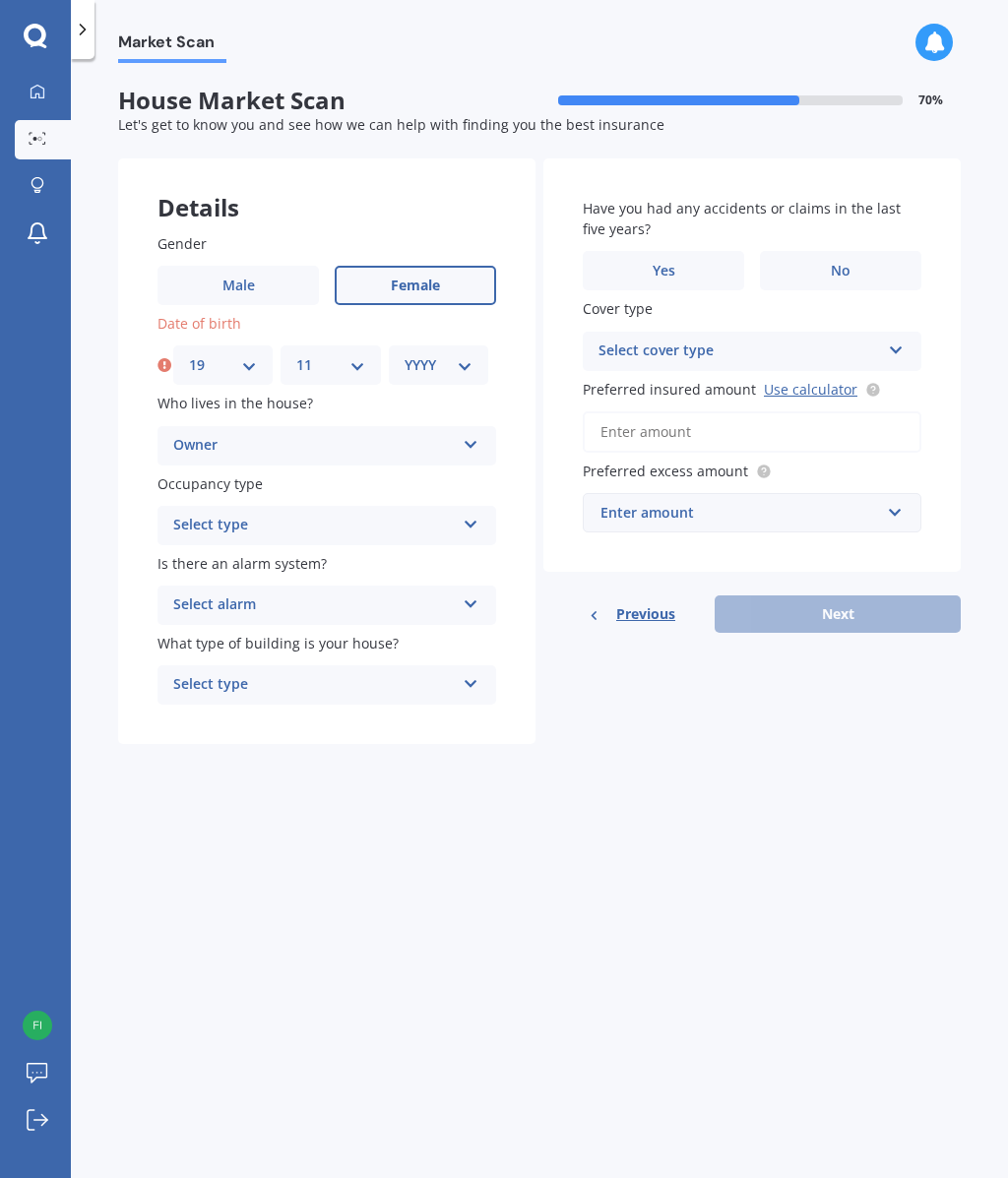 click on "YYYY 2009 2008 2007 2006 2005 2004 2003 2002 2001 2000 1999 1998 1997 1996 1995 1994 1993 1992 1991 1990 1989 1988 1987 1986 1985 1984 1983 1982 1981 1980 1979 1978 1977 1976 1975 1974 1973 1972 1971 1970 1969 1968 1967 1966 1965 1964 1963 1962 1961 1960 1959 1958 1957 1956 1955 1954 1953 1952 1951 1950 1949 1948 1947 1946 1945 1944 1943 1942 1941 1940 1939 1938 1937 1936 1935 1934 1933 1932 1931 1930 1929 1928 1927 1926 1925 1924 1923 1922 1921 1920 1919 1918 1917 1916 1915 1914 1913 1912 1911 1910" at bounding box center (438, 365) 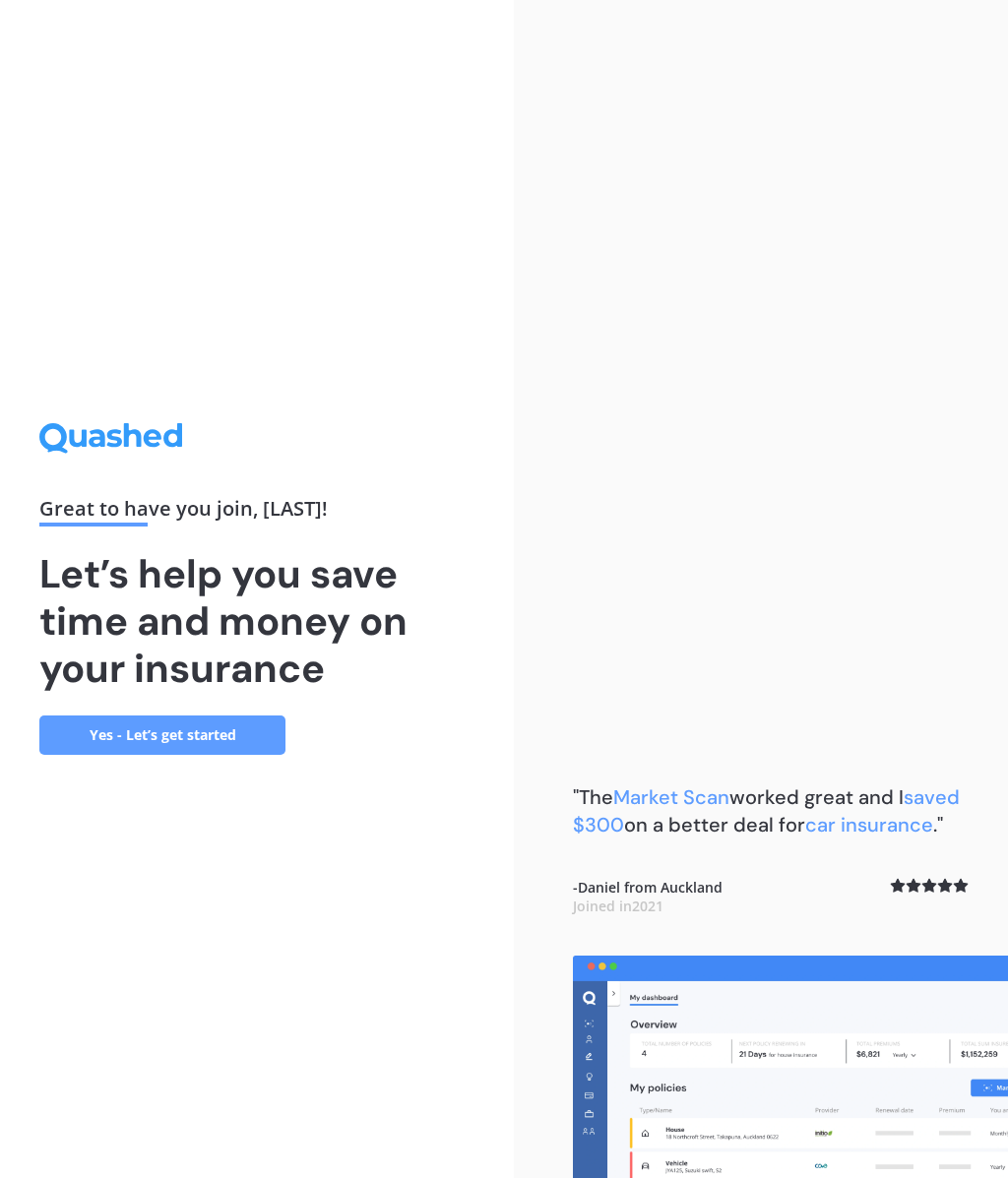 scroll, scrollTop: 0, scrollLeft: 0, axis: both 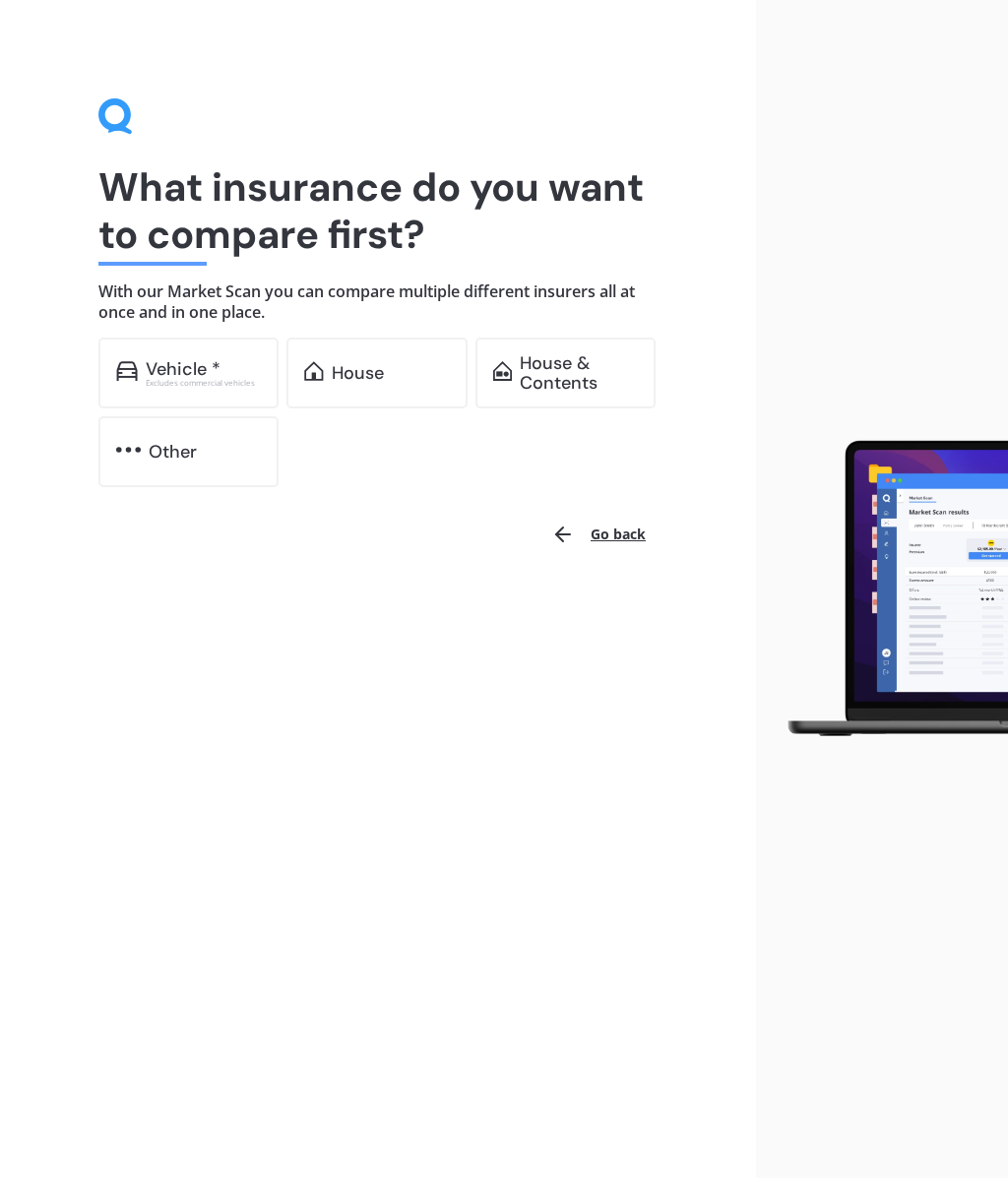 click on "House" at bounding box center [183, 369] 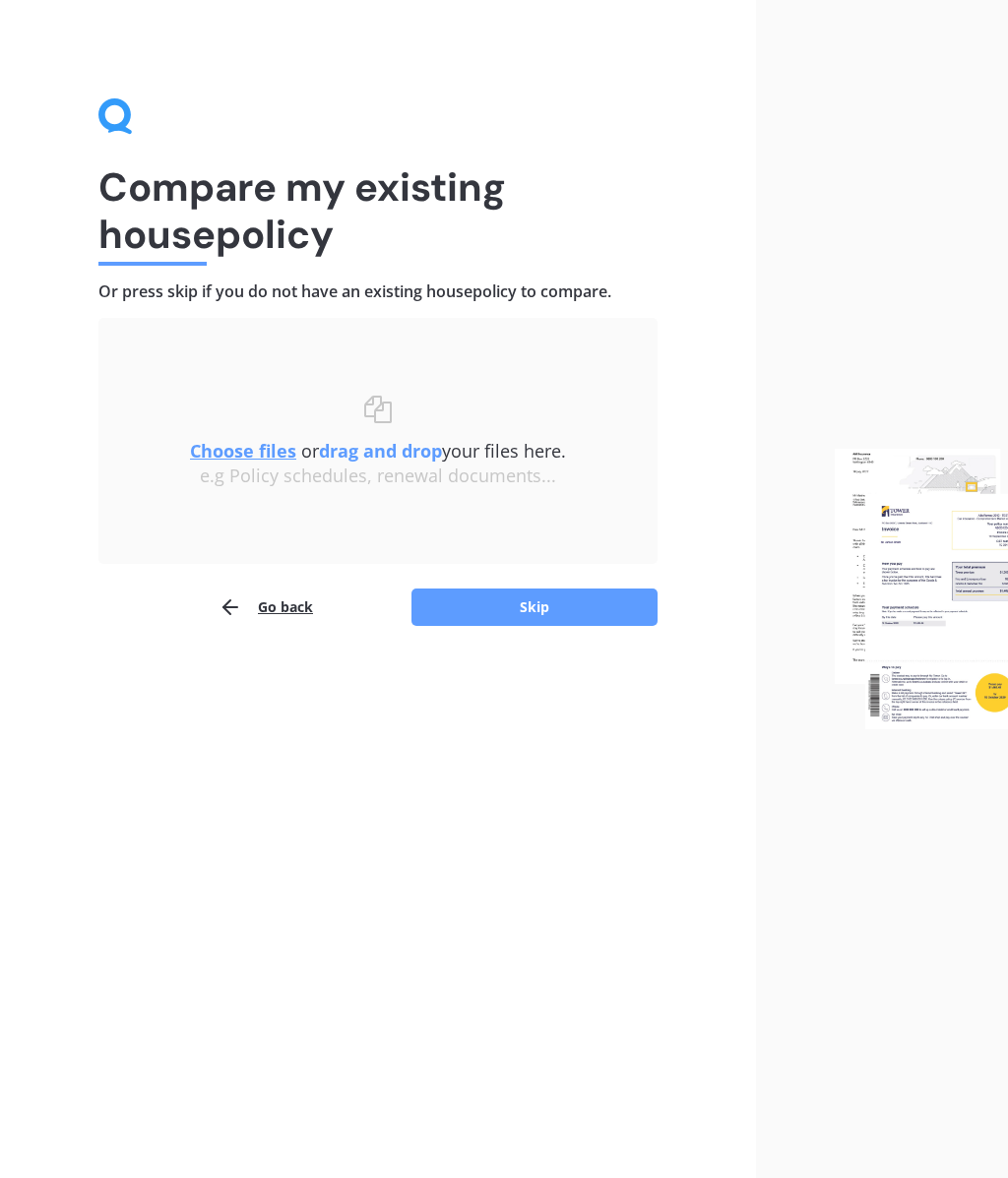 click on "Skip" at bounding box center [535, 607] 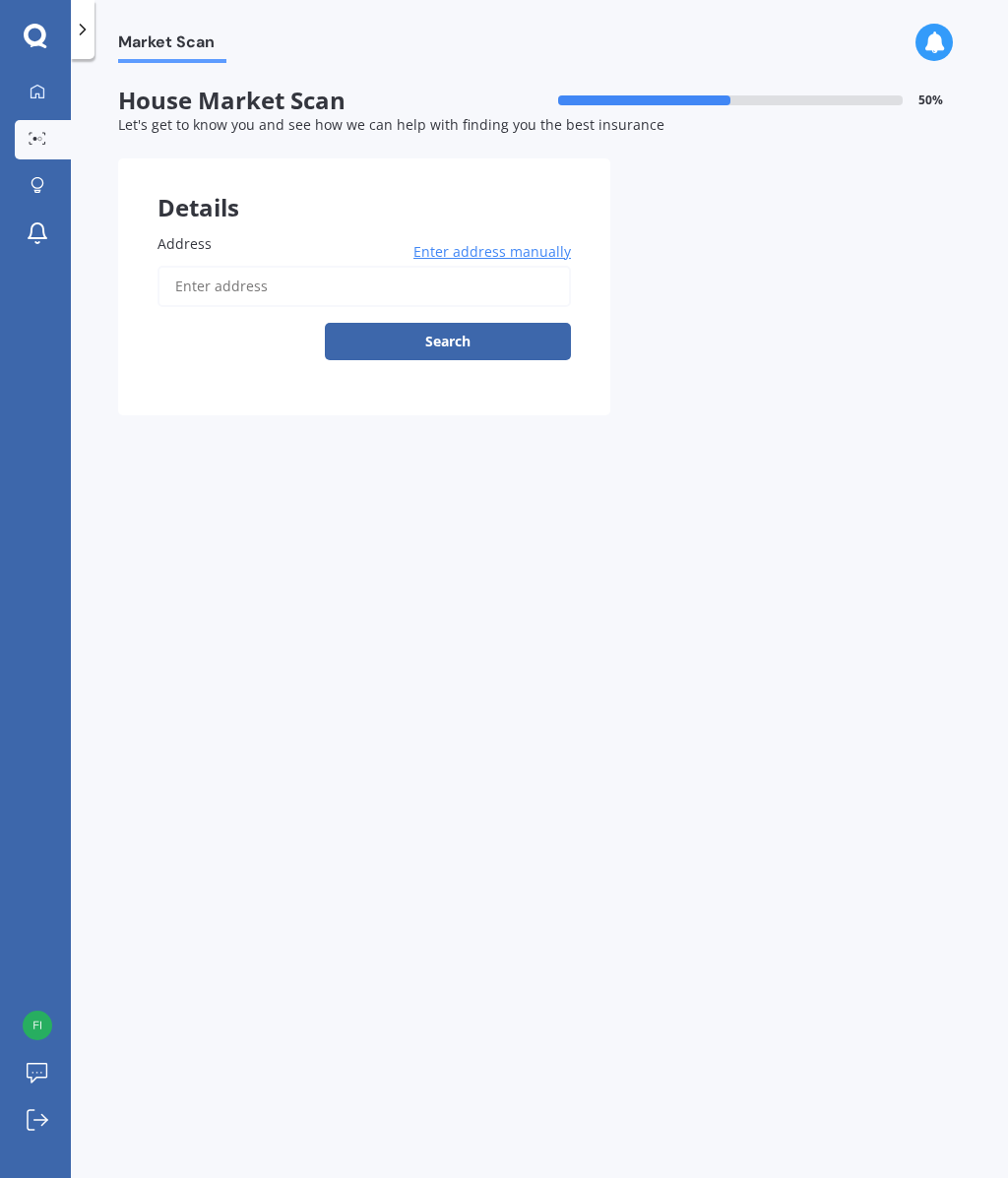 click on "Address" at bounding box center (364, 286) 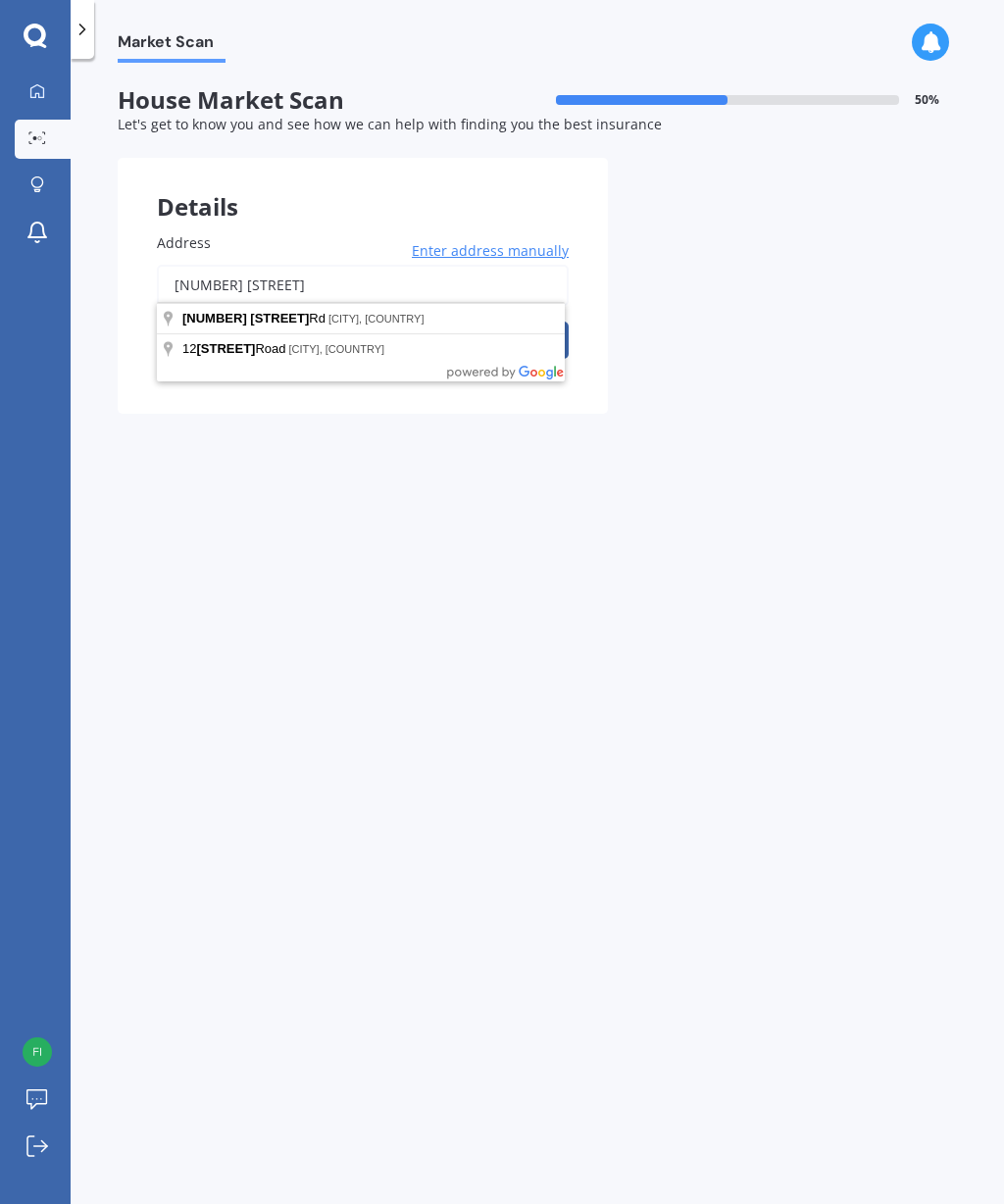 type on "[NUMBER] [STREET]" 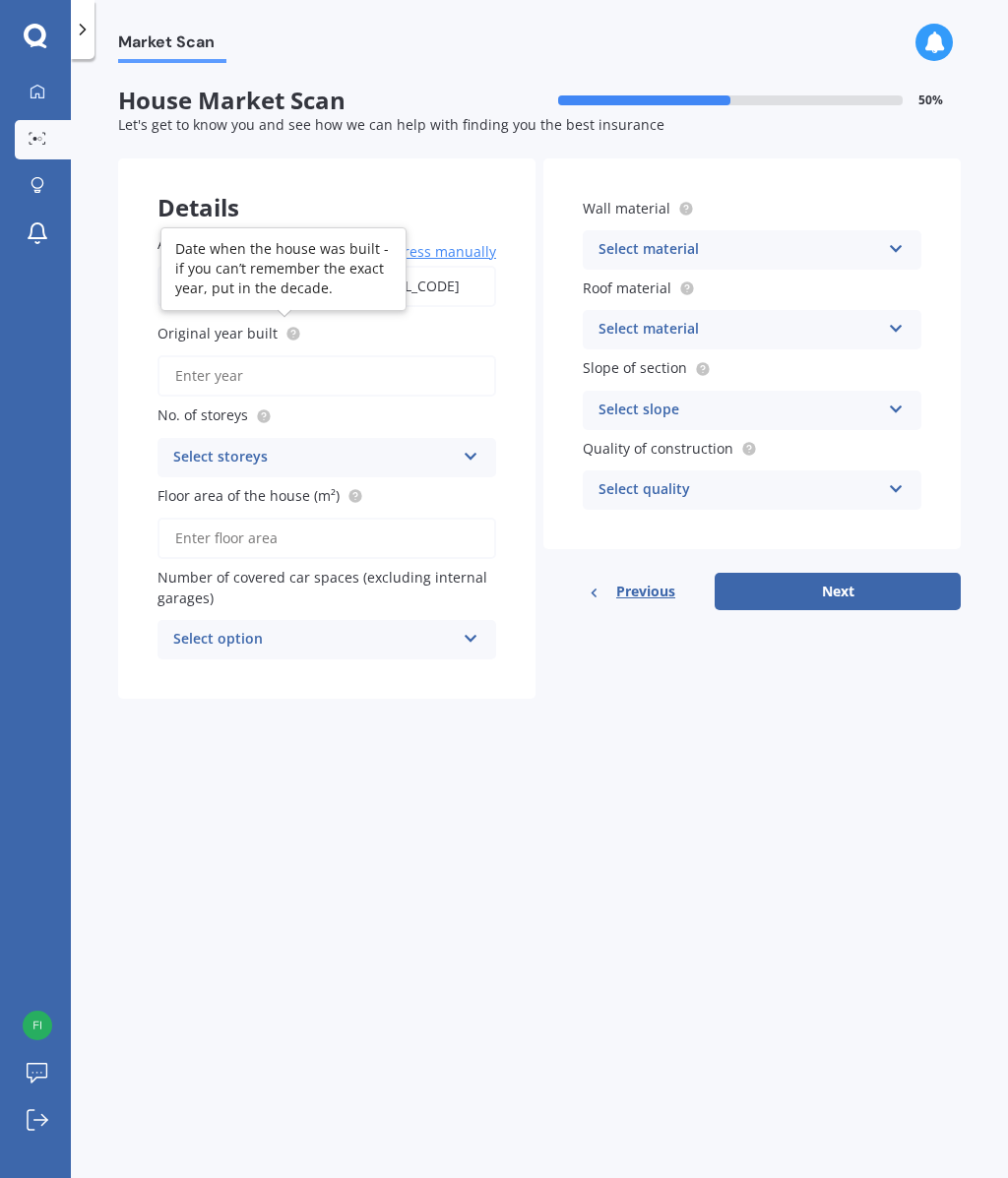 click at bounding box center (292, 334) 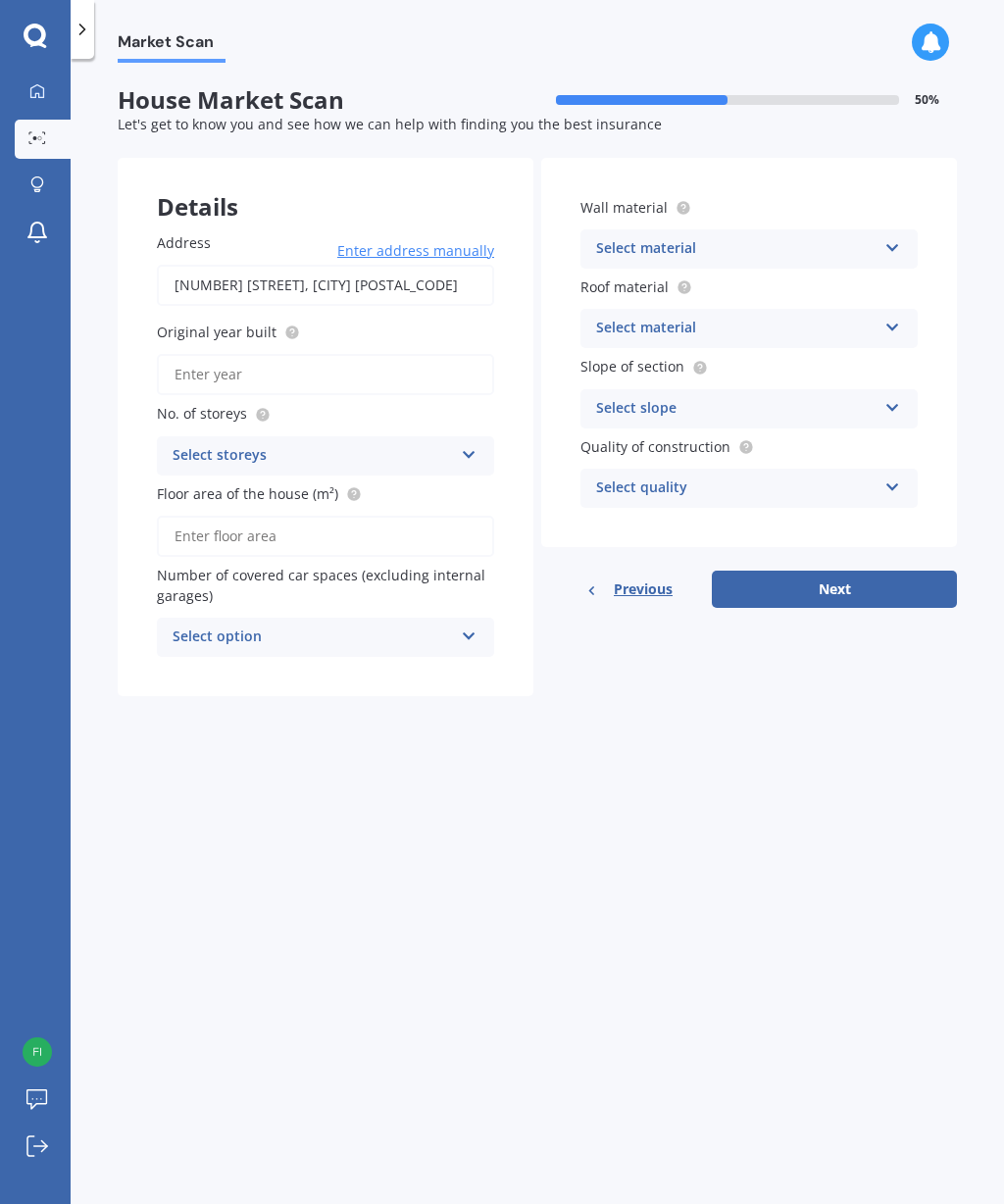 click on "Original year built" at bounding box center [326, 375] 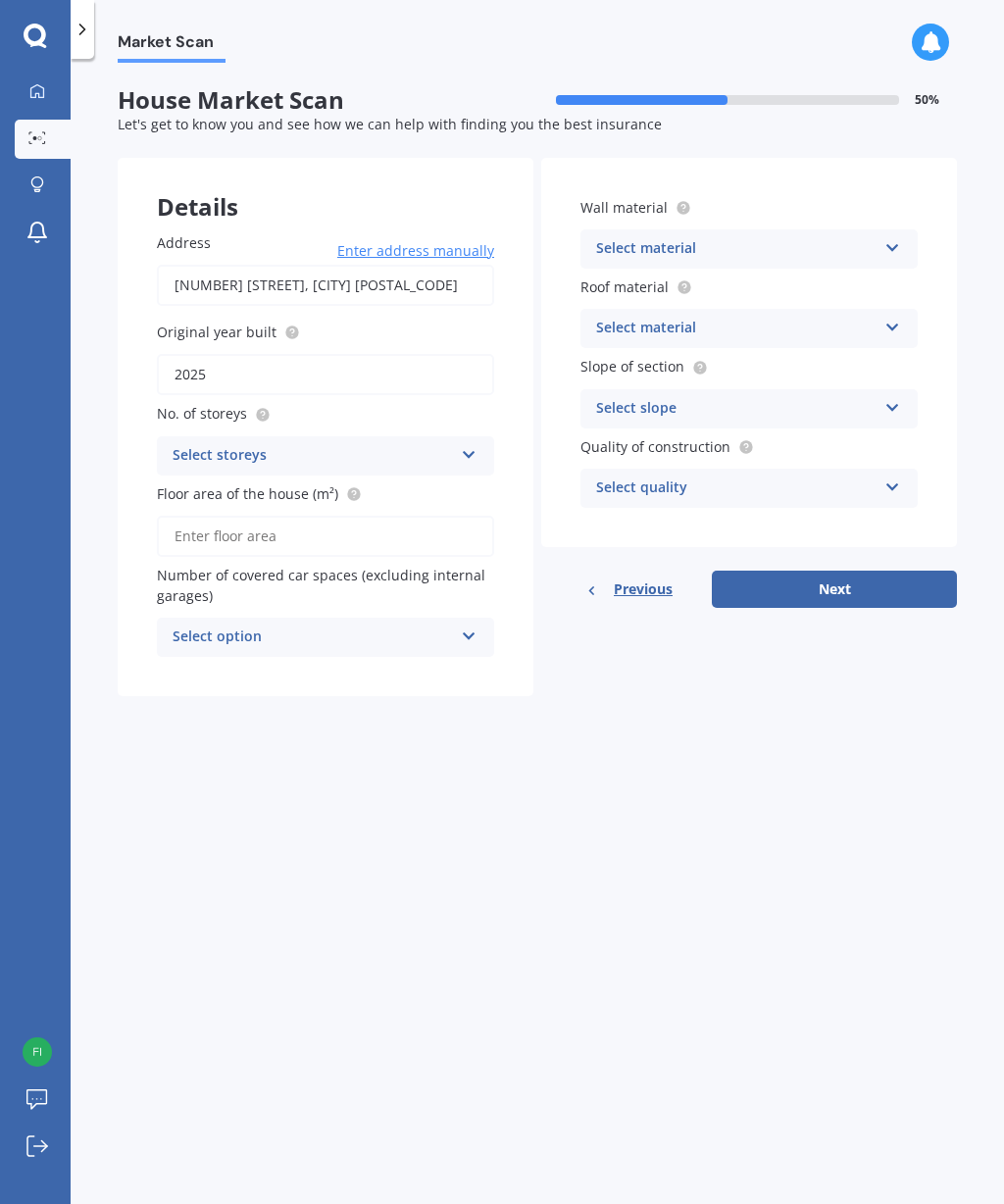 type on "2025" 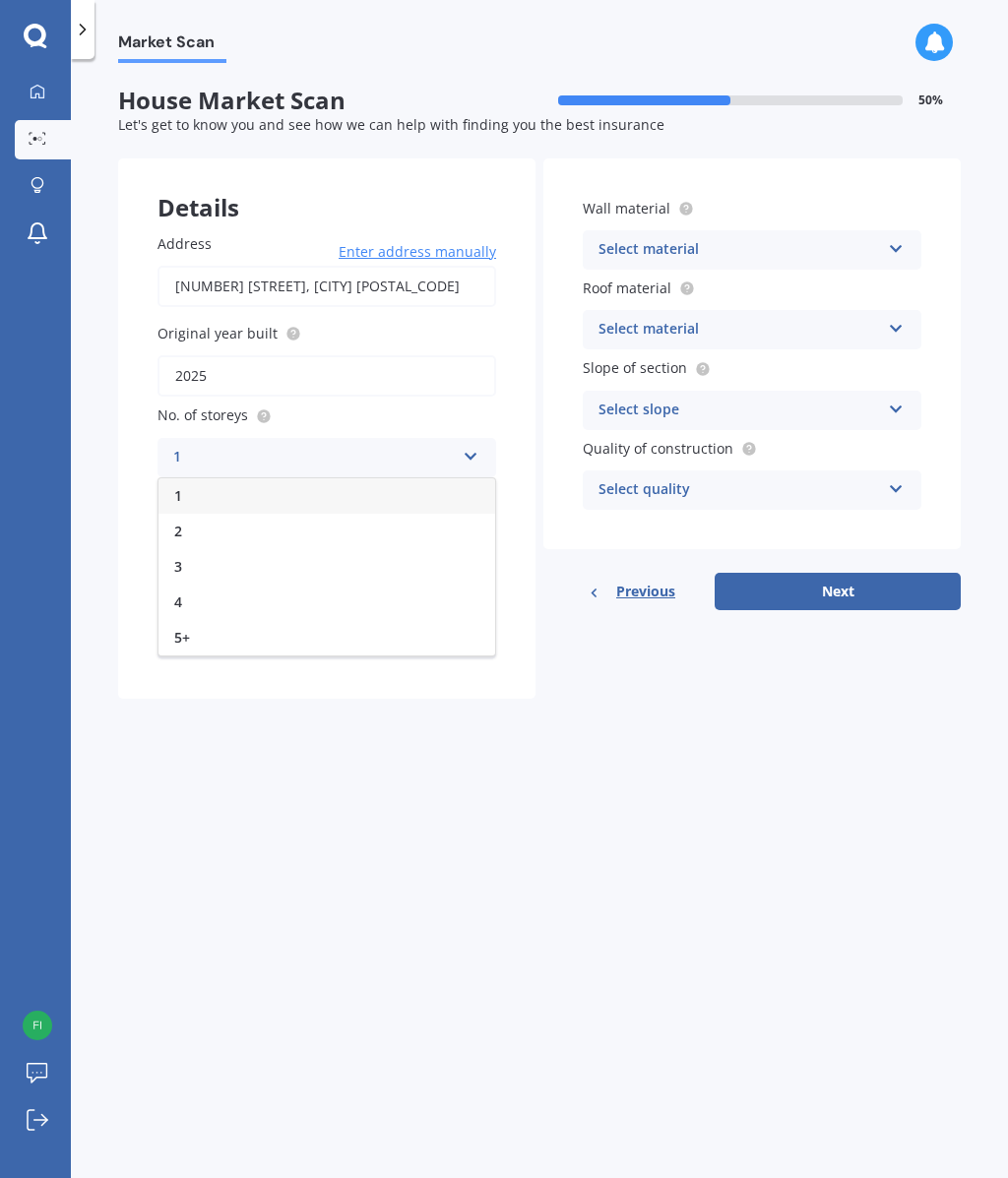 click on "2" at bounding box center [327, 531] 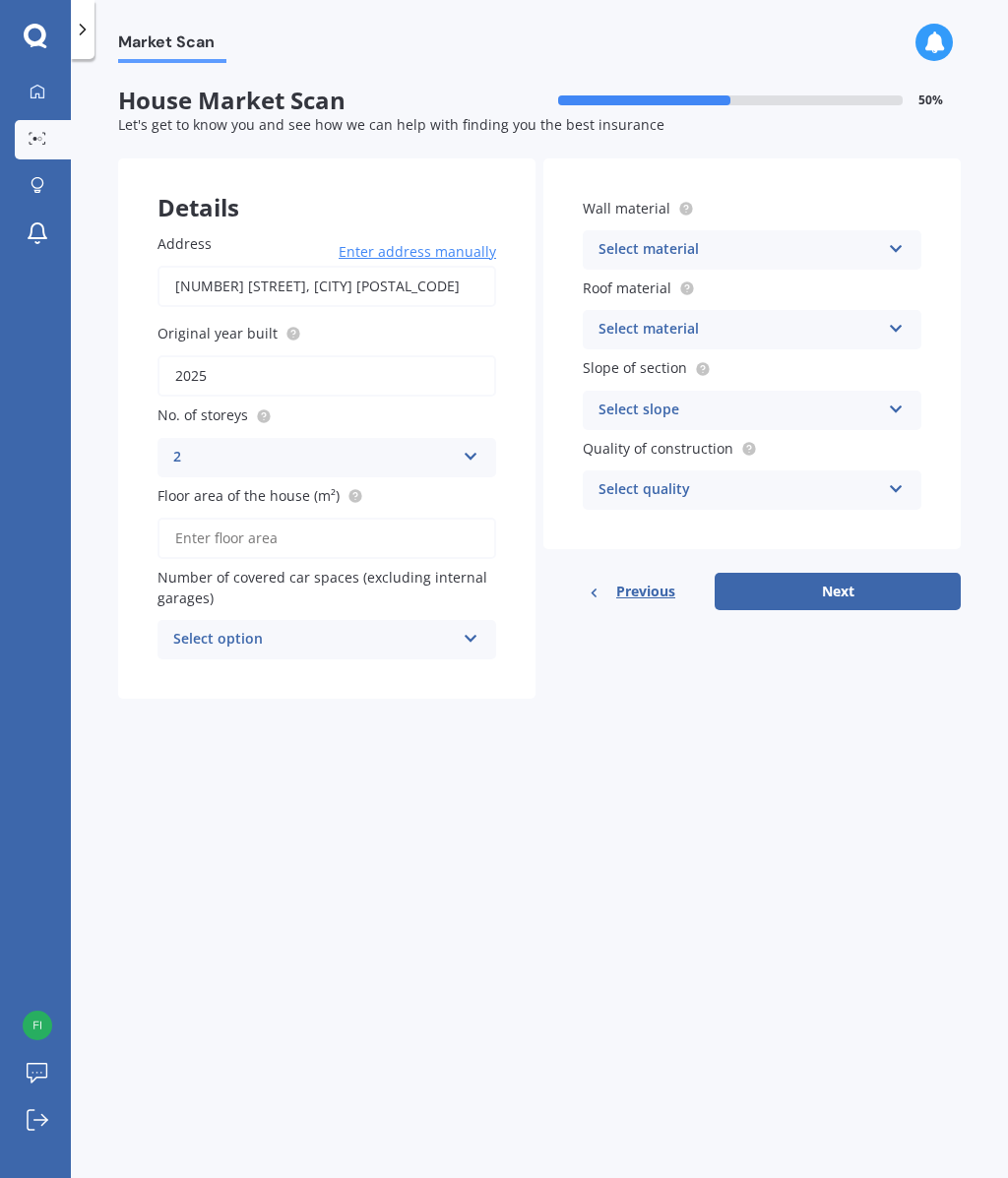 click on "Floor area of the house (m²)" at bounding box center (327, 538) 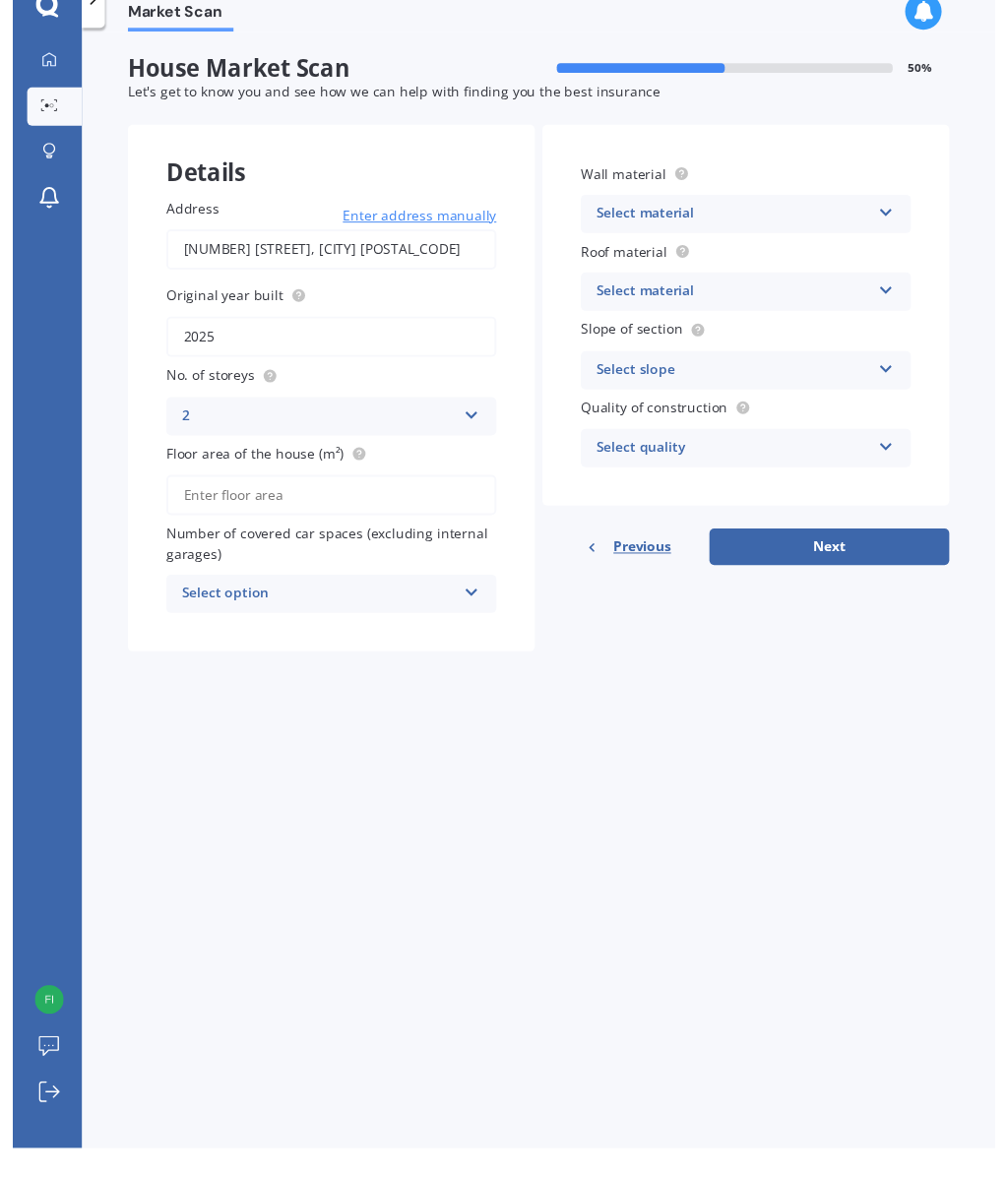 scroll, scrollTop: 0, scrollLeft: 0, axis: both 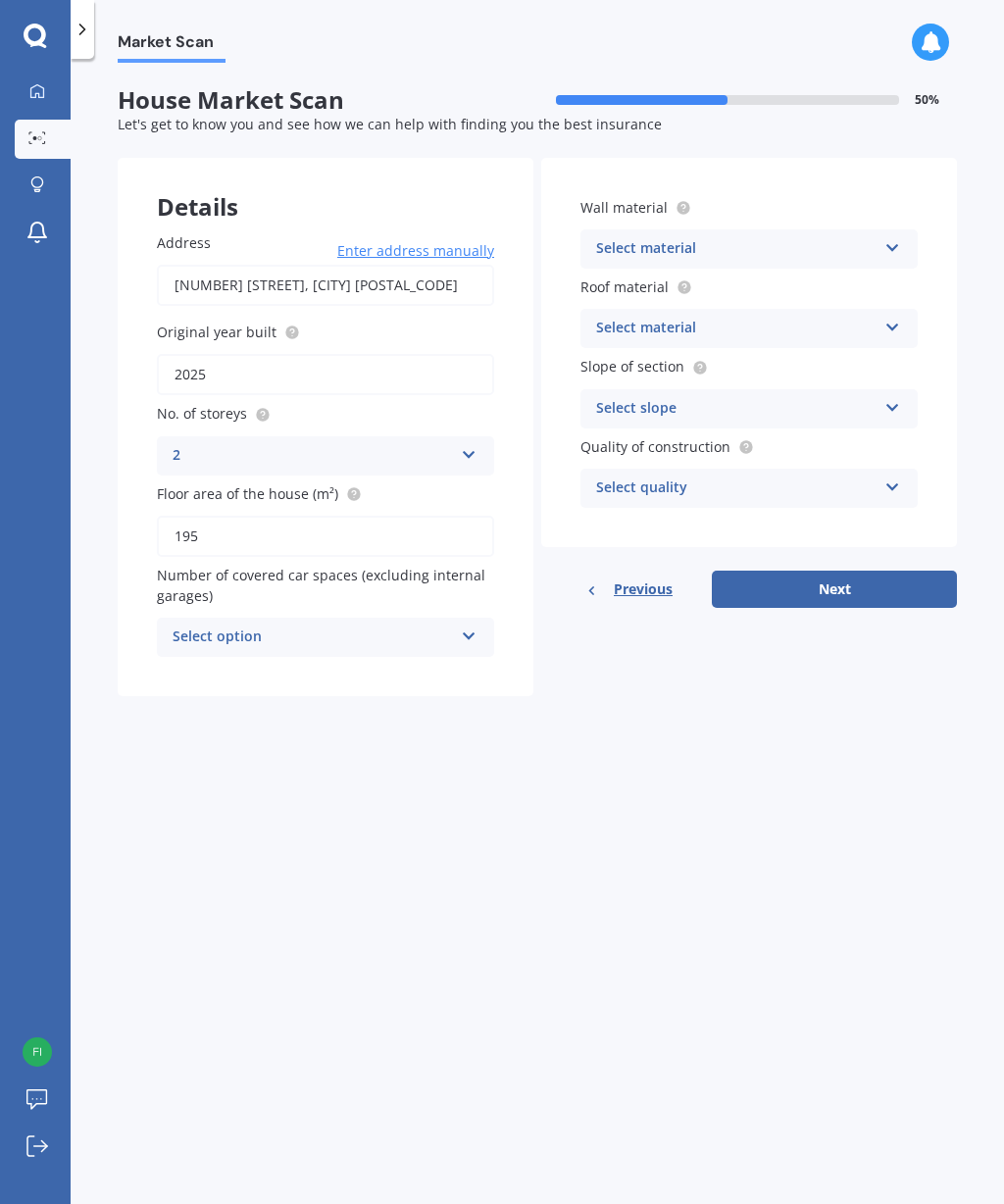 type on "195" 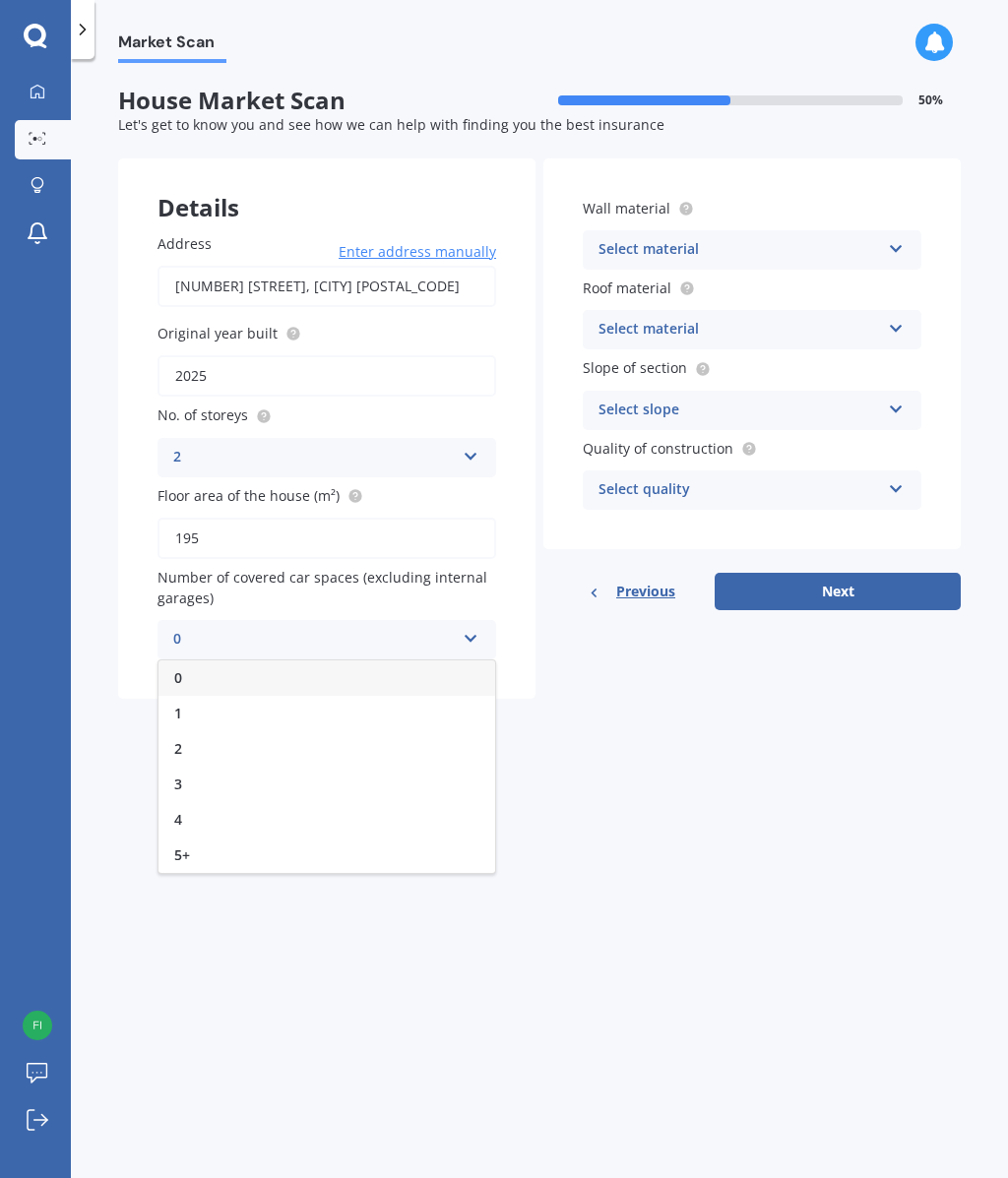 click on "1" at bounding box center [327, 713] 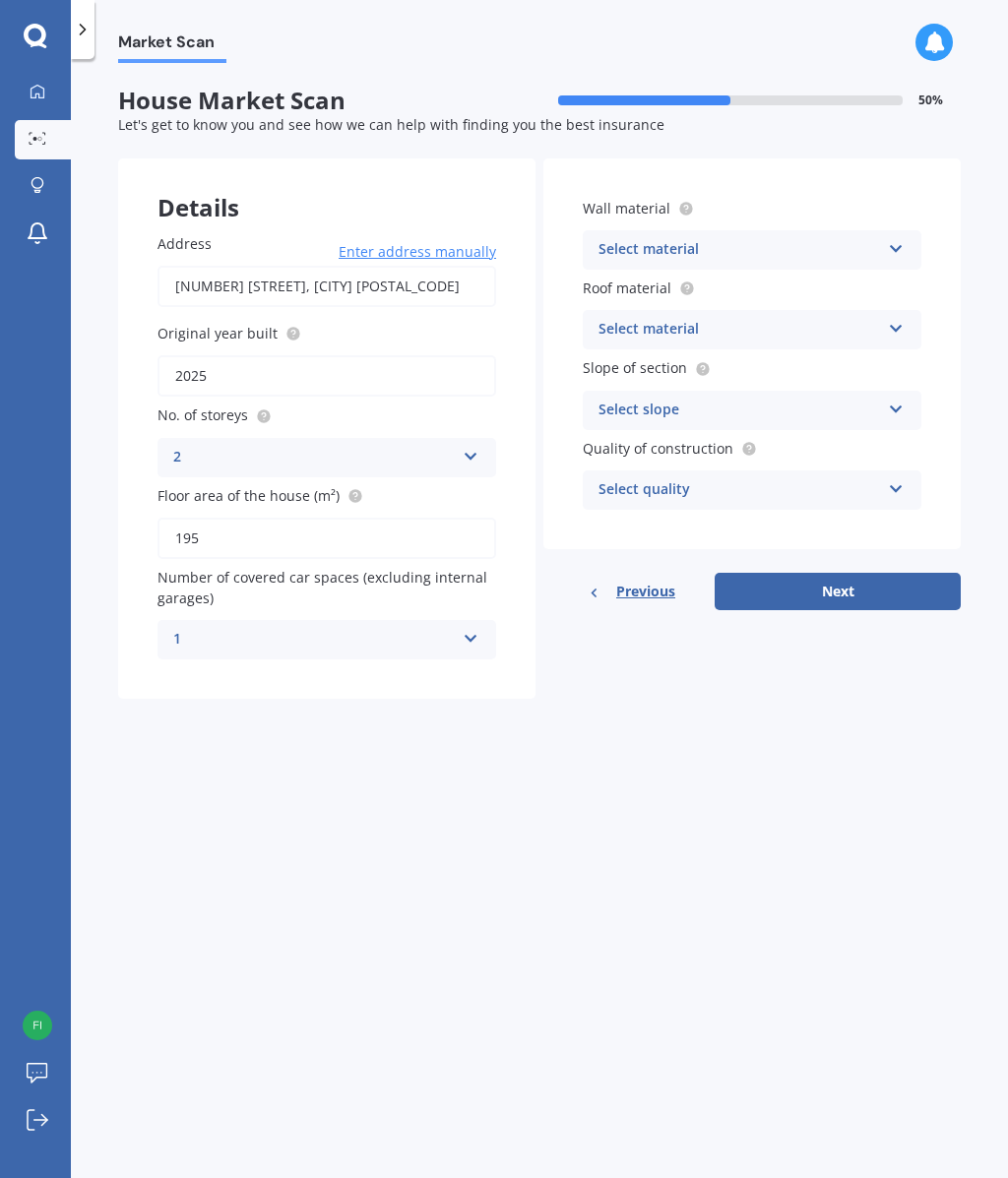click at bounding box center [471, 453] 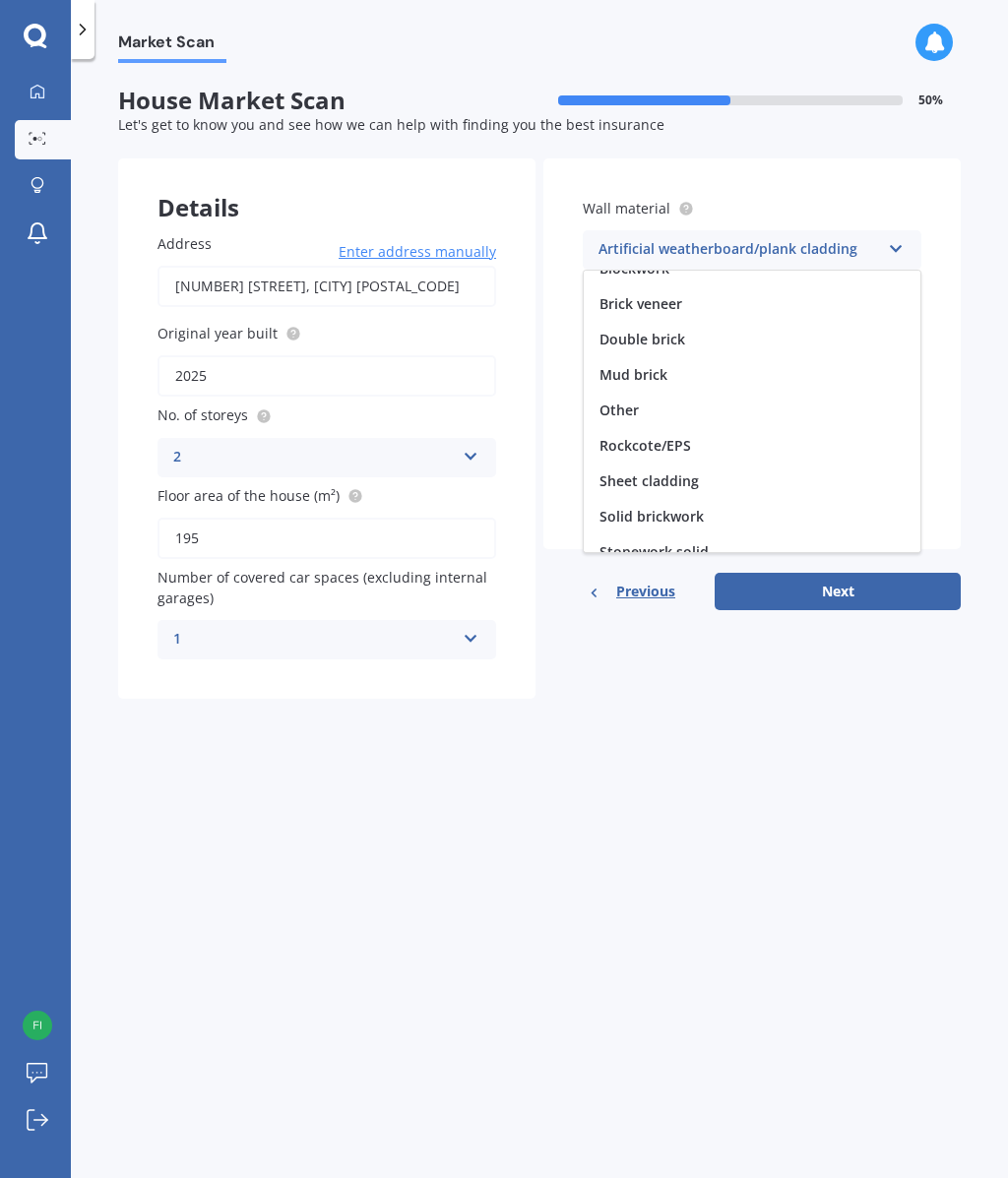 scroll, scrollTop: 110, scrollLeft: 0, axis: vertical 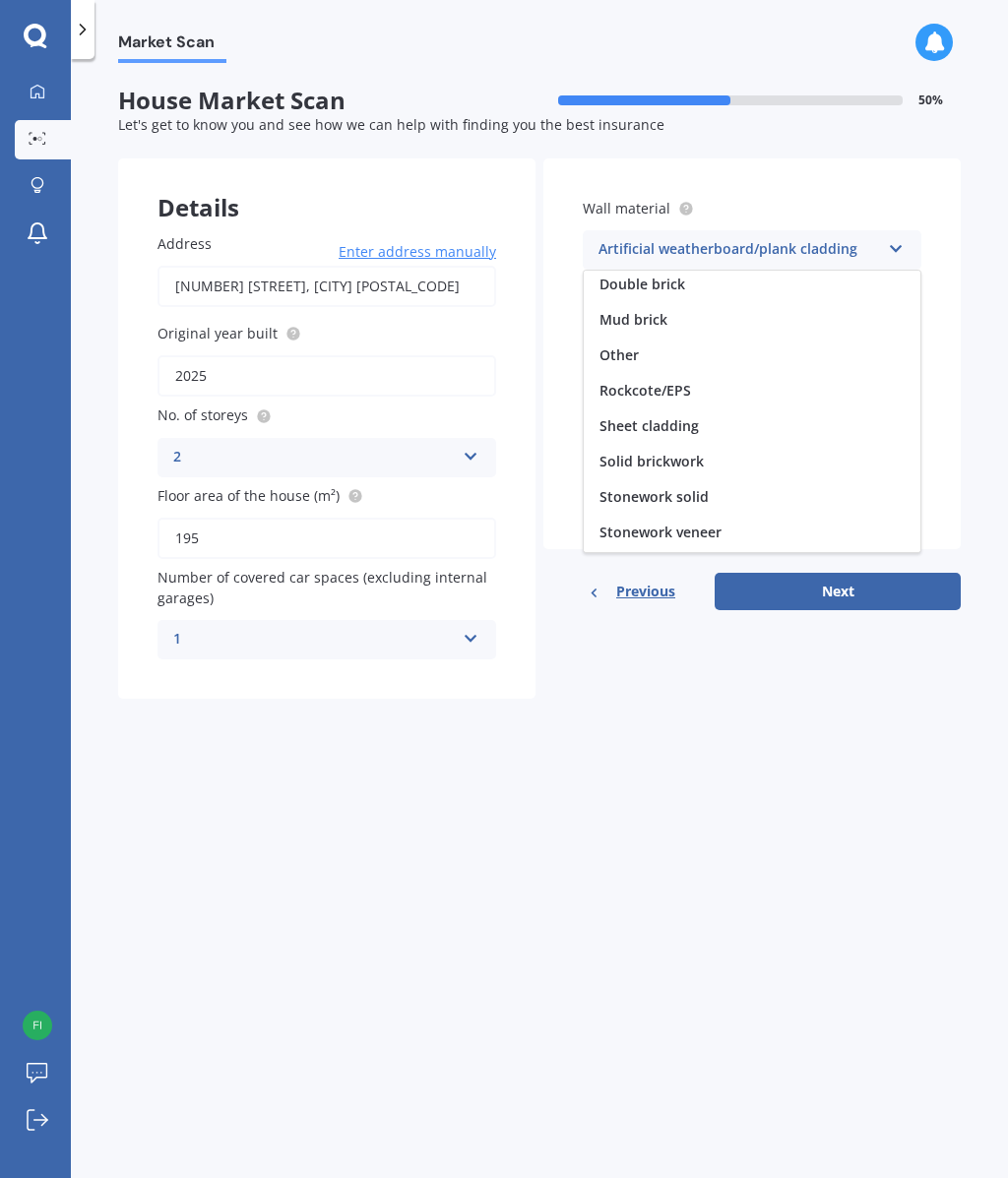 click on "Sheet cladding" at bounding box center [728, 177] 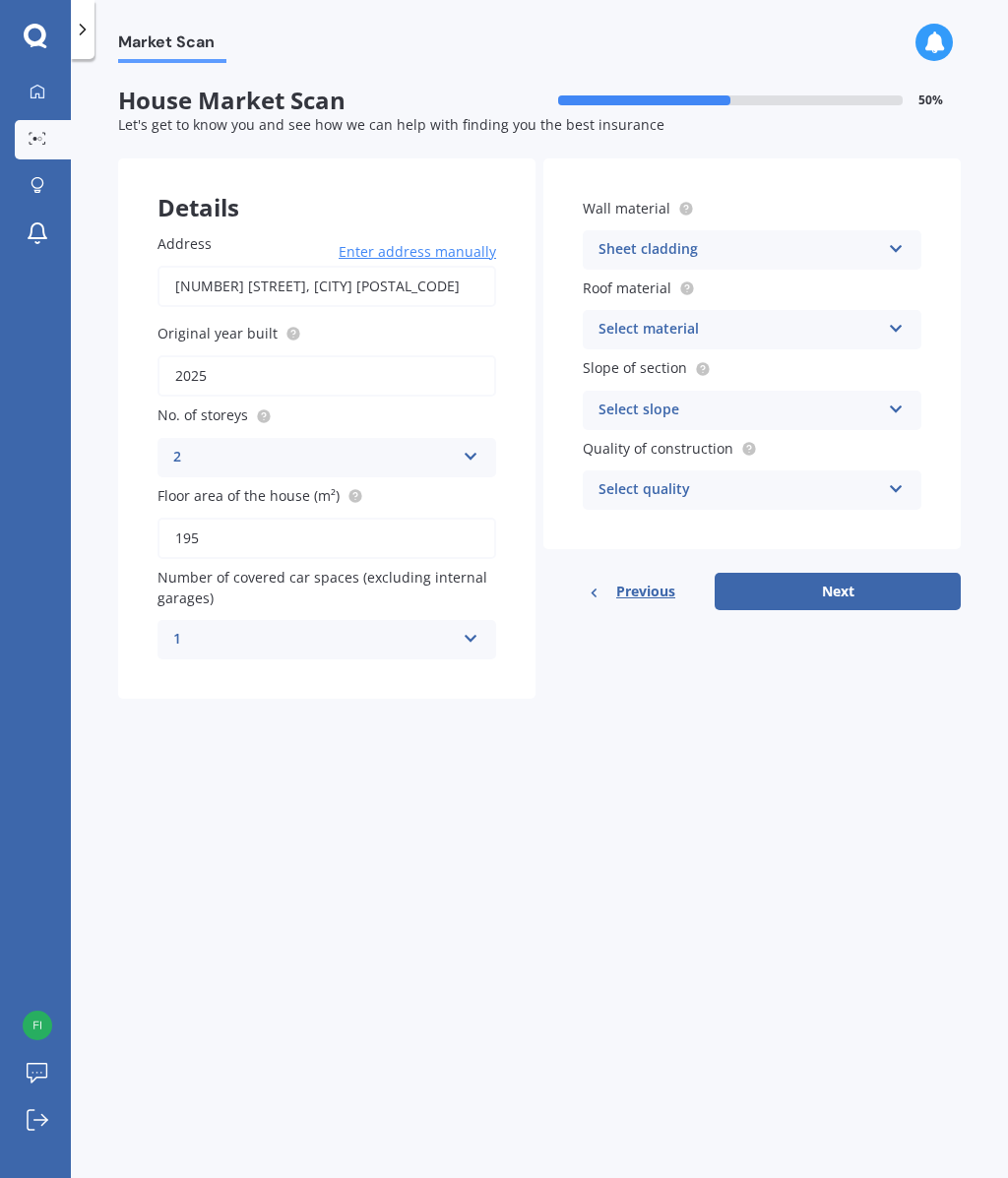 click at bounding box center (471, 453) 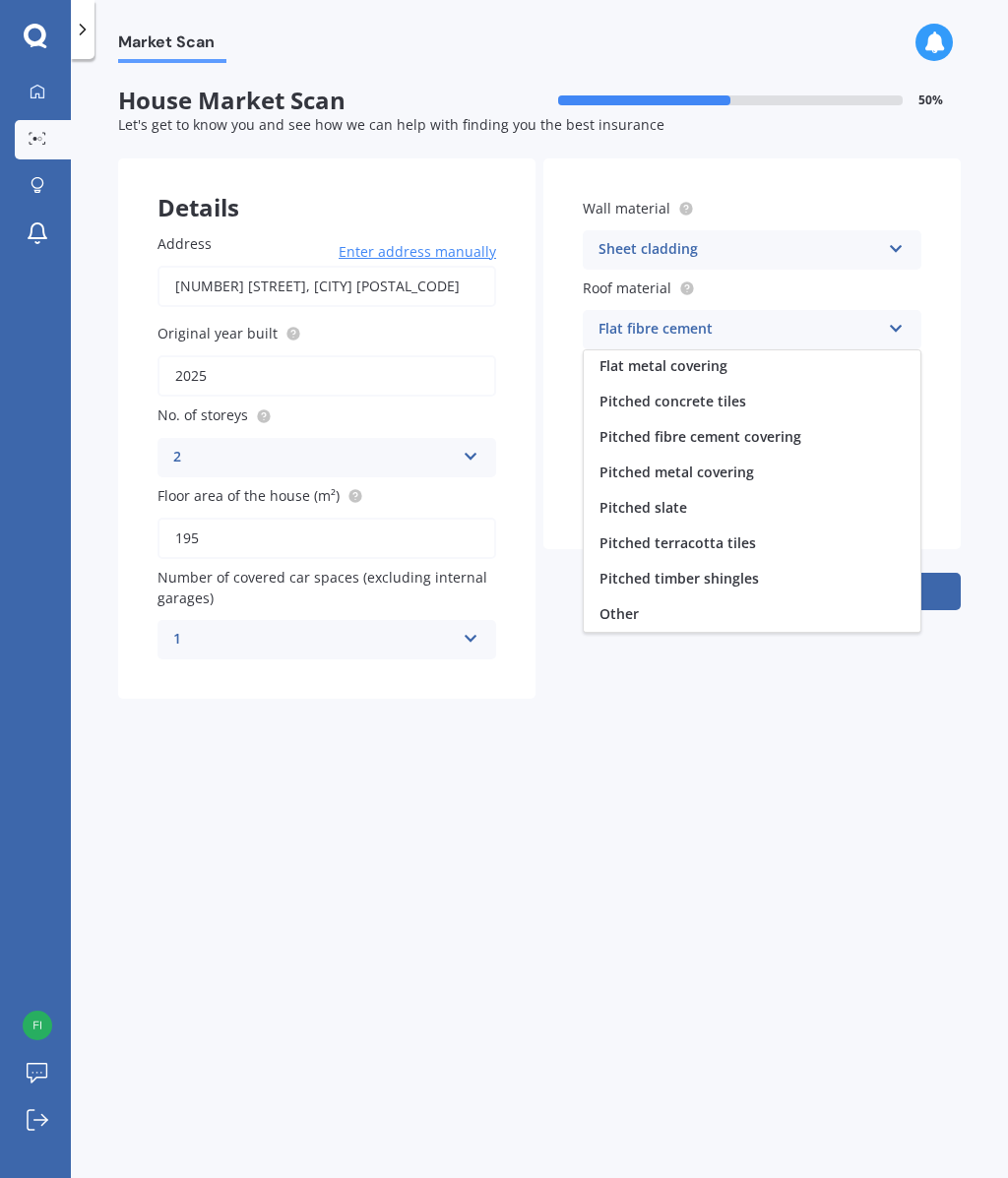 scroll, scrollTop: 73, scrollLeft: 0, axis: vertical 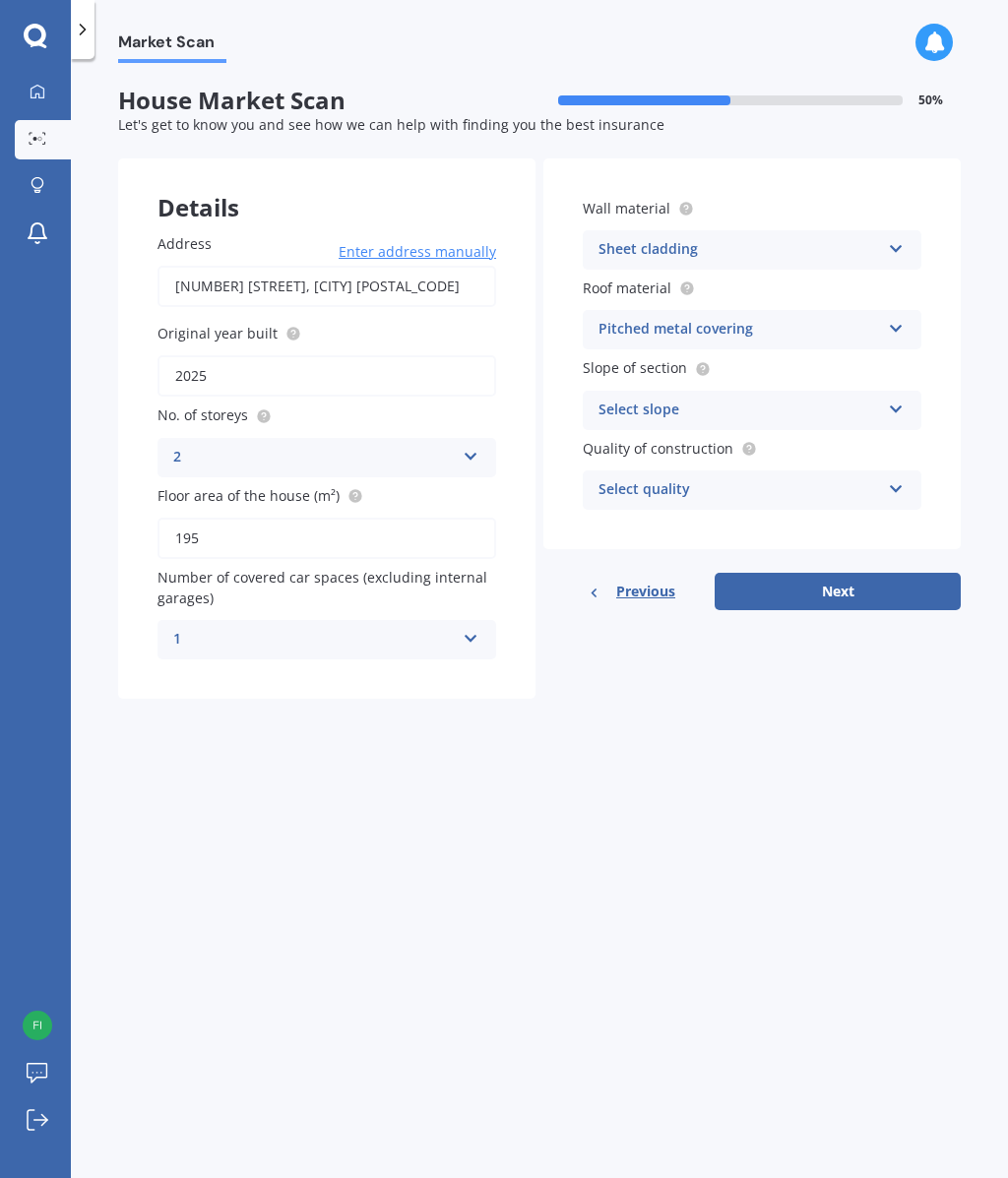 click at bounding box center (471, 453) 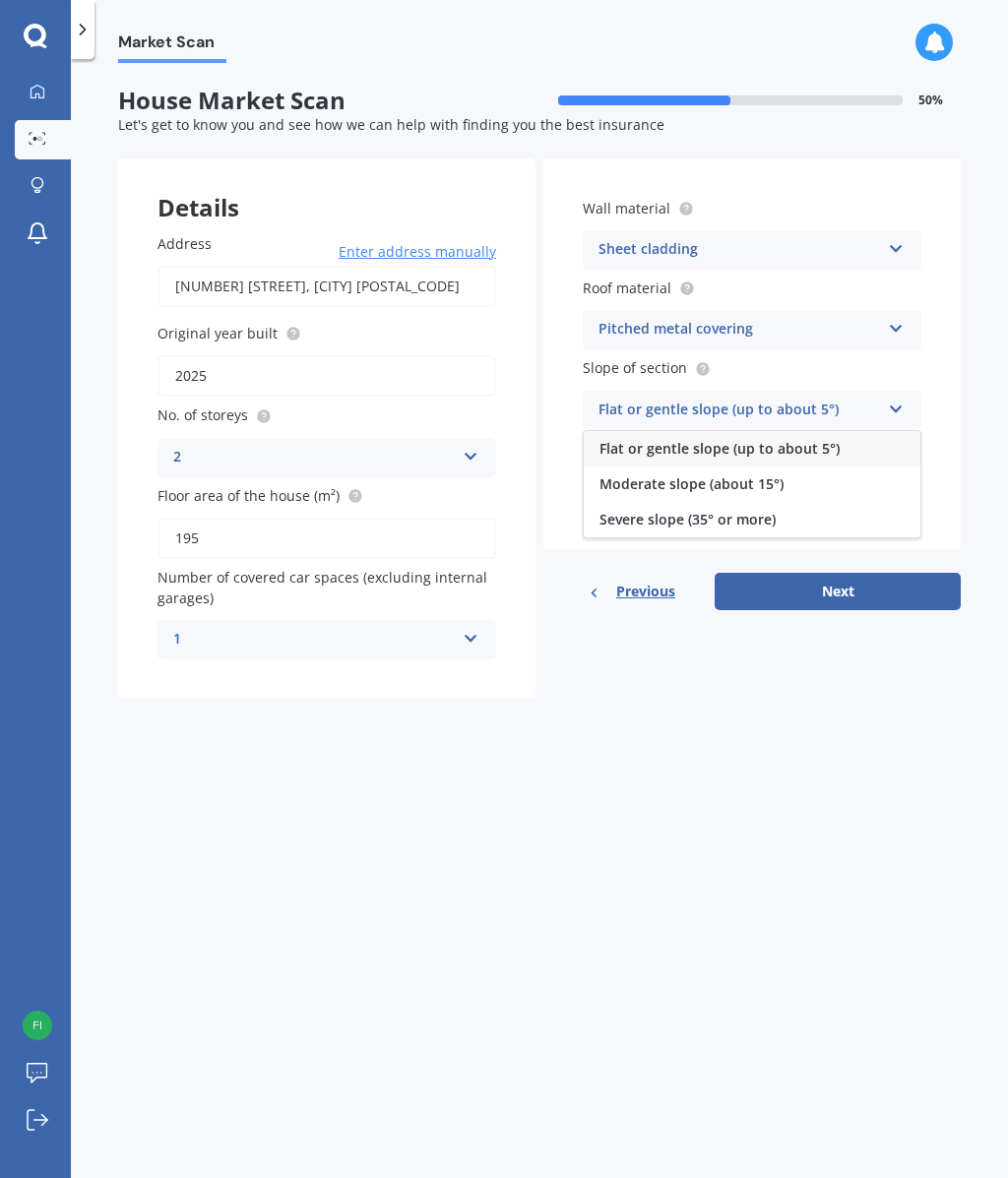 click on "Moderate slope (about 15°)" at bounding box center (720, 448) 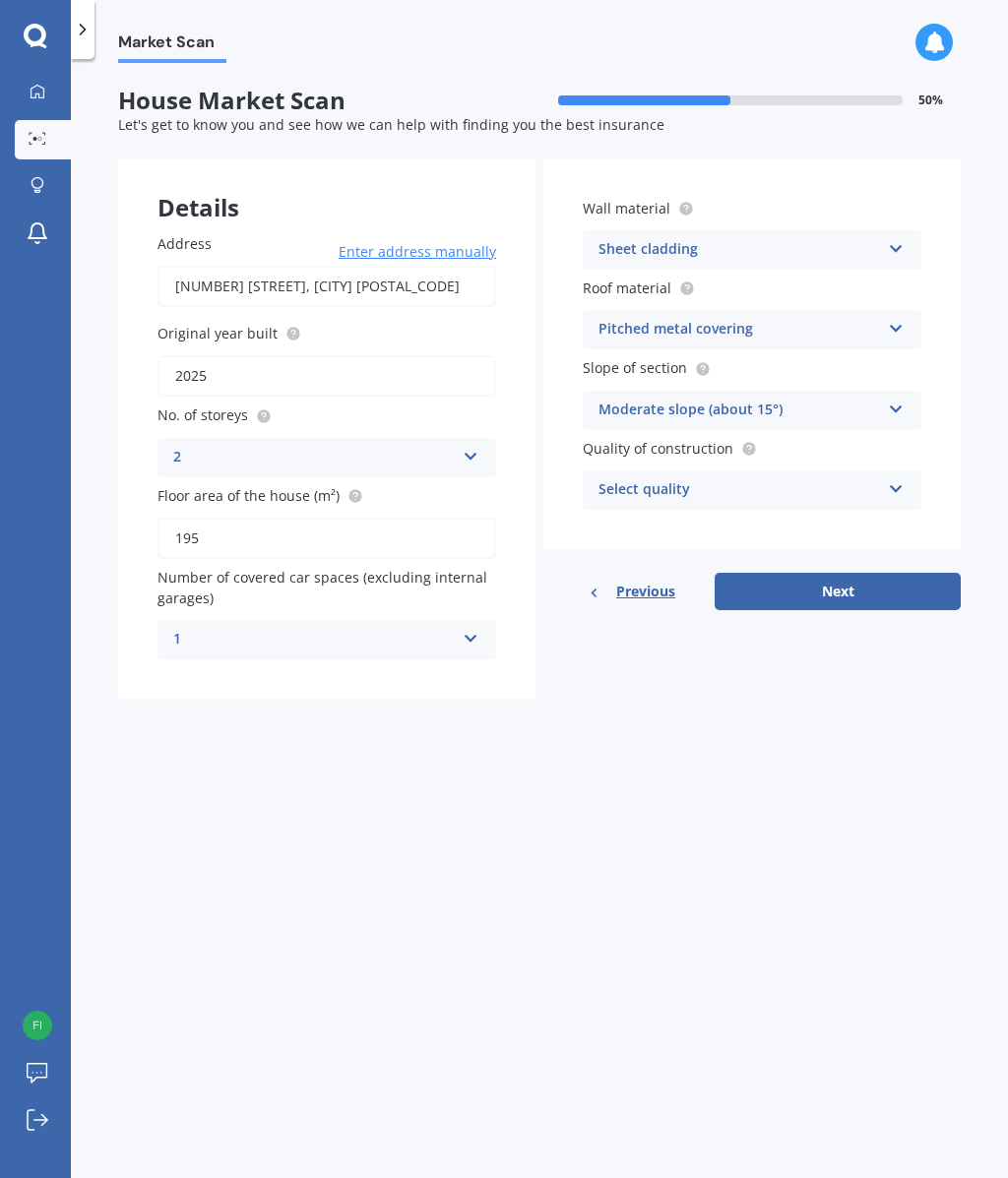 click at bounding box center [471, 453] 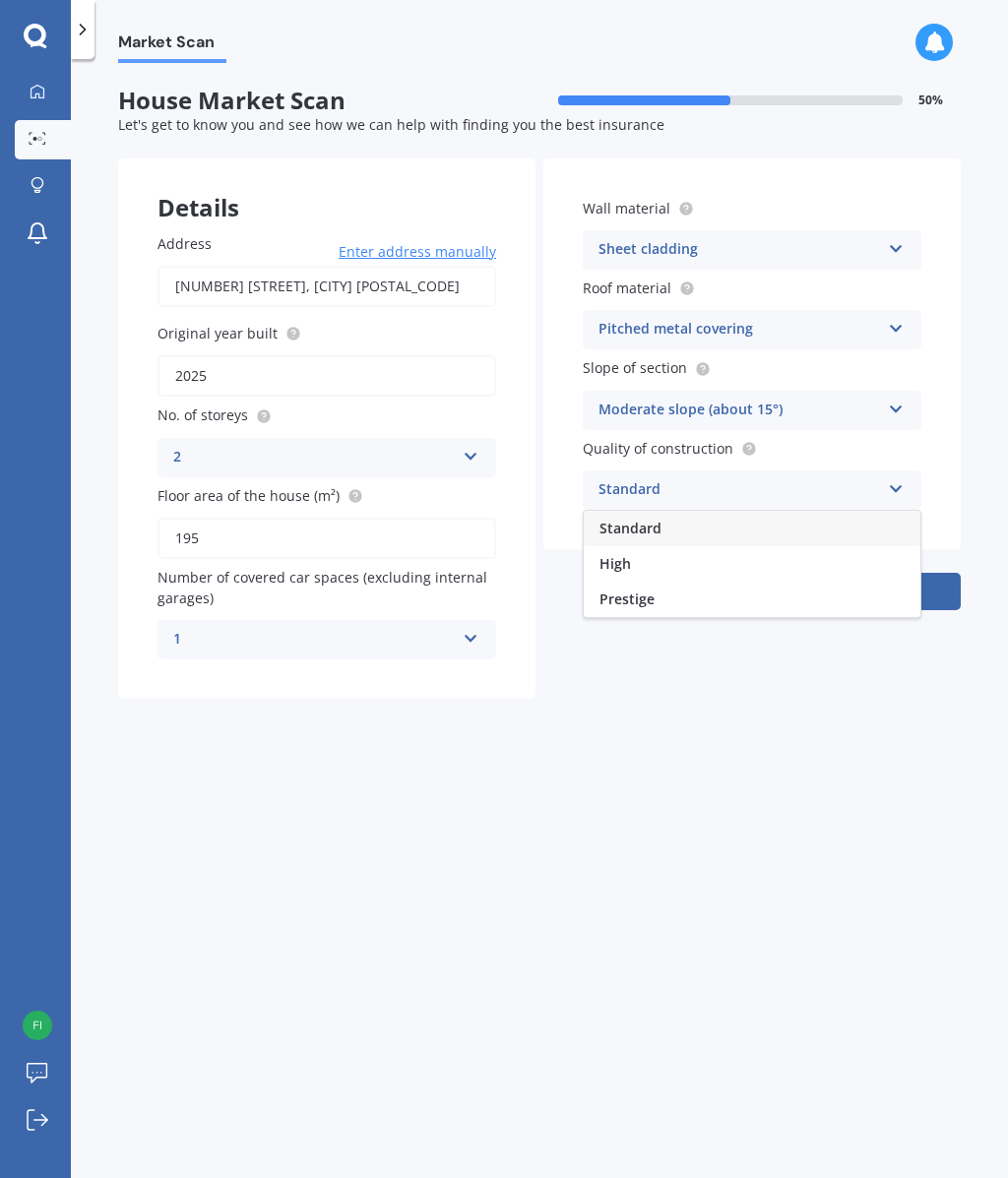 click on "Standard" at bounding box center (630, 527) 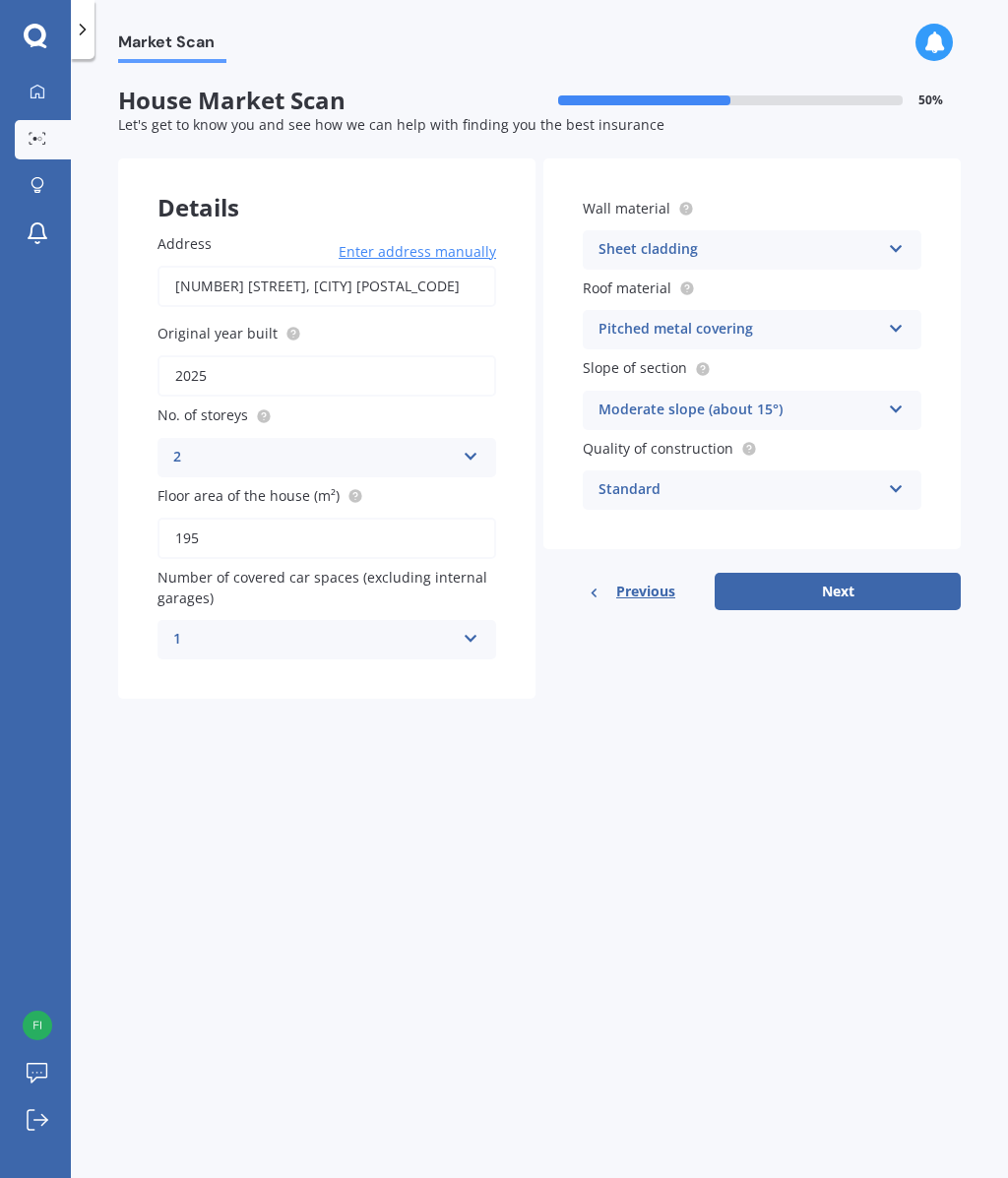 click on "Next" at bounding box center [838, 591] 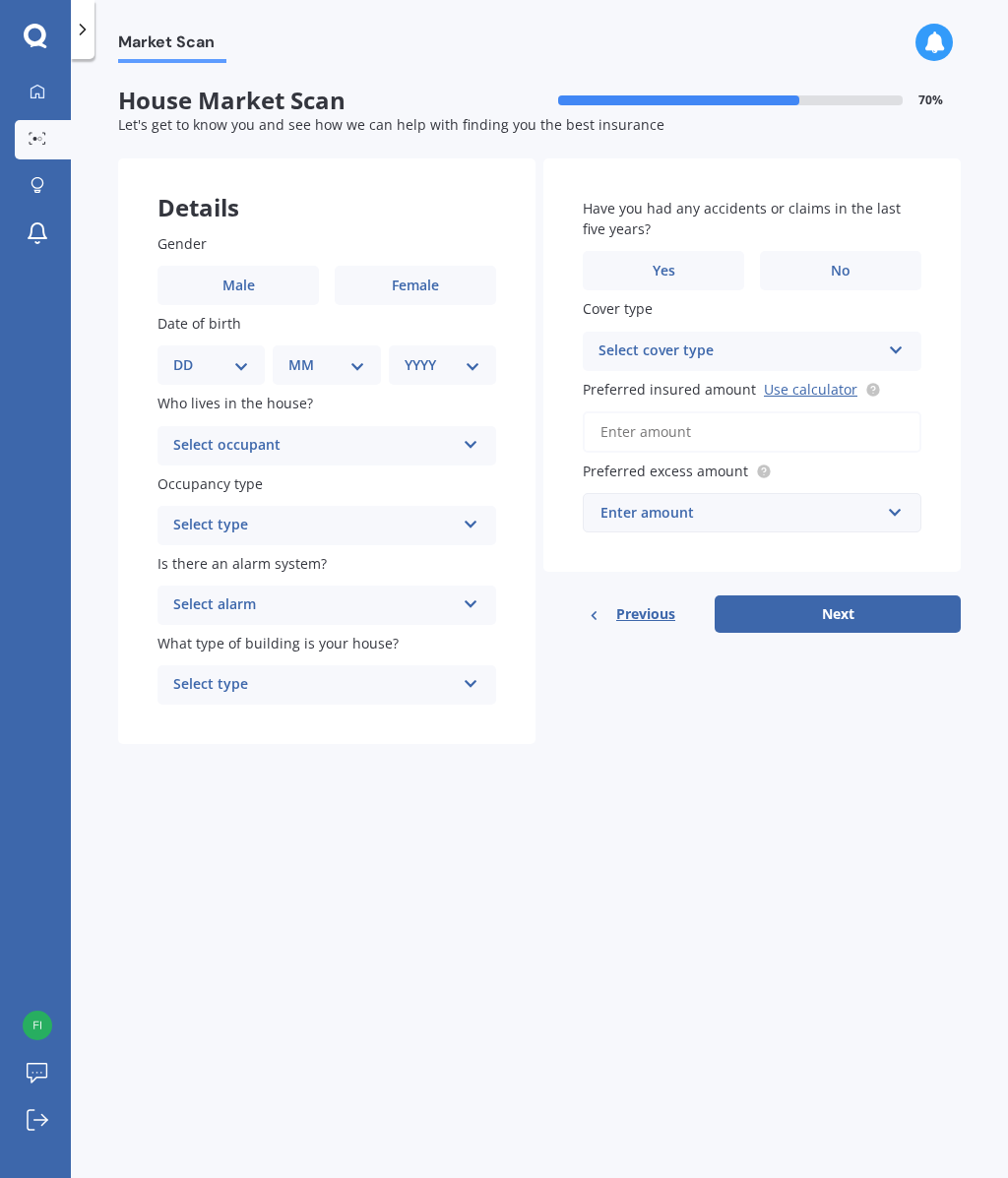 click on "No" at bounding box center (238, 285) 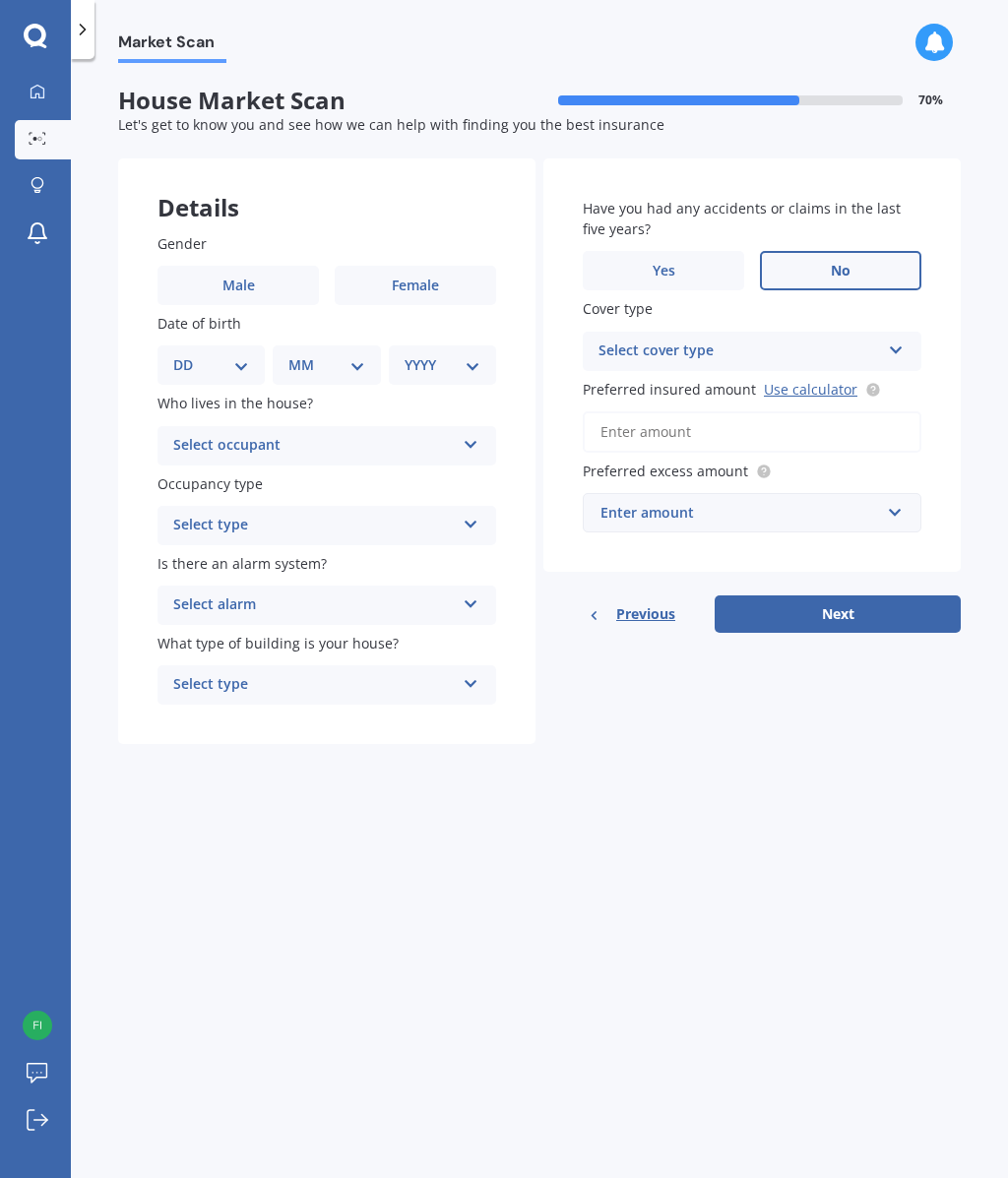 click on "Female" at bounding box center (238, 285) 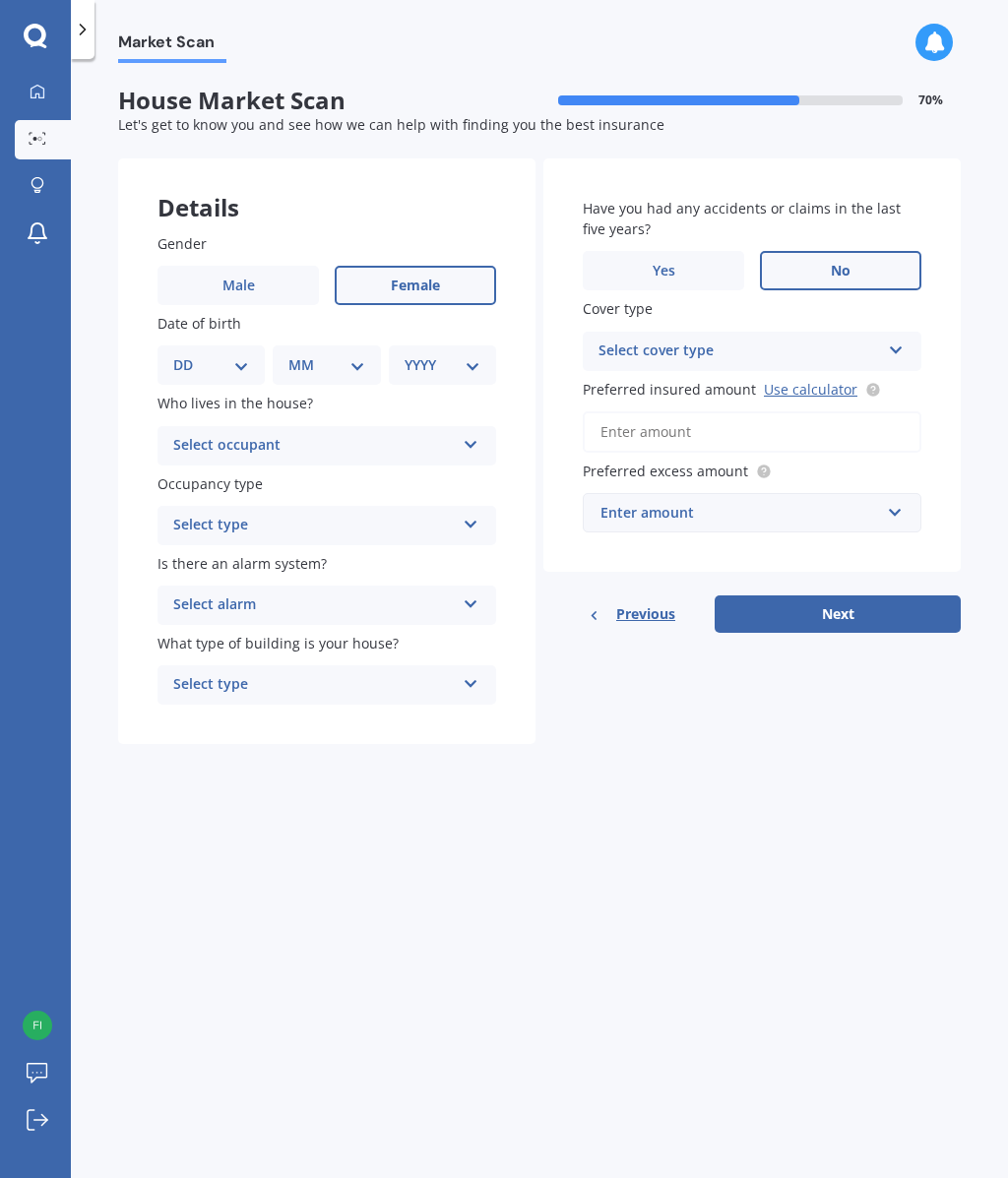 click on "DD 01 02 03 04 05 06 07 08 09 10 11 12 13 14 15 16 17 18 19 20 21 22 23 24 25 26 27 28 29 30 31" at bounding box center [211, 365] 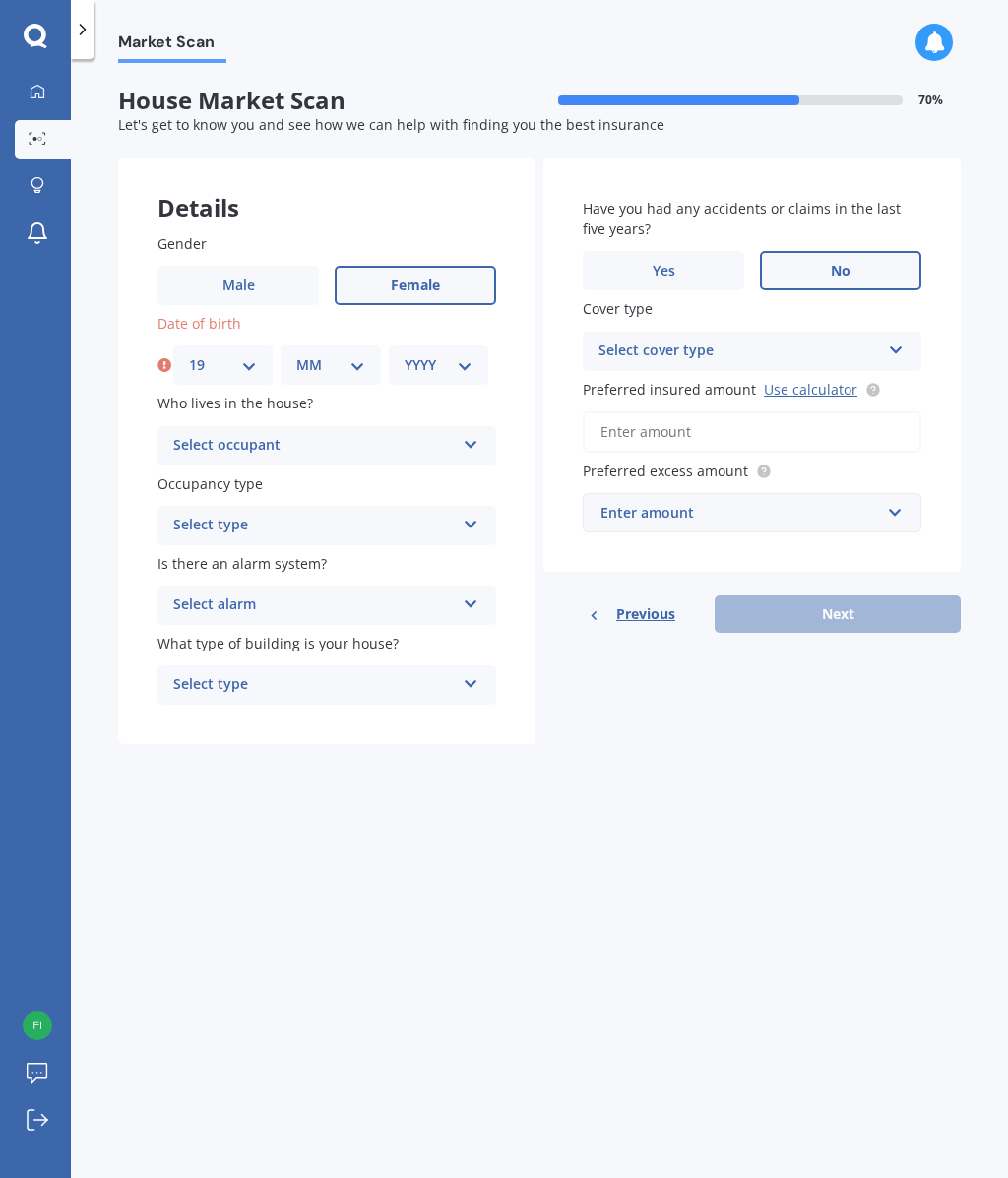 click on "MM 01 02 03 04 05 06 07 08 09 10 11 12" at bounding box center [330, 365] 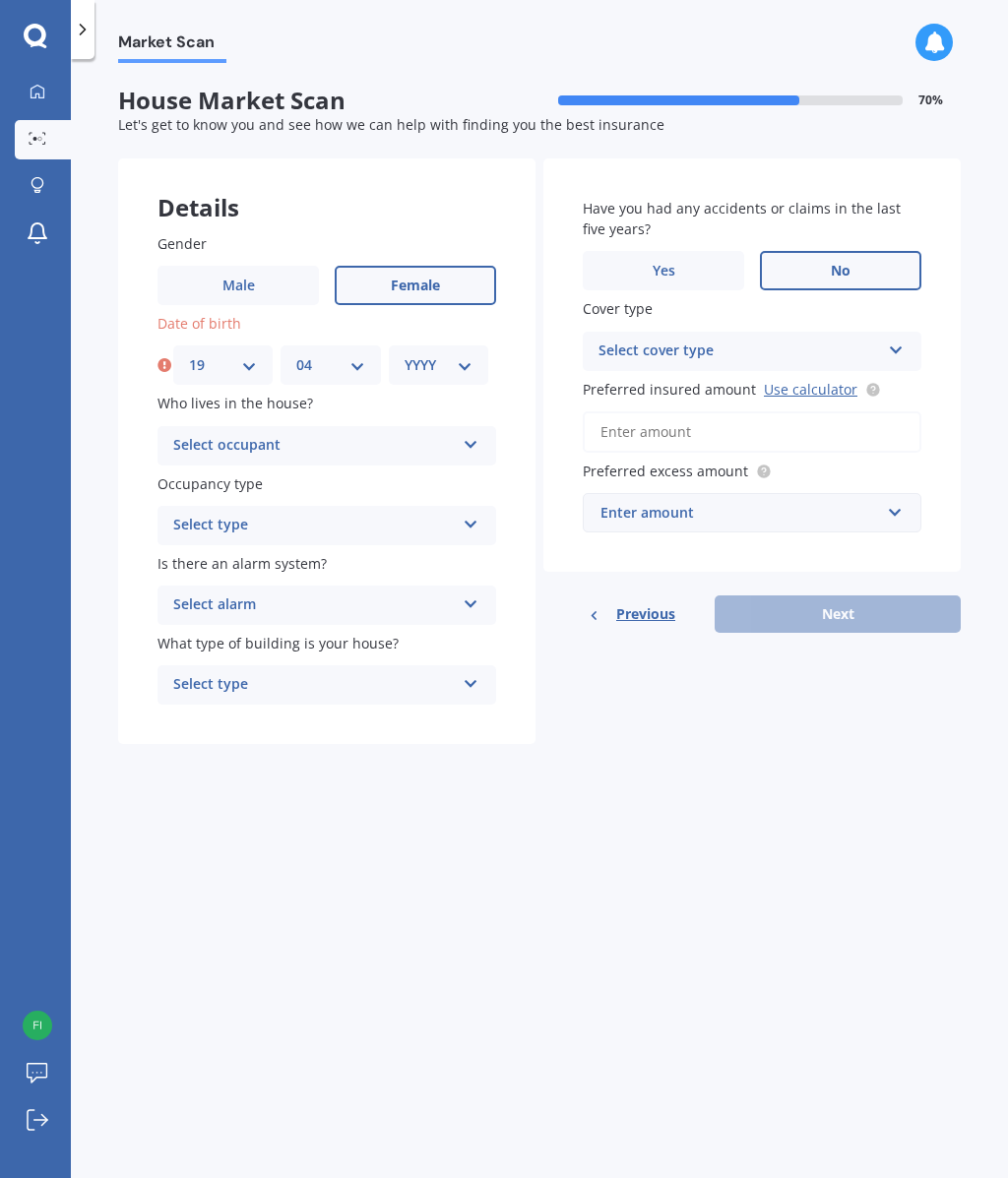 click on "MM 01 02 03 04 05 06 07 08 09 10 11 12" at bounding box center [330, 365] 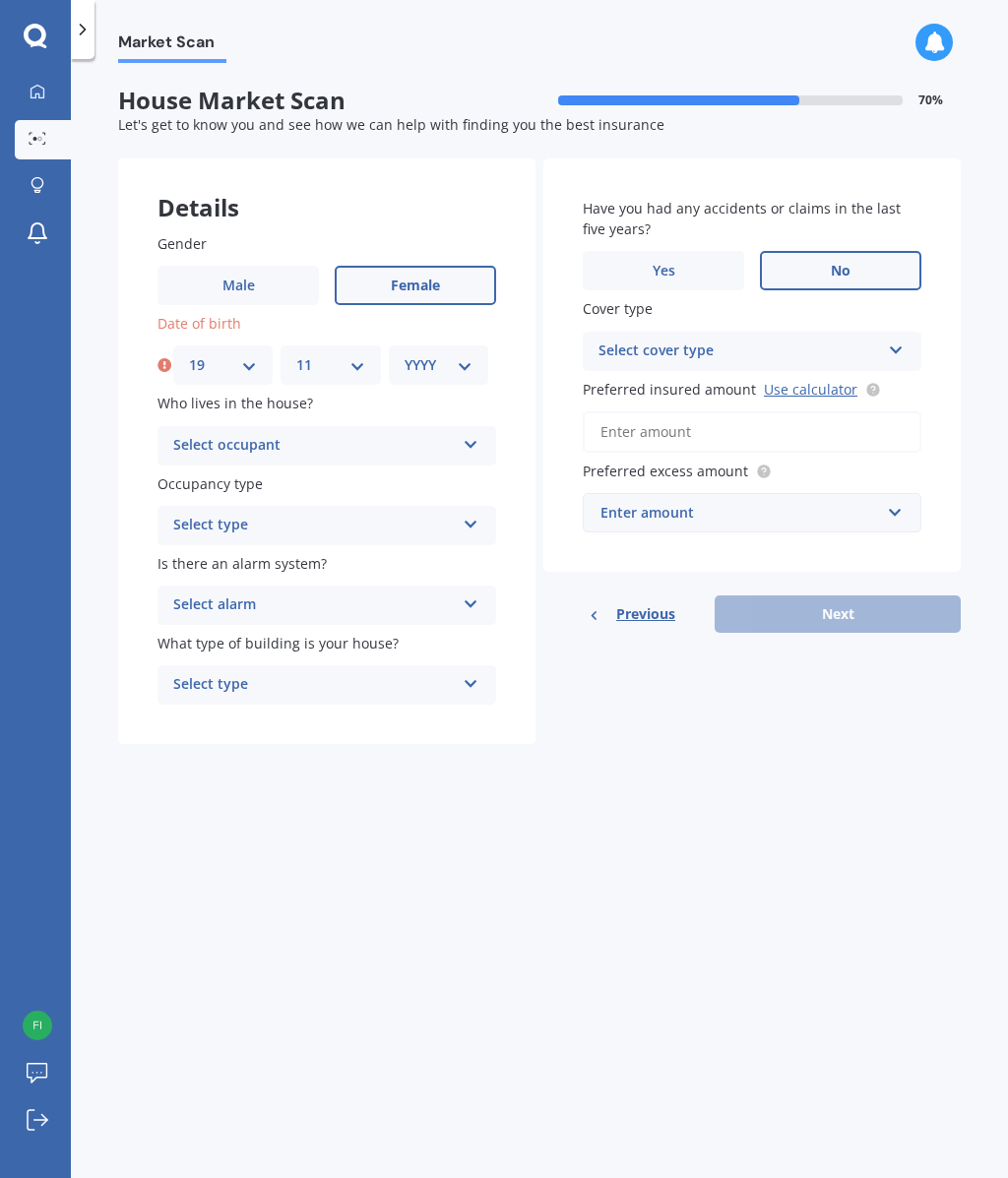 click on "YYYY 2009 2008 2007 2006 2005 2004 2003 2002 2001 2000 1999 1998 1997 1996 1995 1994 1993 1992 1991 1990 1989 1988 1987 1986 1985 1984 1983 1982 1981 1980 1979 1978 1977 1976 1975 1974 1973 1972 1971 1970 1969 1968 1967 1966 1965 1964 1963 1962 1961 1960 1959 1958 1957 1956 1955 1954 1953 1952 1951 1950 1949 1948 1947 1946 1945 1944 1943 1942 1941 1940 1939 1938 1937 1936 1935 1934 1933 1932 1931 1930 1929 1928 1927 1926 1925 1924 1923 1922 1921 1920 1919 1918 1917 1916 1915 1914 1913 1912 1911 1910" at bounding box center (438, 365) 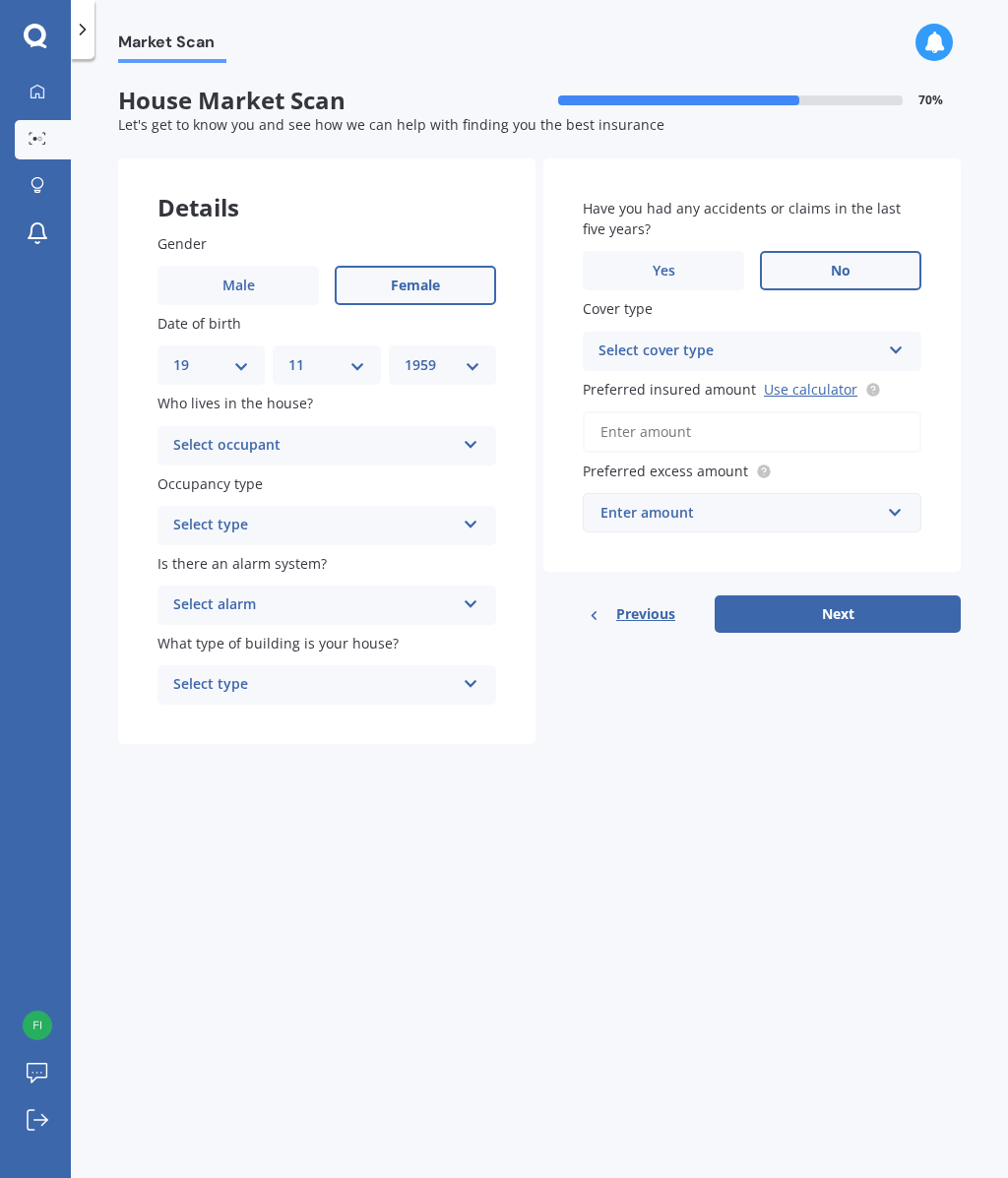 click at bounding box center [471, 441] 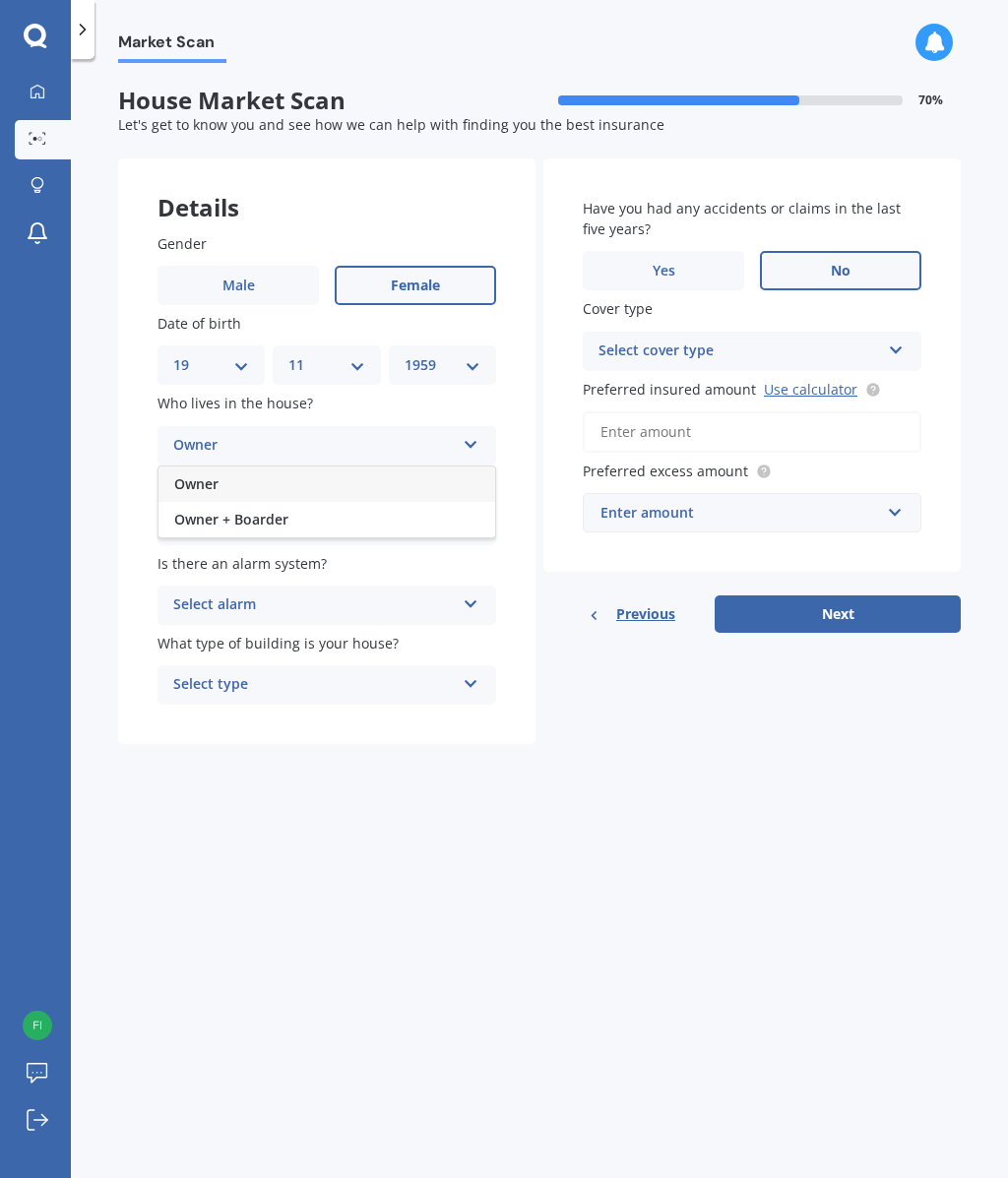click on "Owner" at bounding box center [196, 483] 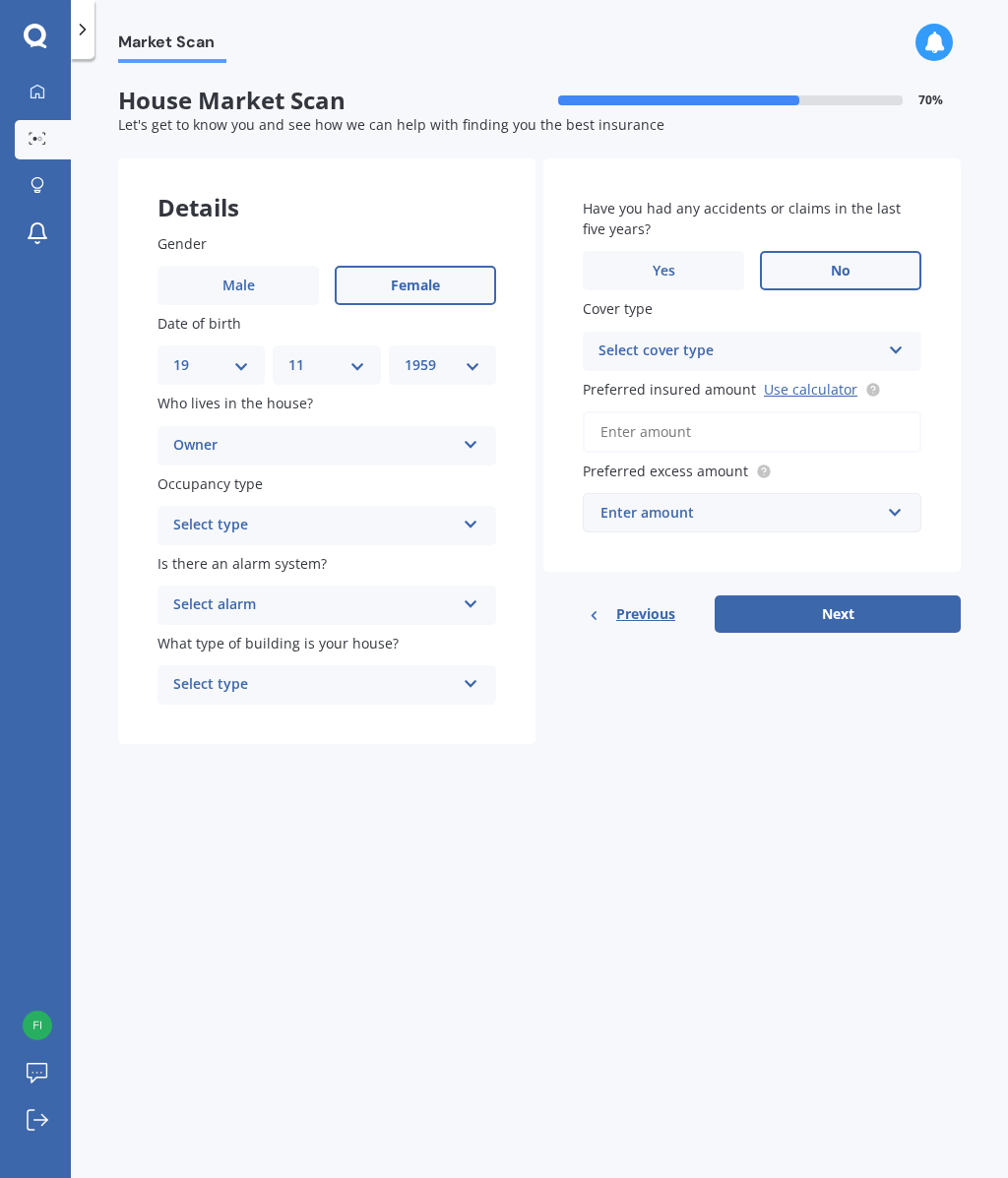 click at bounding box center (471, 441) 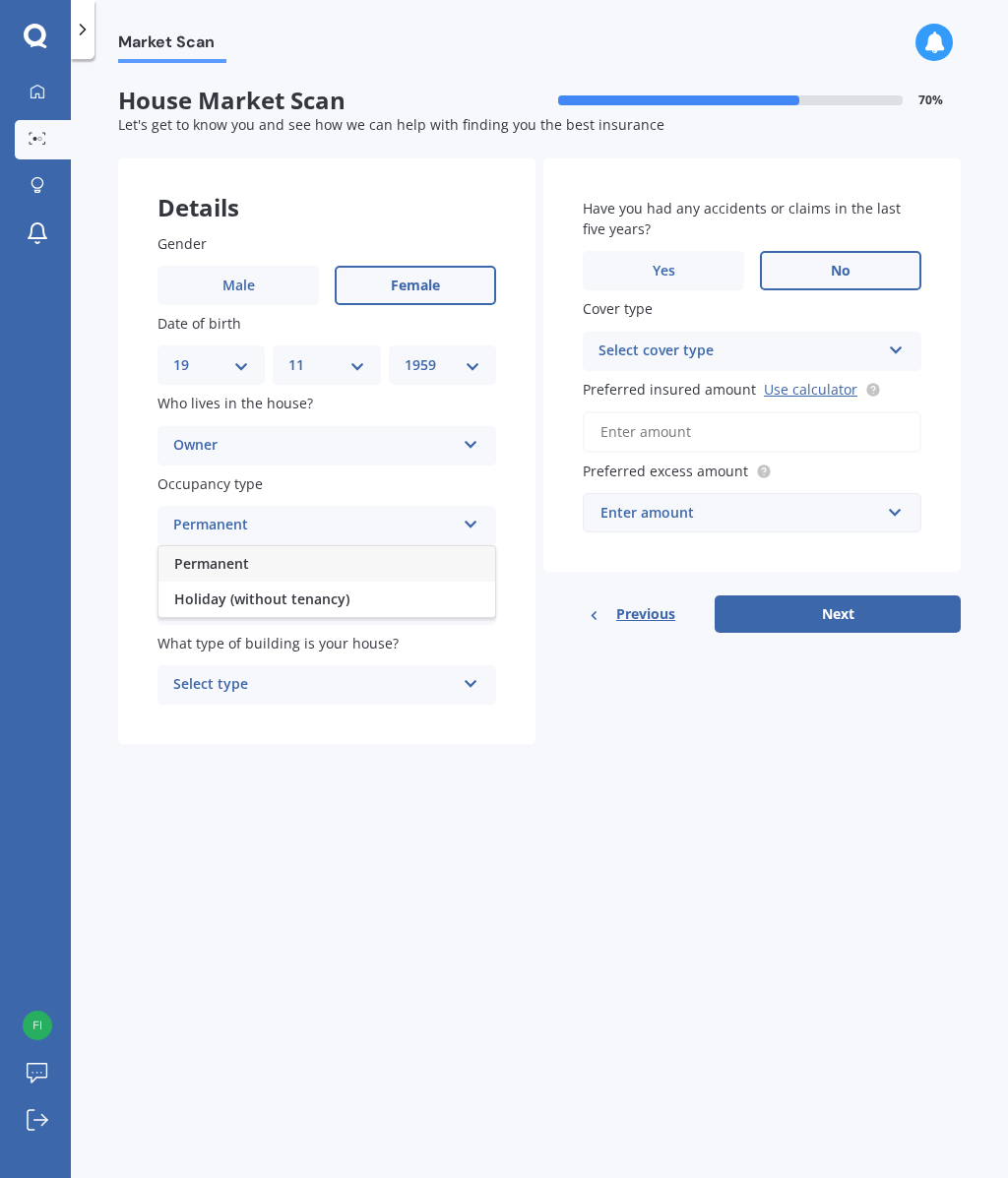 click on "Permanent" at bounding box center [212, 563] 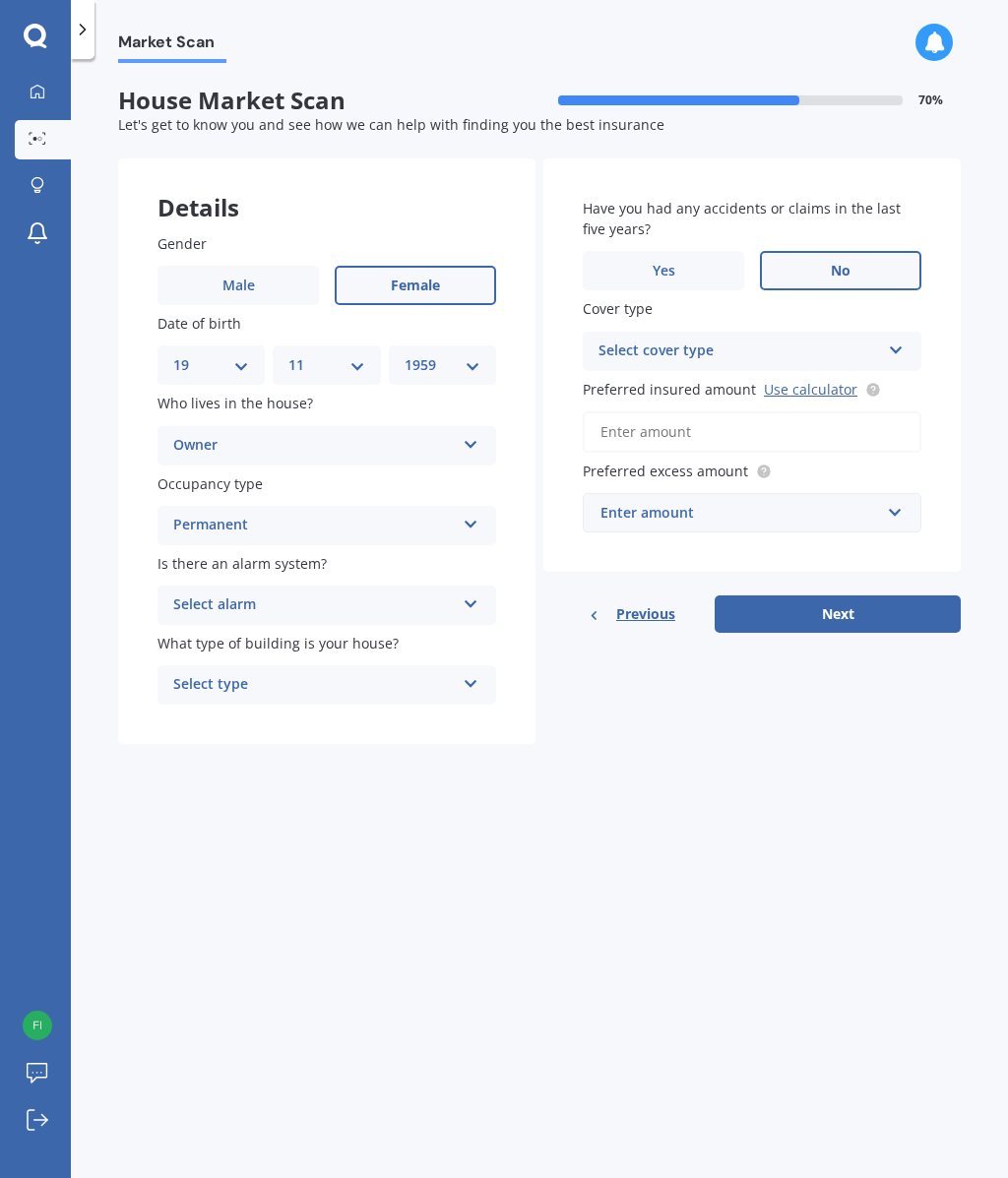 click at bounding box center (471, 441) 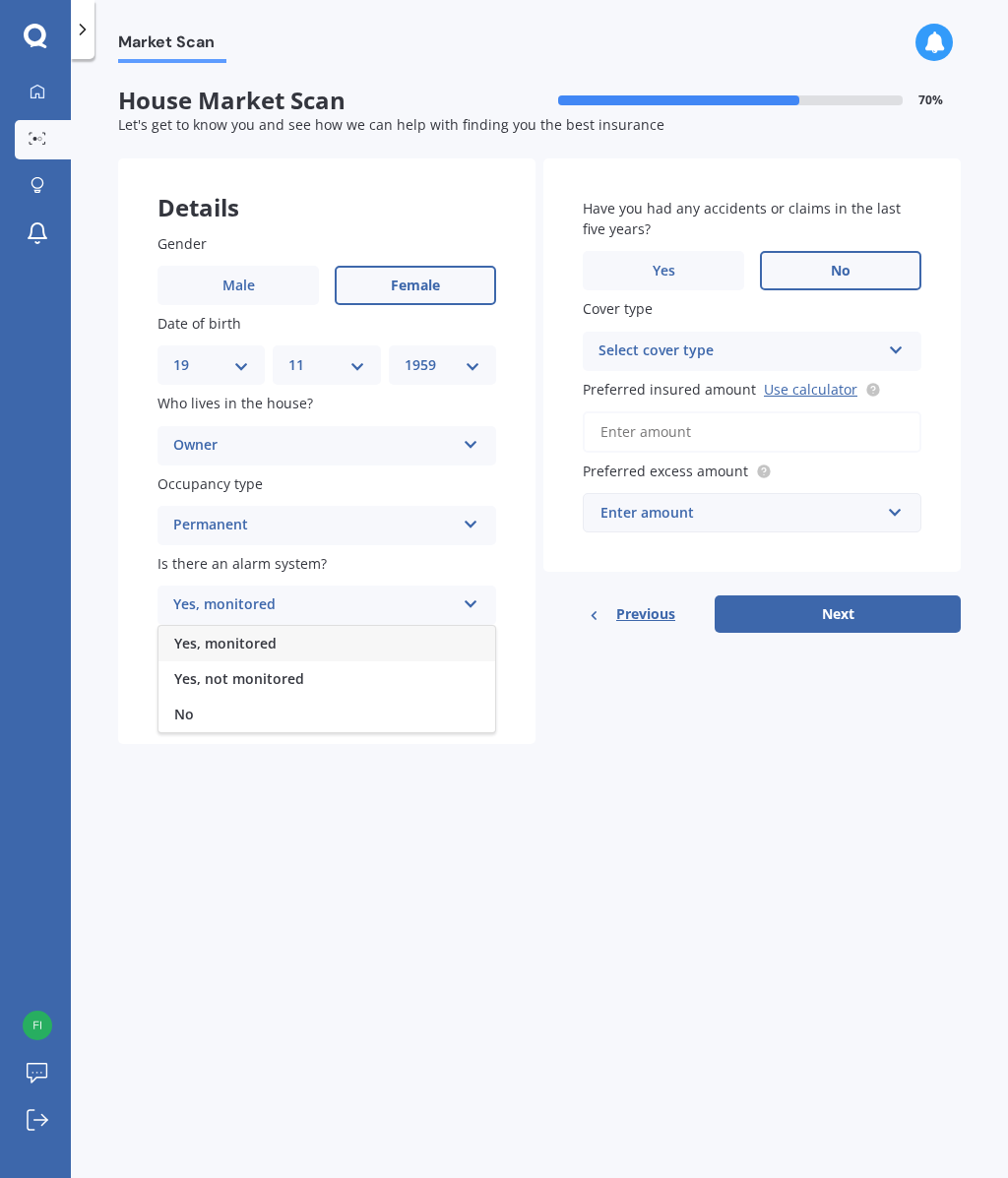 click on "No" at bounding box center (225, 643) 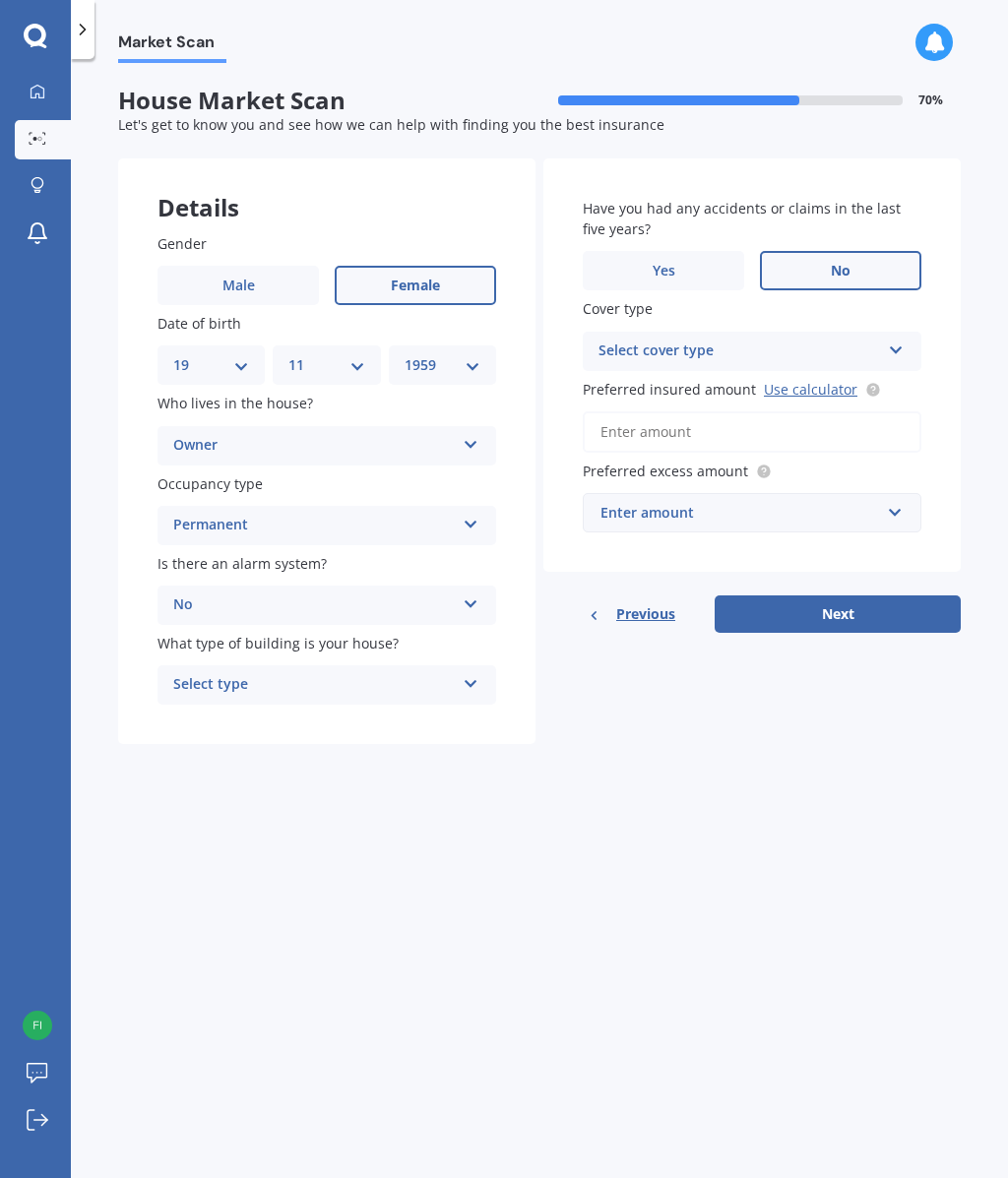 click at bounding box center (471, 441) 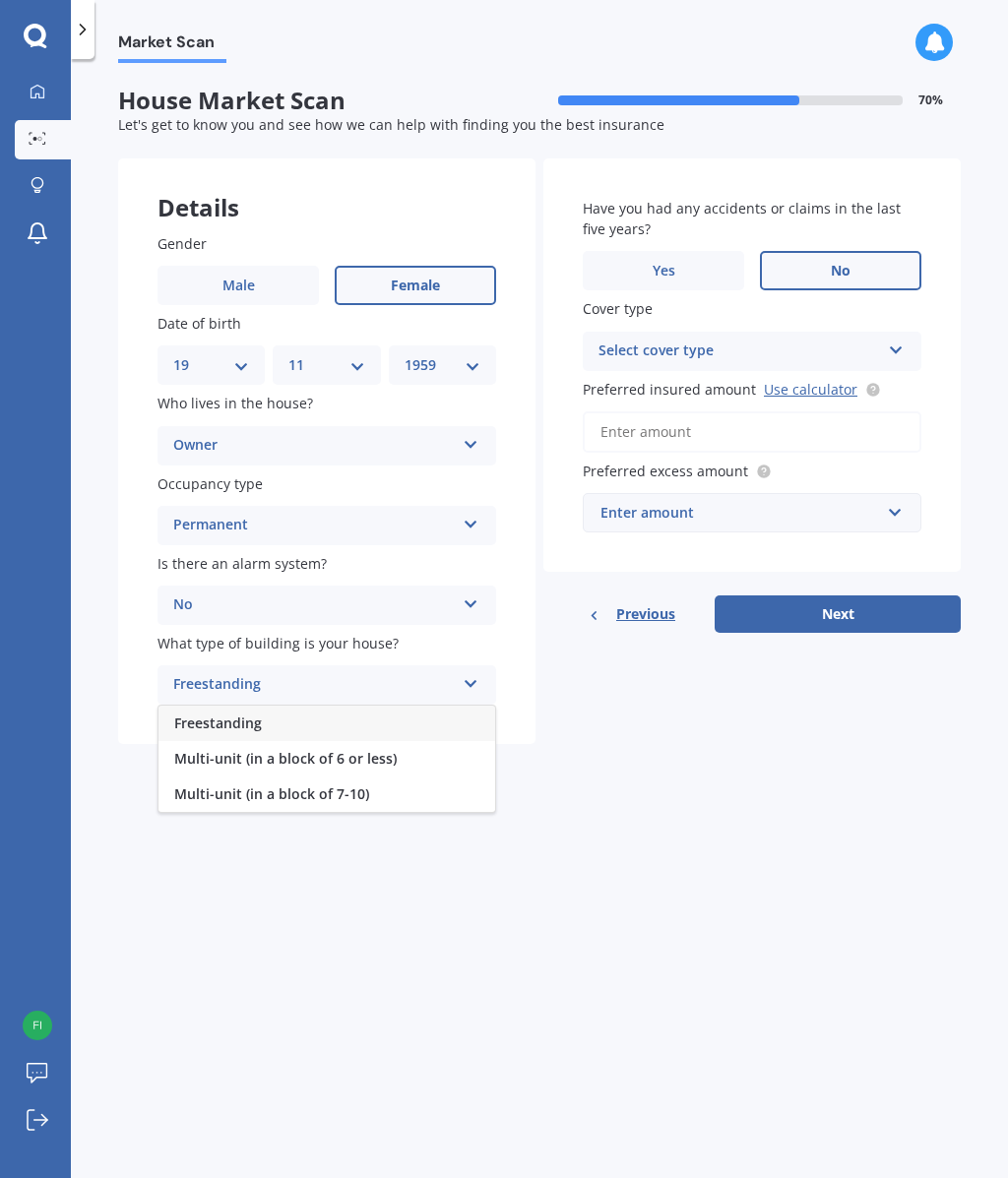 click on "Freestanding" at bounding box center [218, 722] 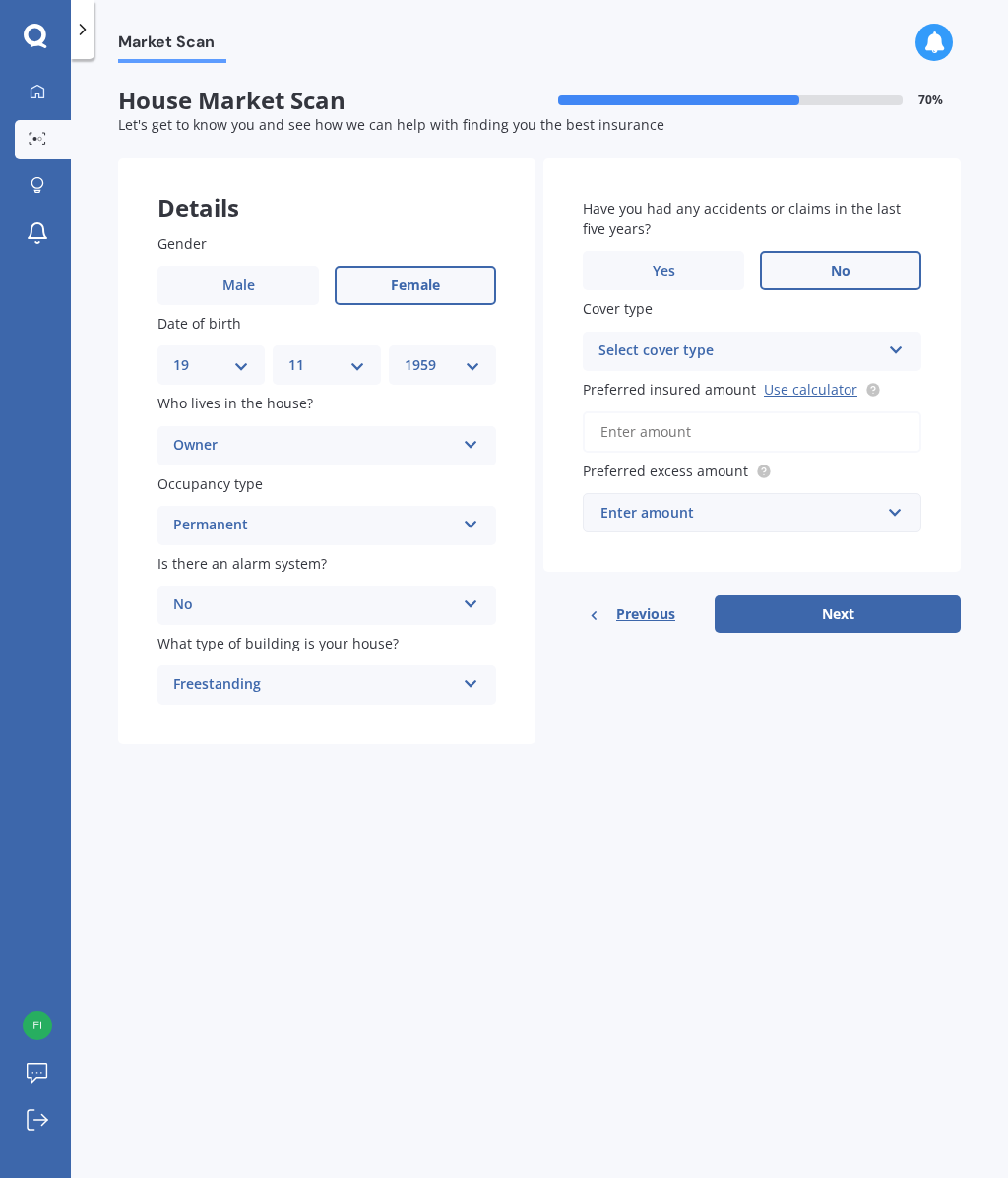 click on "No" at bounding box center (415, 285) 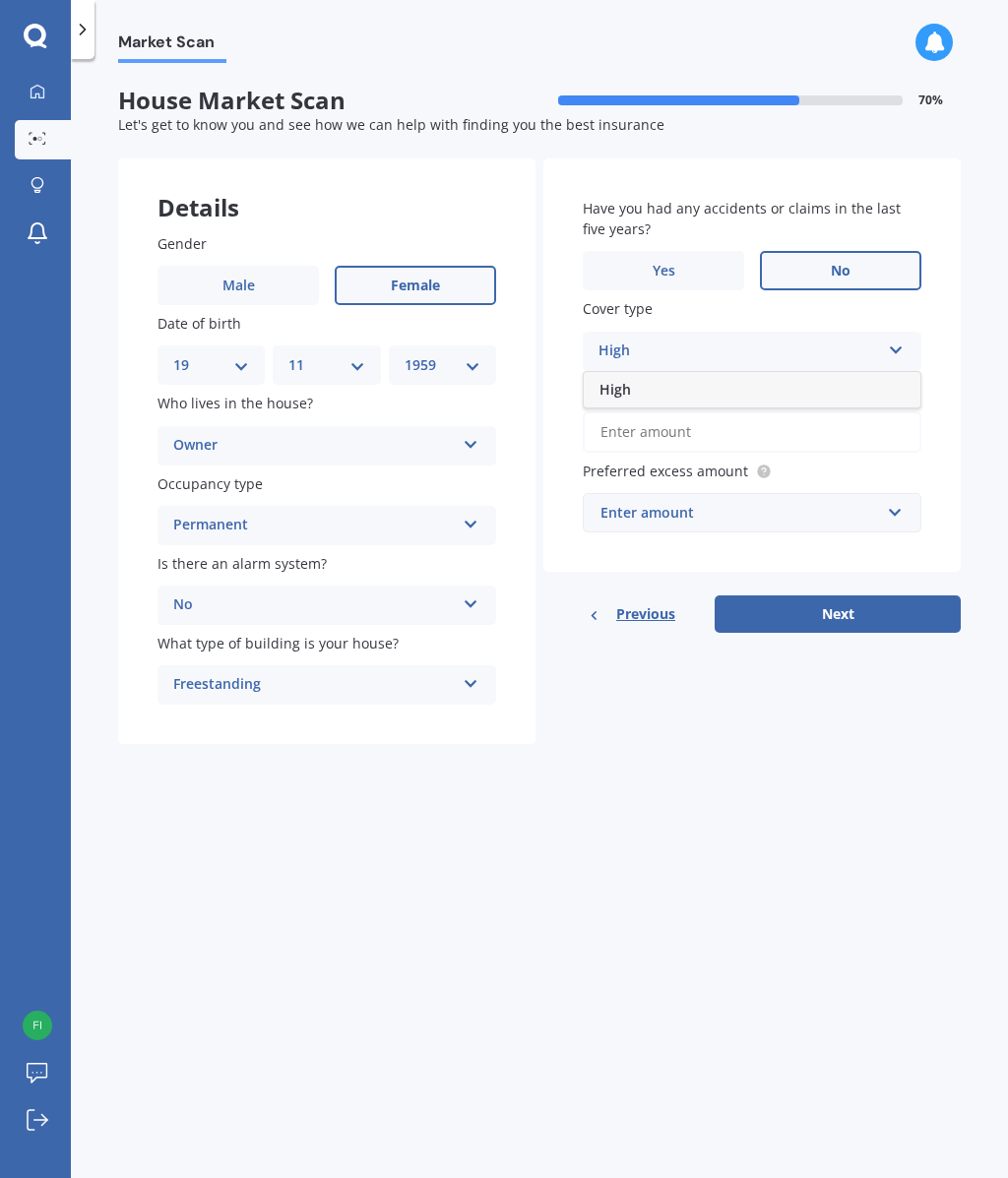 click at bounding box center (896, 346) 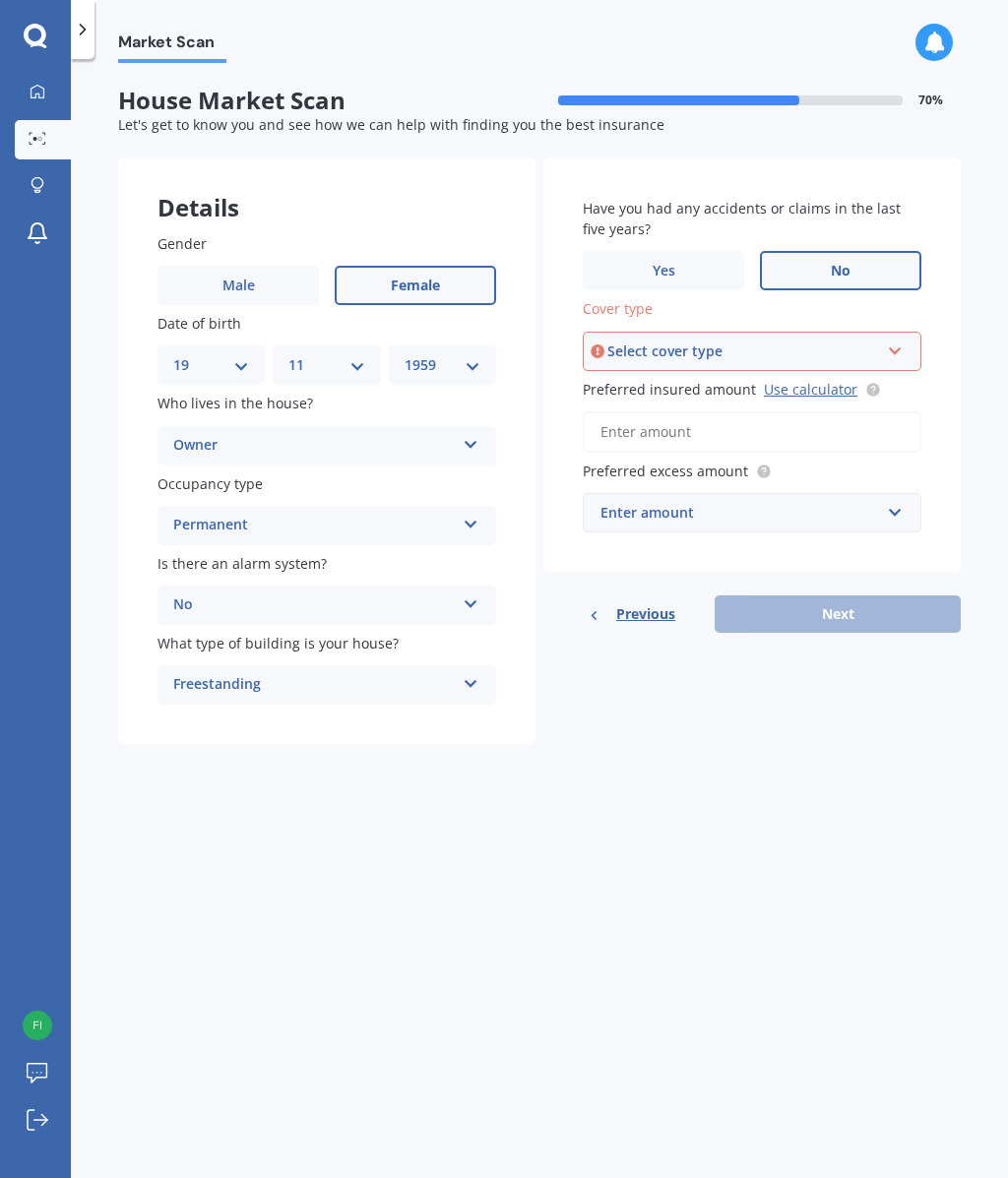 click at bounding box center (895, 347) 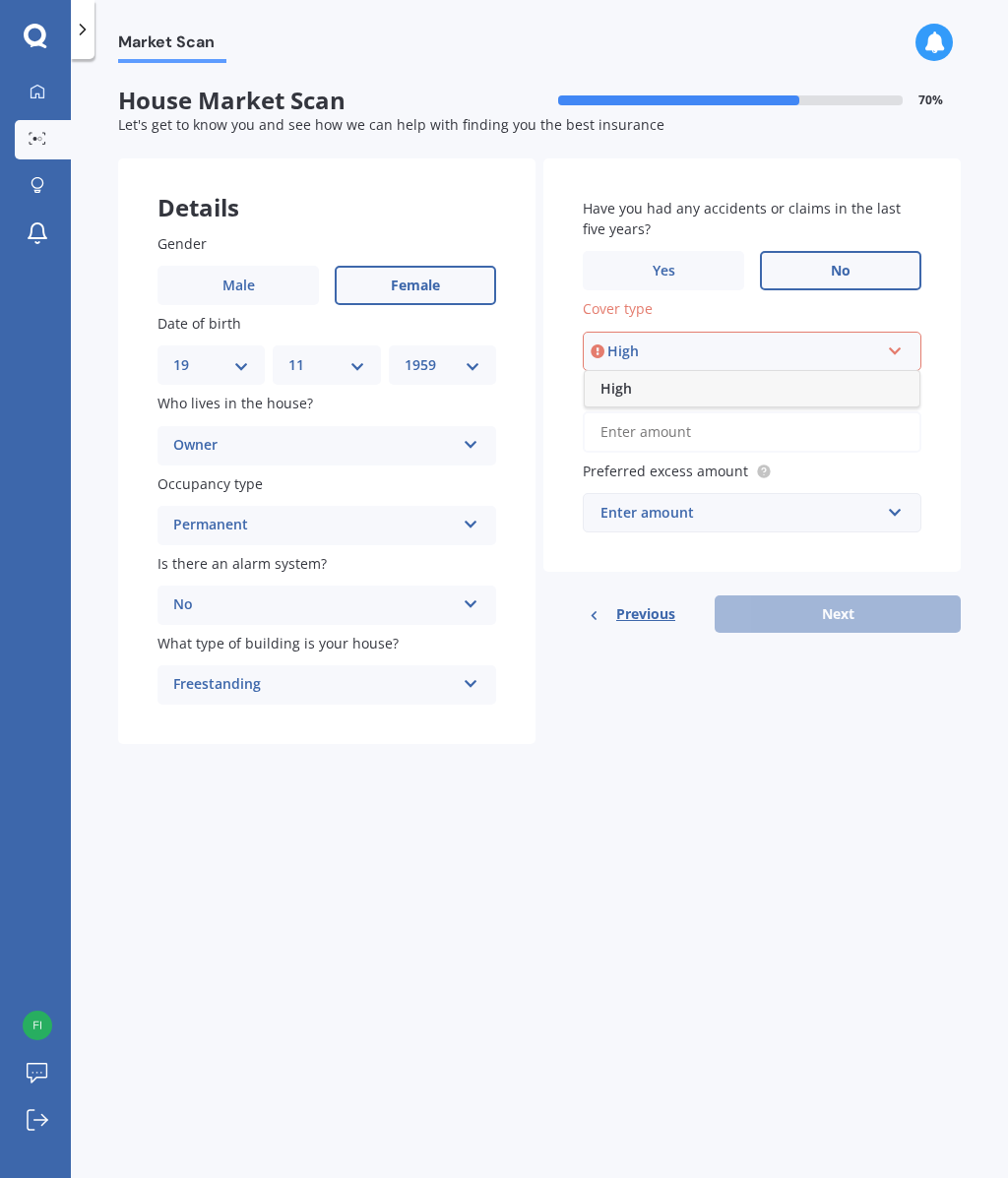 click on "High" at bounding box center [616, 388] 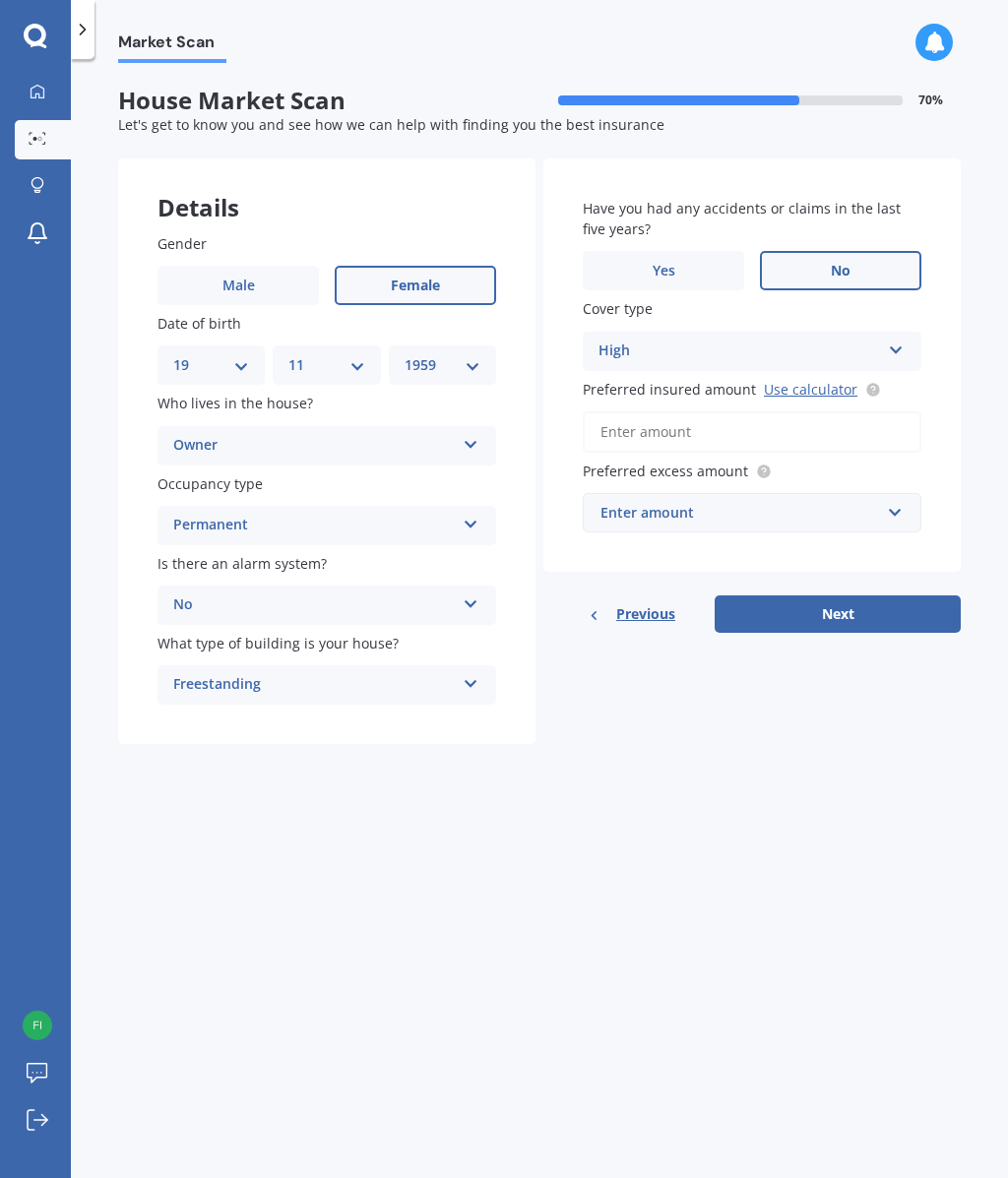 click on "Preferred insured amount Use calculator" at bounding box center (752, 432) 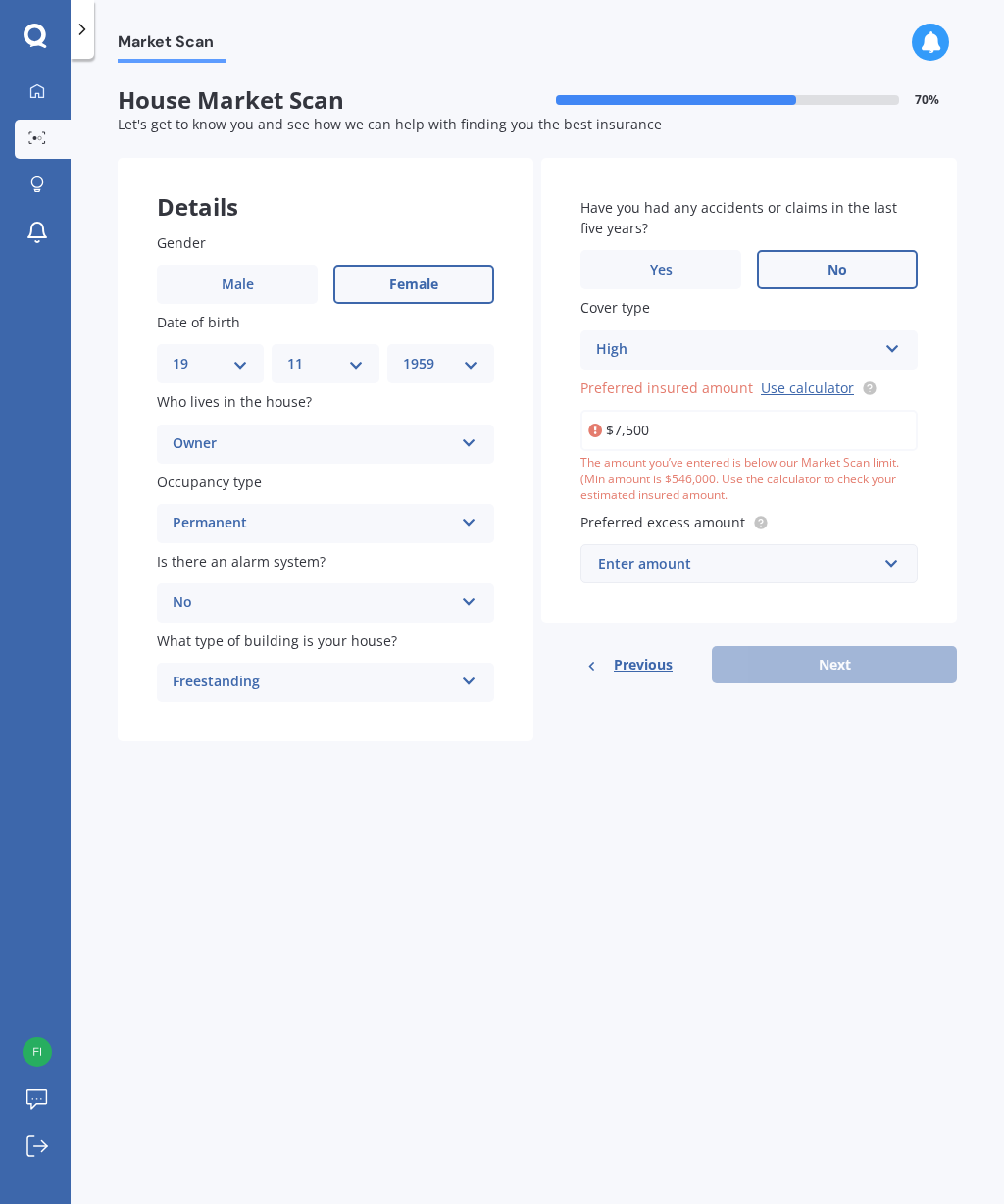 type on "$75,000" 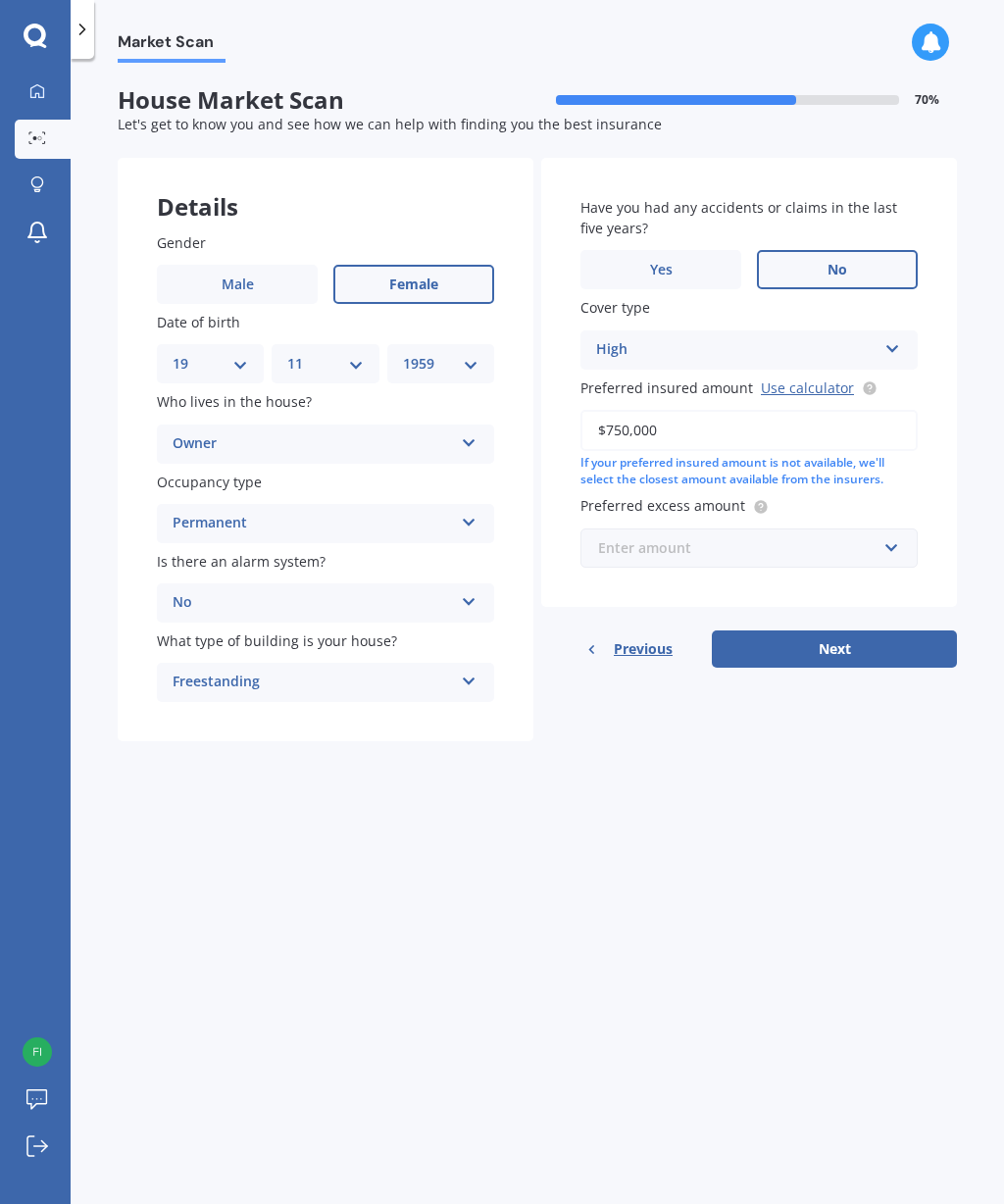 click at bounding box center (742, 548) 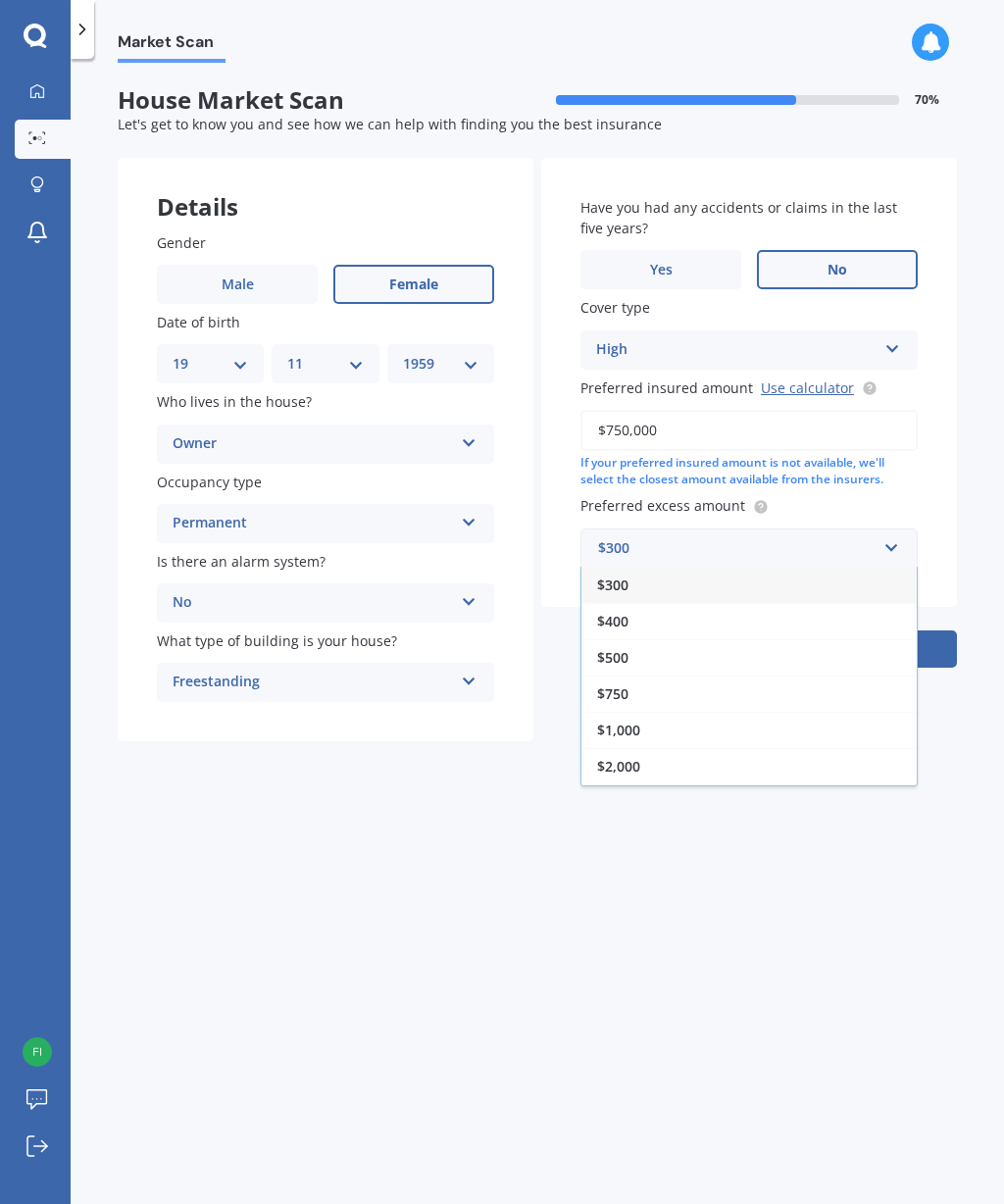 click on "$500" at bounding box center (613, 584) 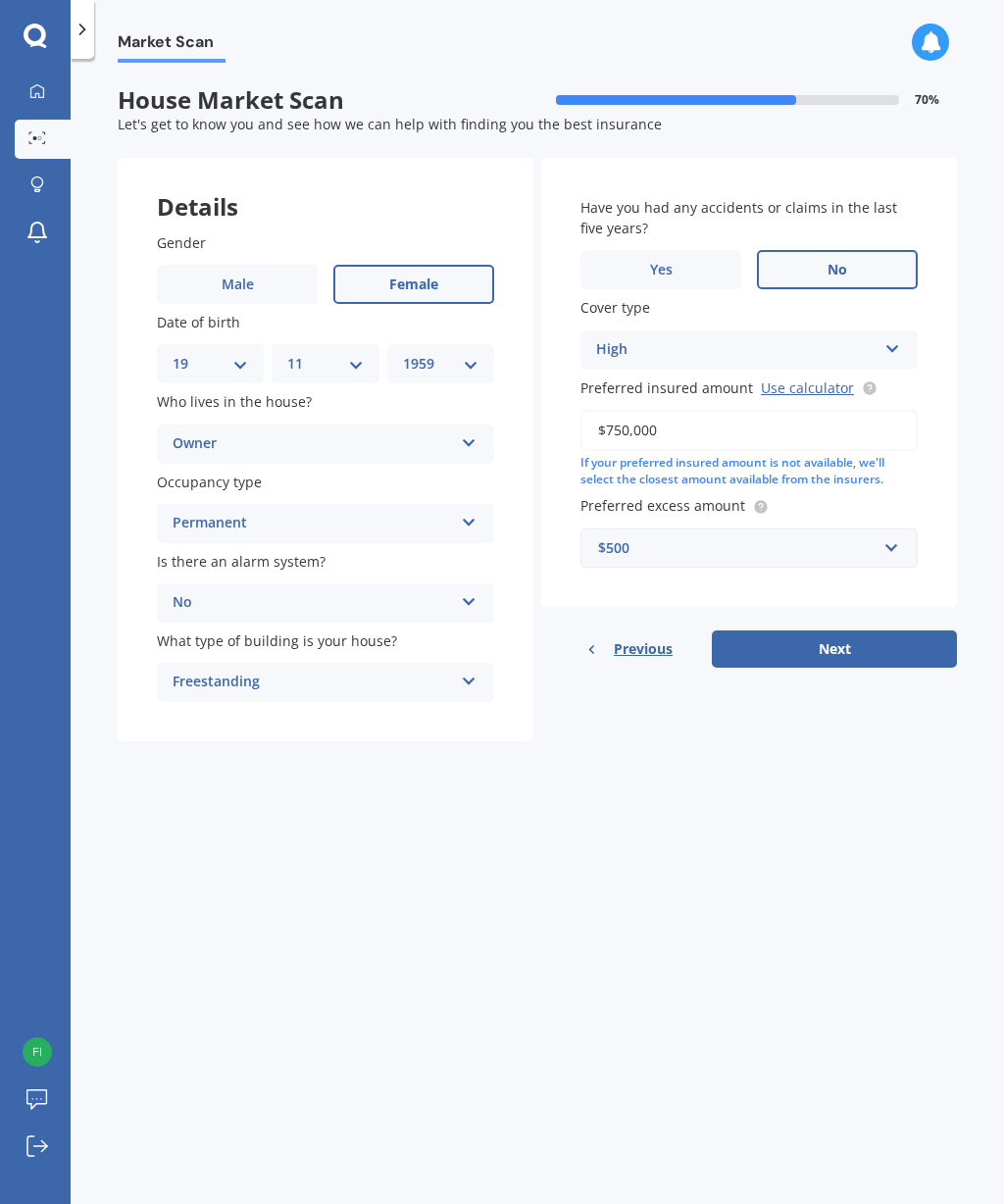 click on "Next" at bounding box center (834, 649) 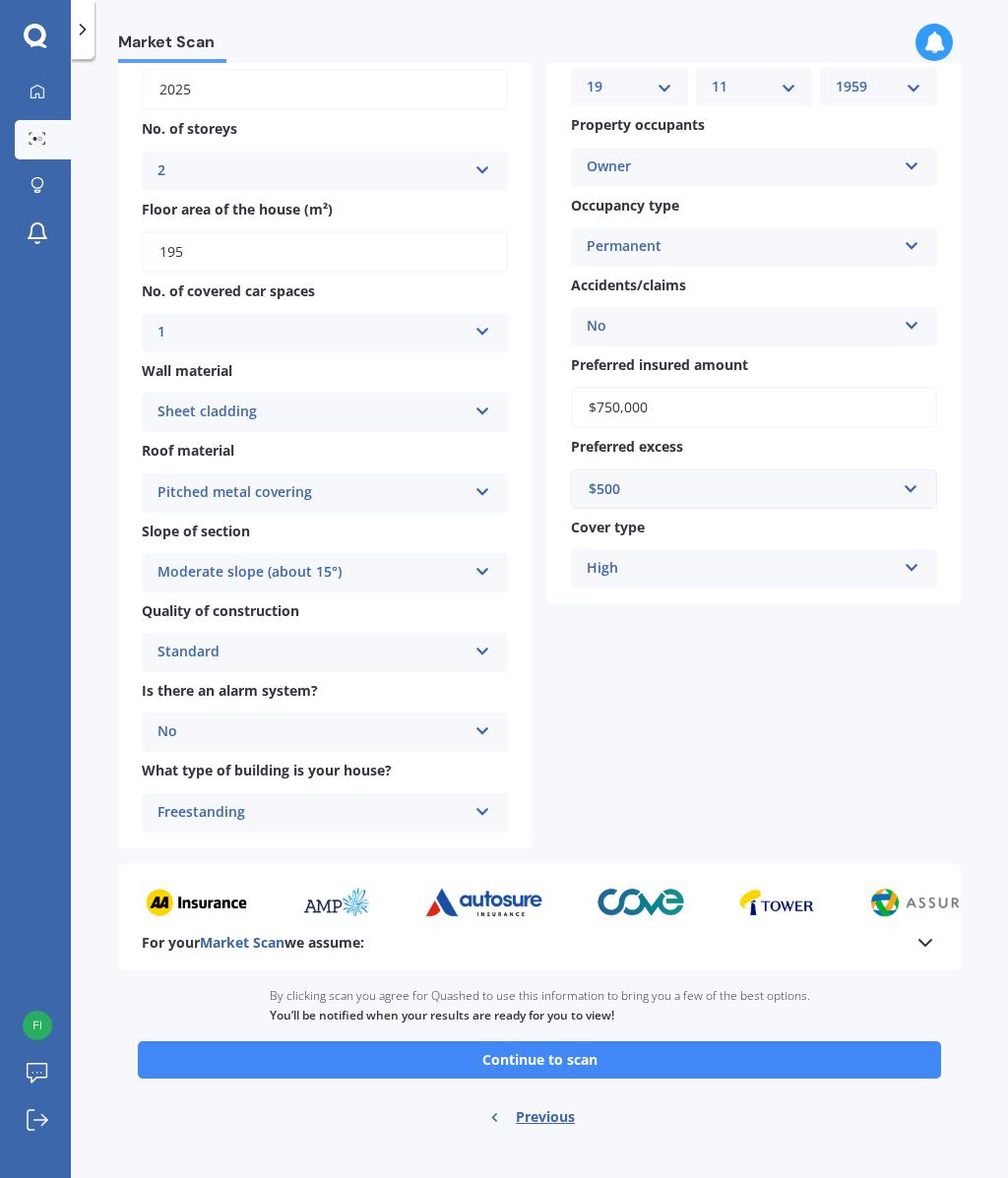 scroll, scrollTop: 218, scrollLeft: 0, axis: vertical 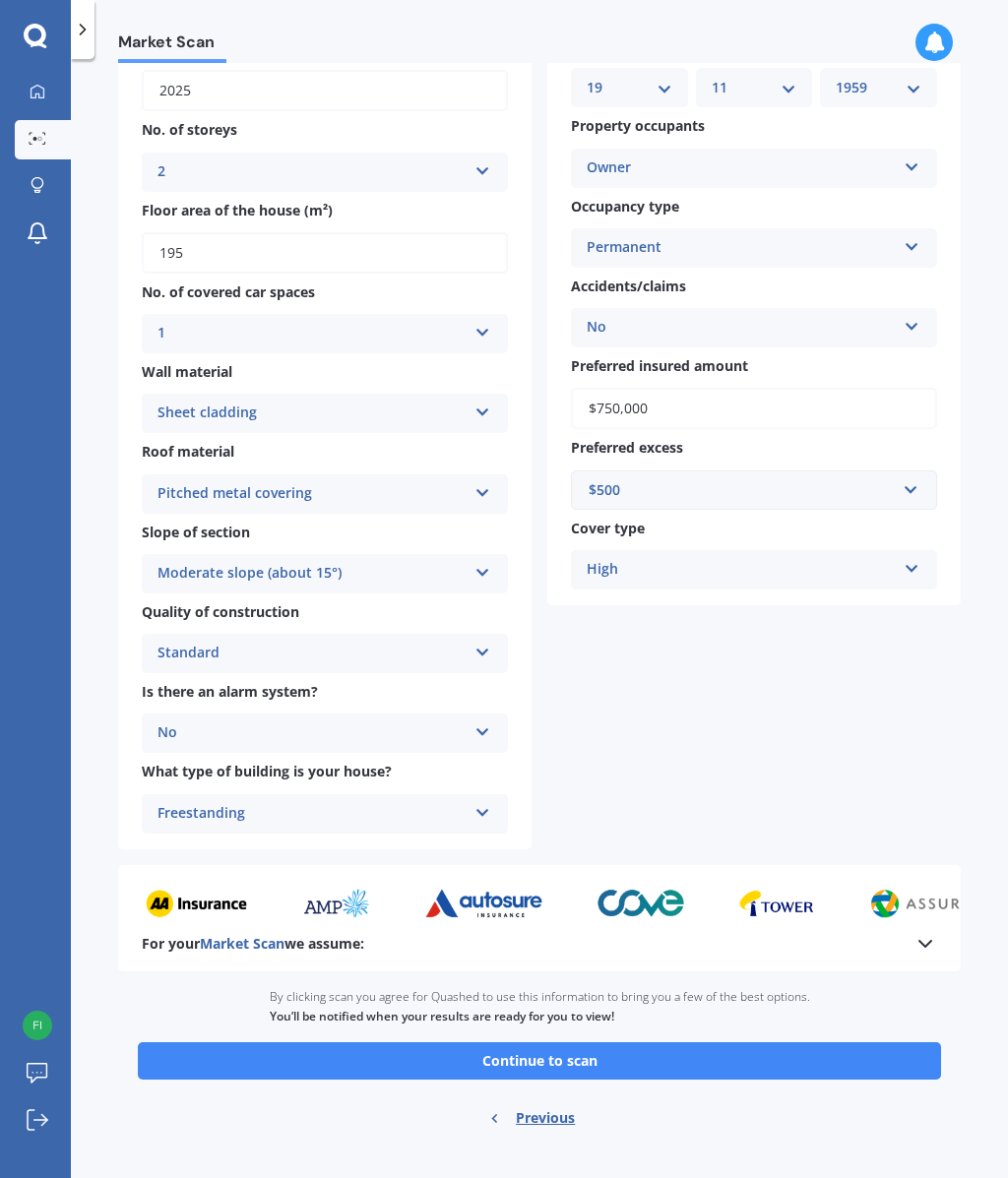 click on "Continue to scan" at bounding box center [539, 1061] 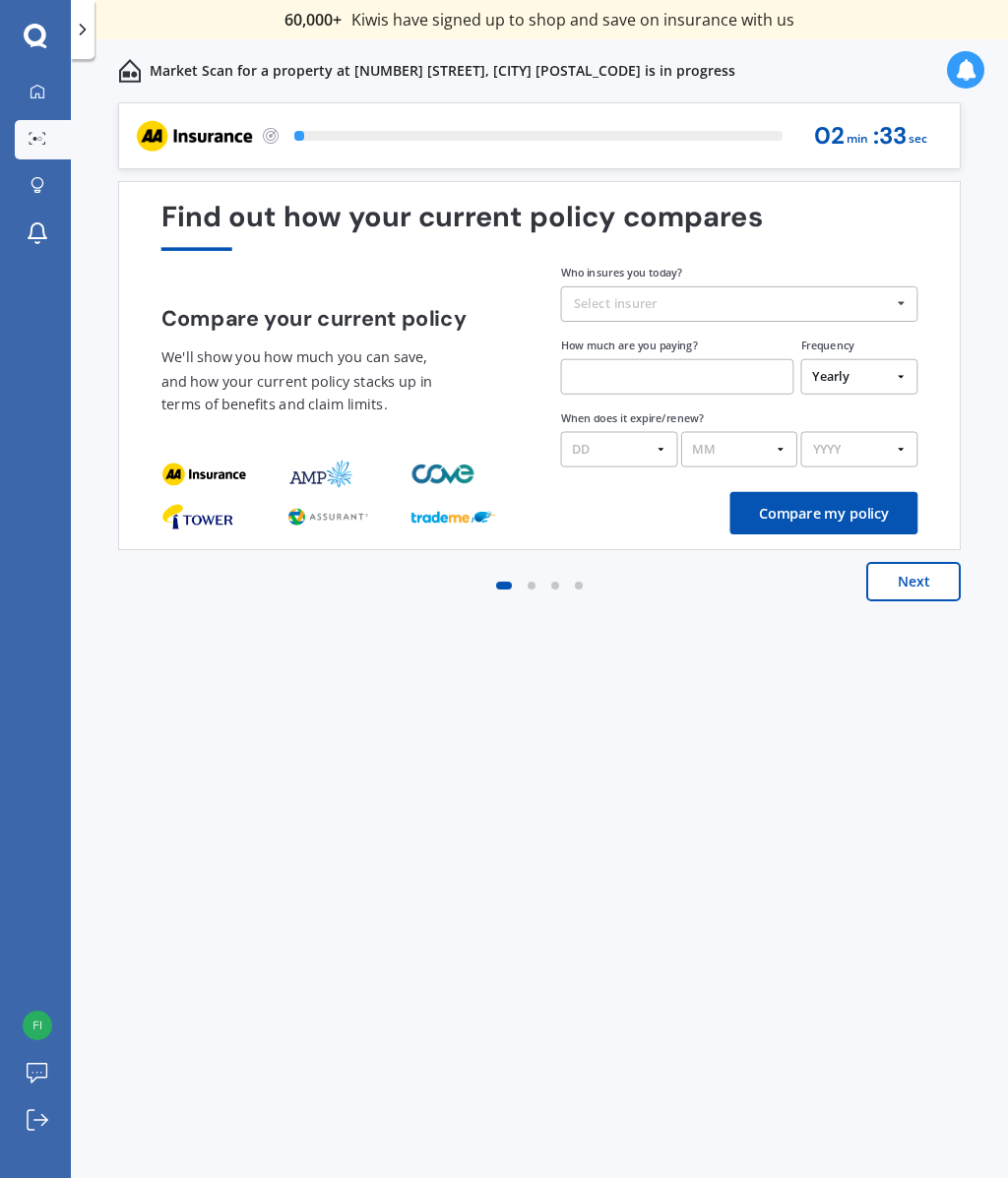 scroll, scrollTop: 0, scrollLeft: 0, axis: both 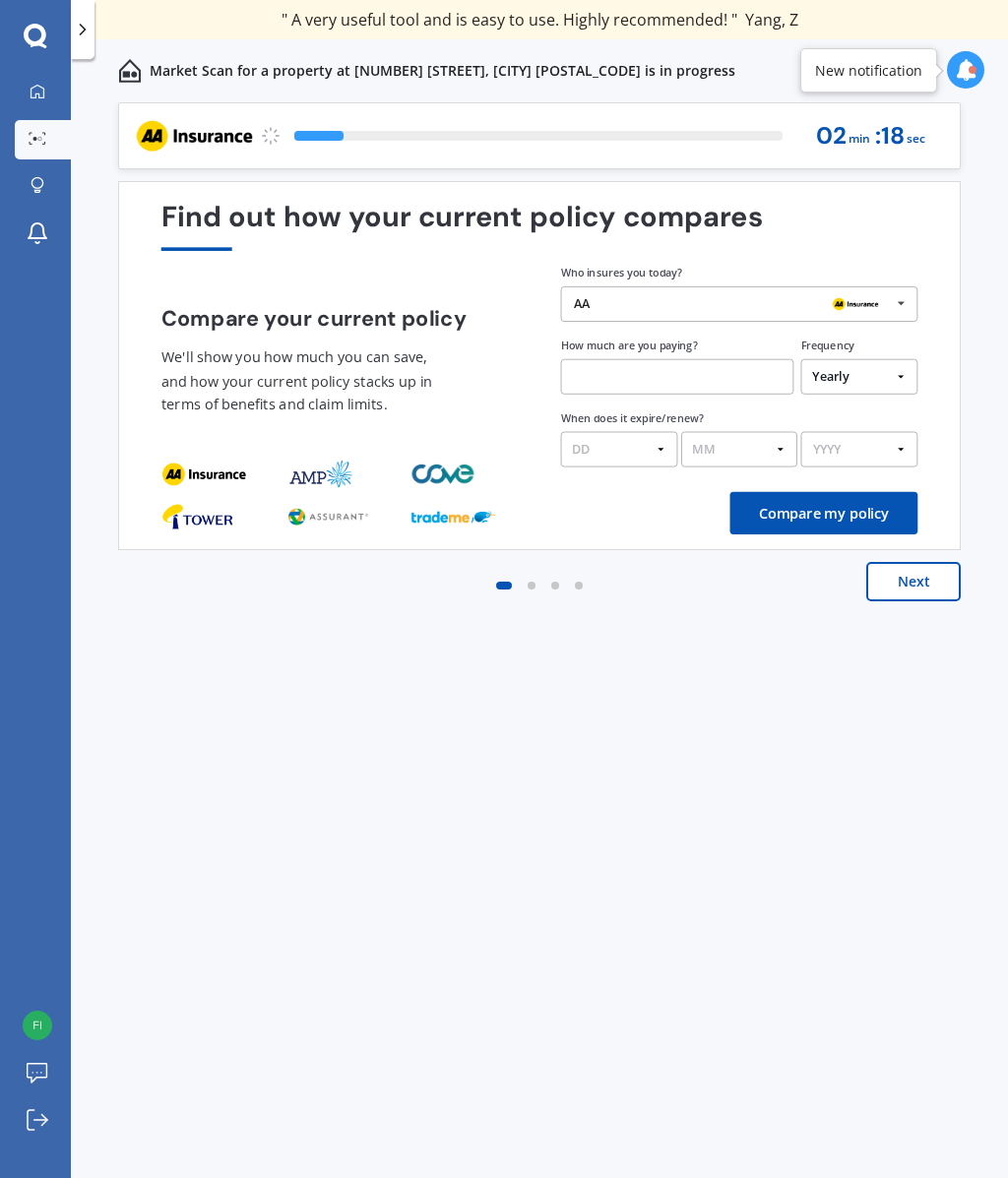 click at bounding box center (901, 303) 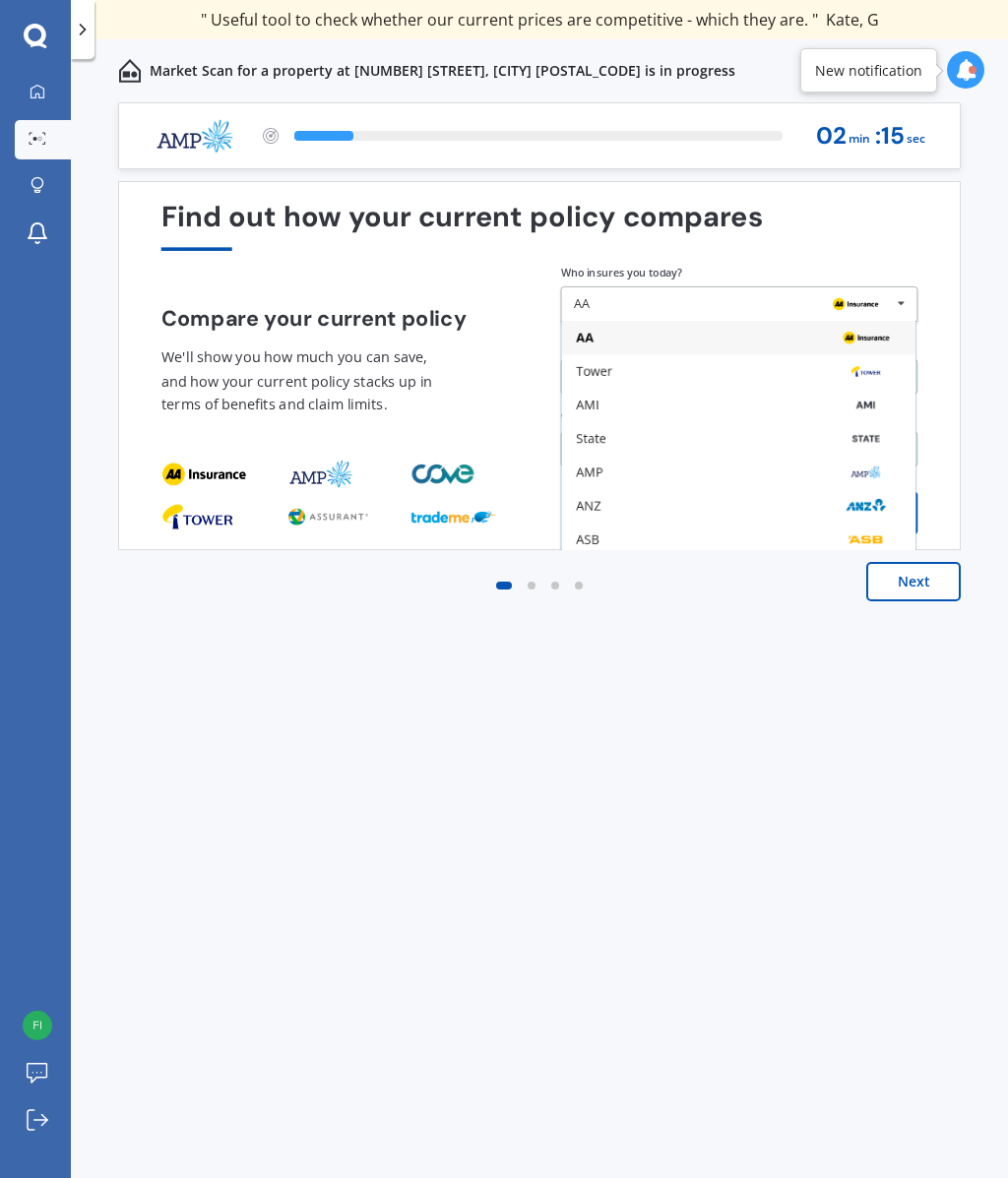 click on "Find out how your current policy compares Compare your current policy  We'll show you how much you can save, and how your current policy stacks up in terms of benefits and claim limits. Enter your policy information Who insures you today? AA AA Tower AMI State AMP ANZ ASB BNZ Trade Me Insurance Westpac Other How much are you paying? Frequency Yearly Six-Monthly Quarterly Monthly Fortnightly Weekly One-Off When does it expire/renew? DD 01 02 03 04 05 06 07 08 09 10 11 12 13 14 15 16 17 18 19 20 21 22 23 24 25 26 27 28 29 30 31 MM 01 02 03 04 05 06 07 08 09 10 11 12 YYYY 2026 2025 2024 Compare my policy" at bounding box center (539, 365) 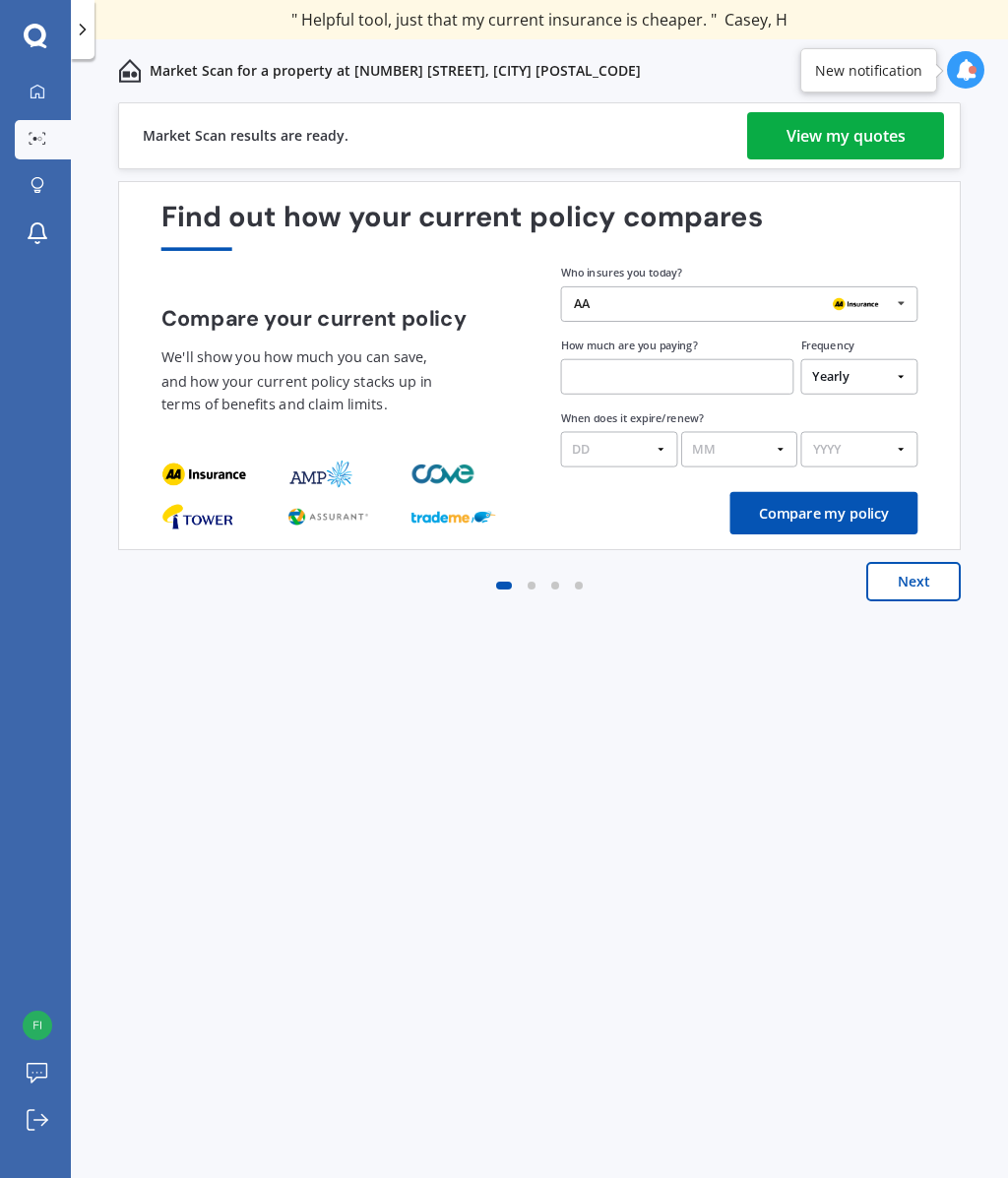 click on "View my quotes" at bounding box center (846, 136) 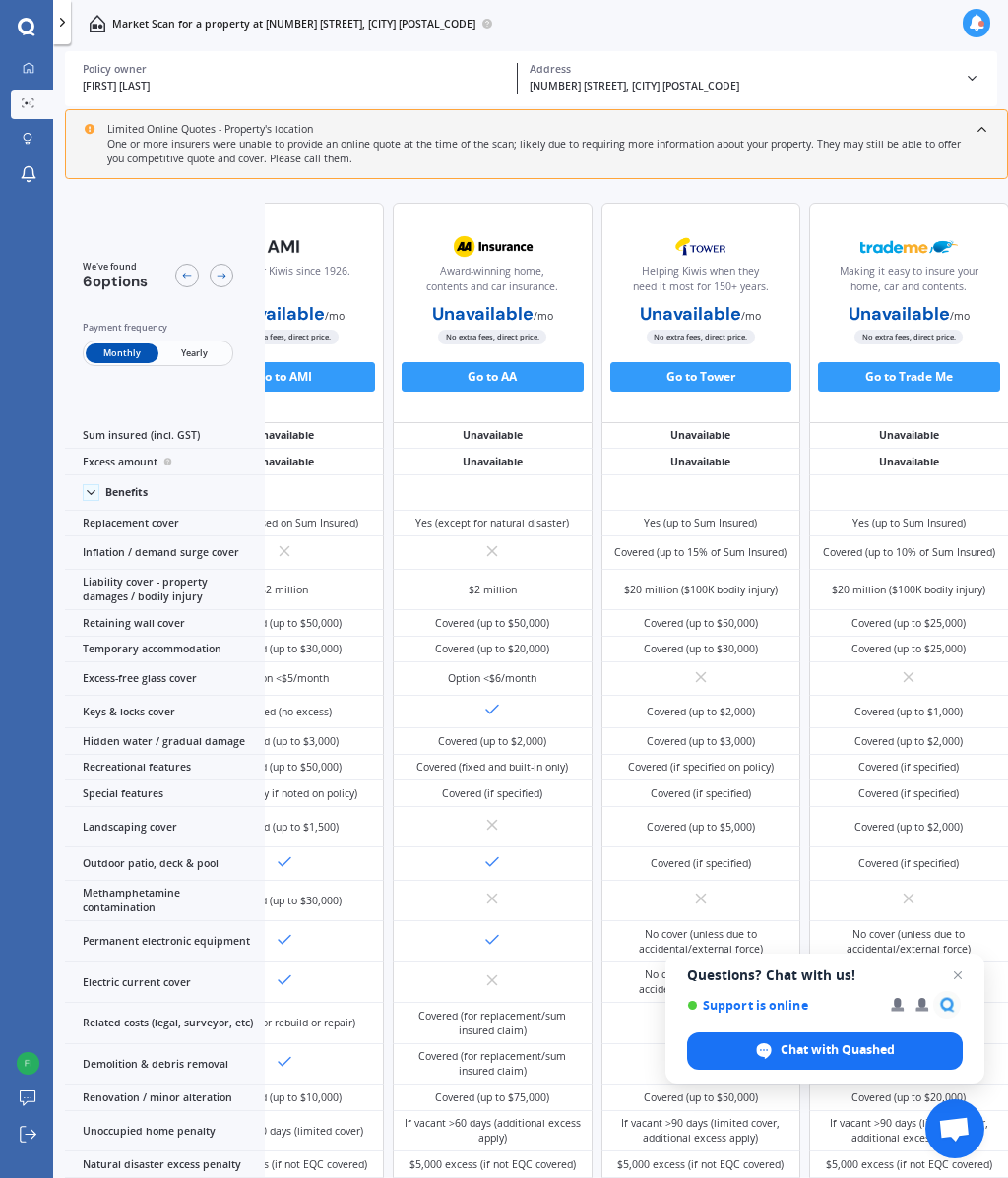 scroll, scrollTop: 0, scrollLeft: 662, axis: horizontal 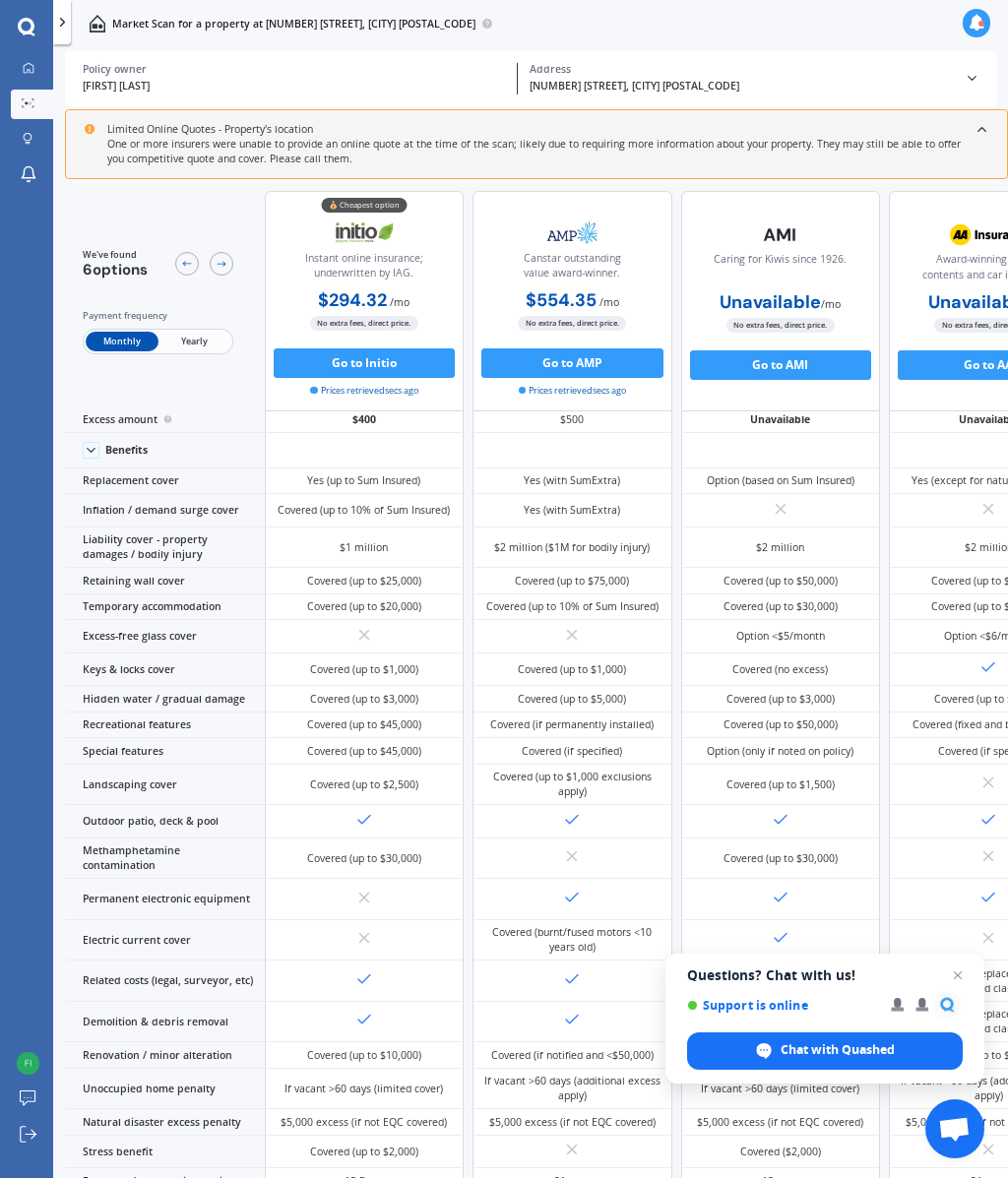 click on "Yearly" at bounding box center (194, 341) 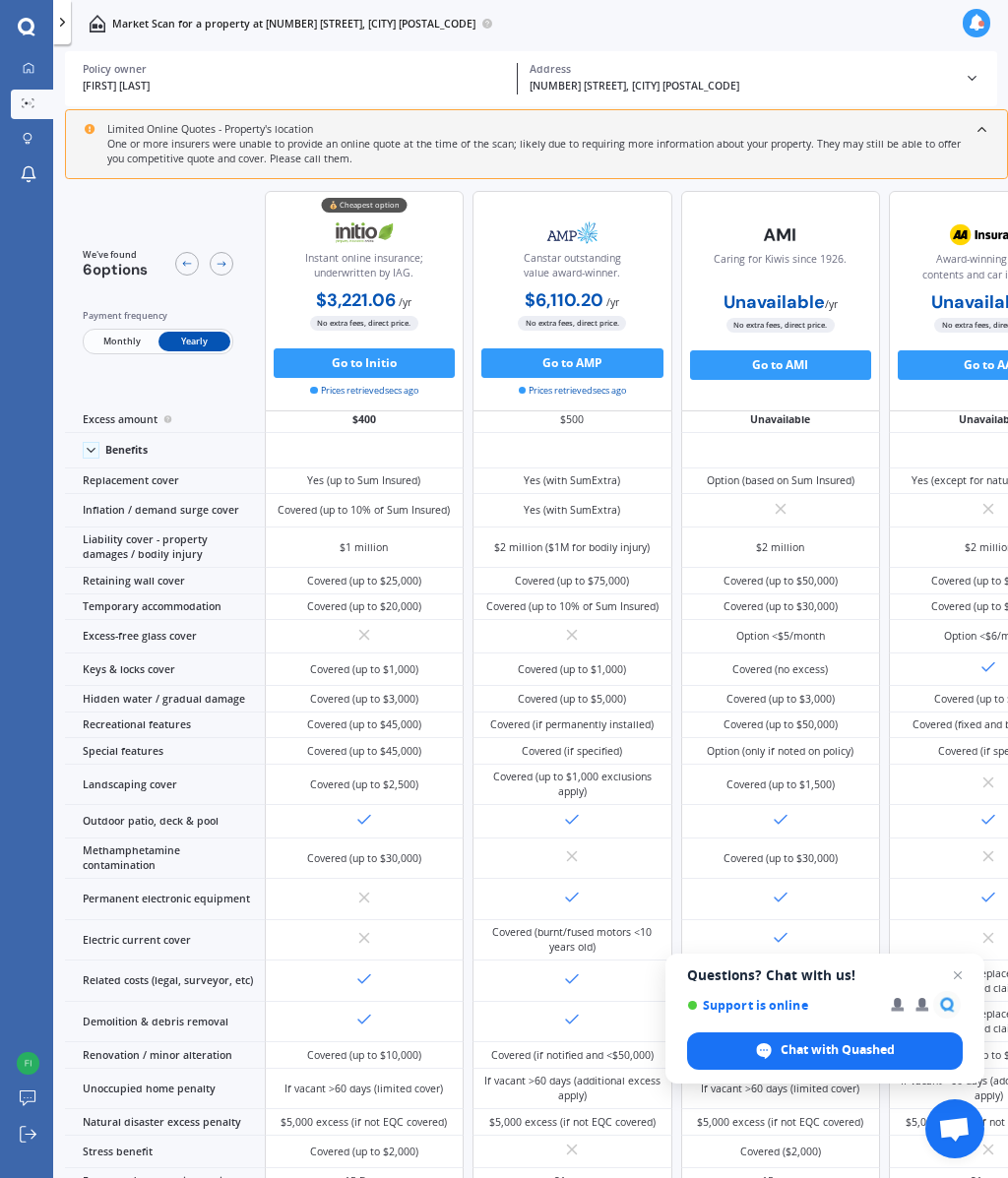 click on "$400" at bounding box center [364, 419] 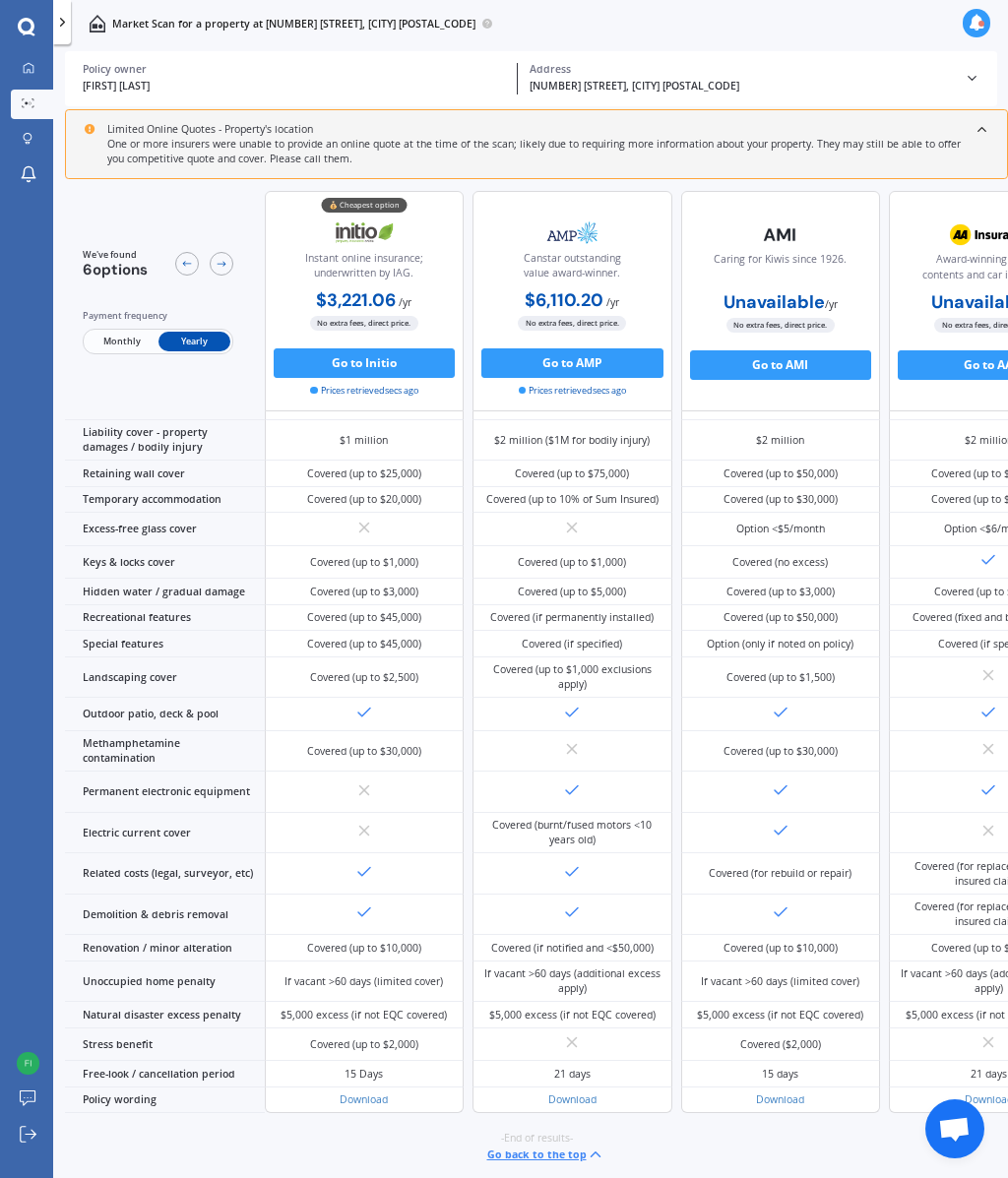 scroll, scrollTop: 234, scrollLeft: 0, axis: vertical 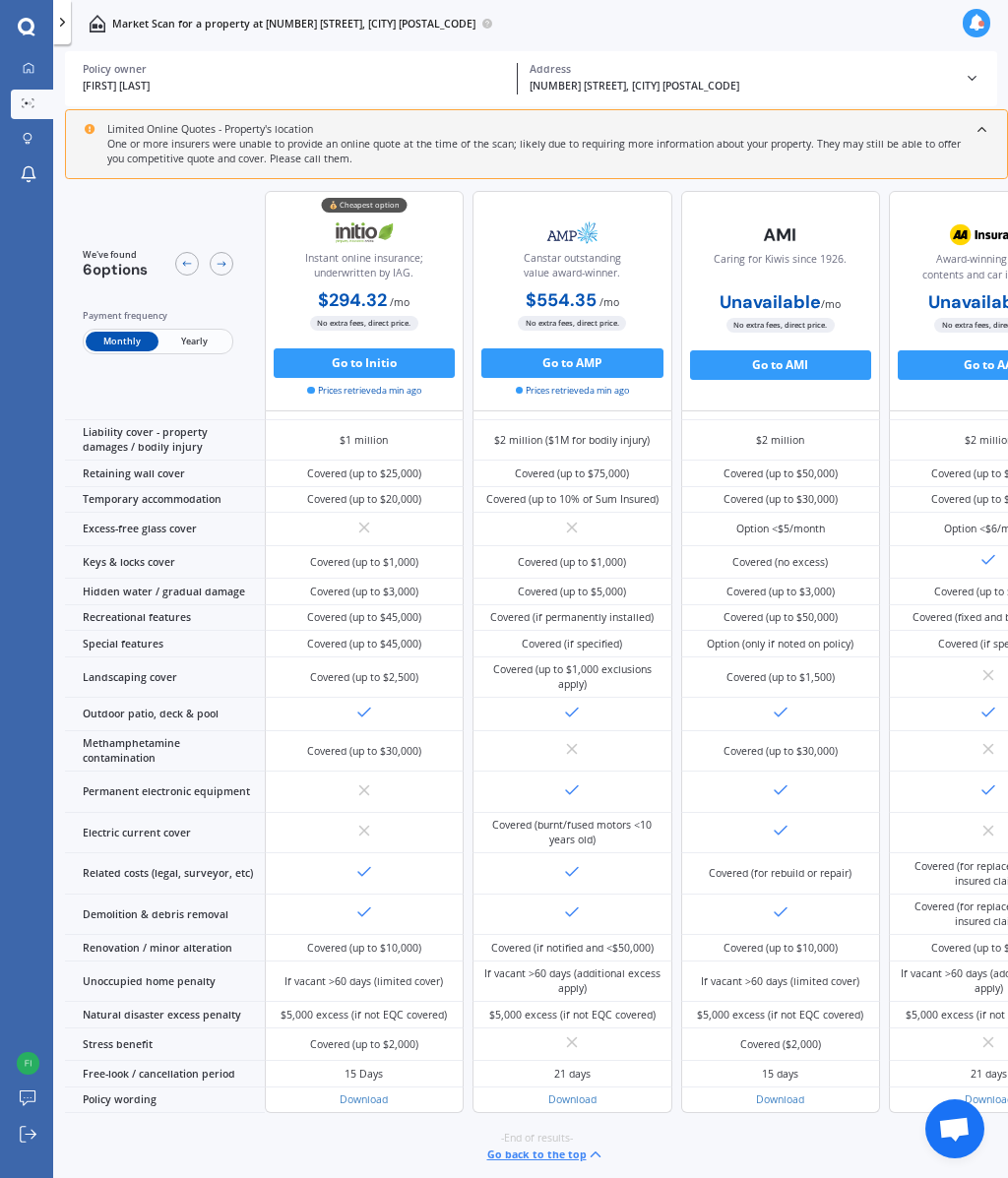 click on "Yearly" at bounding box center (194, 341) 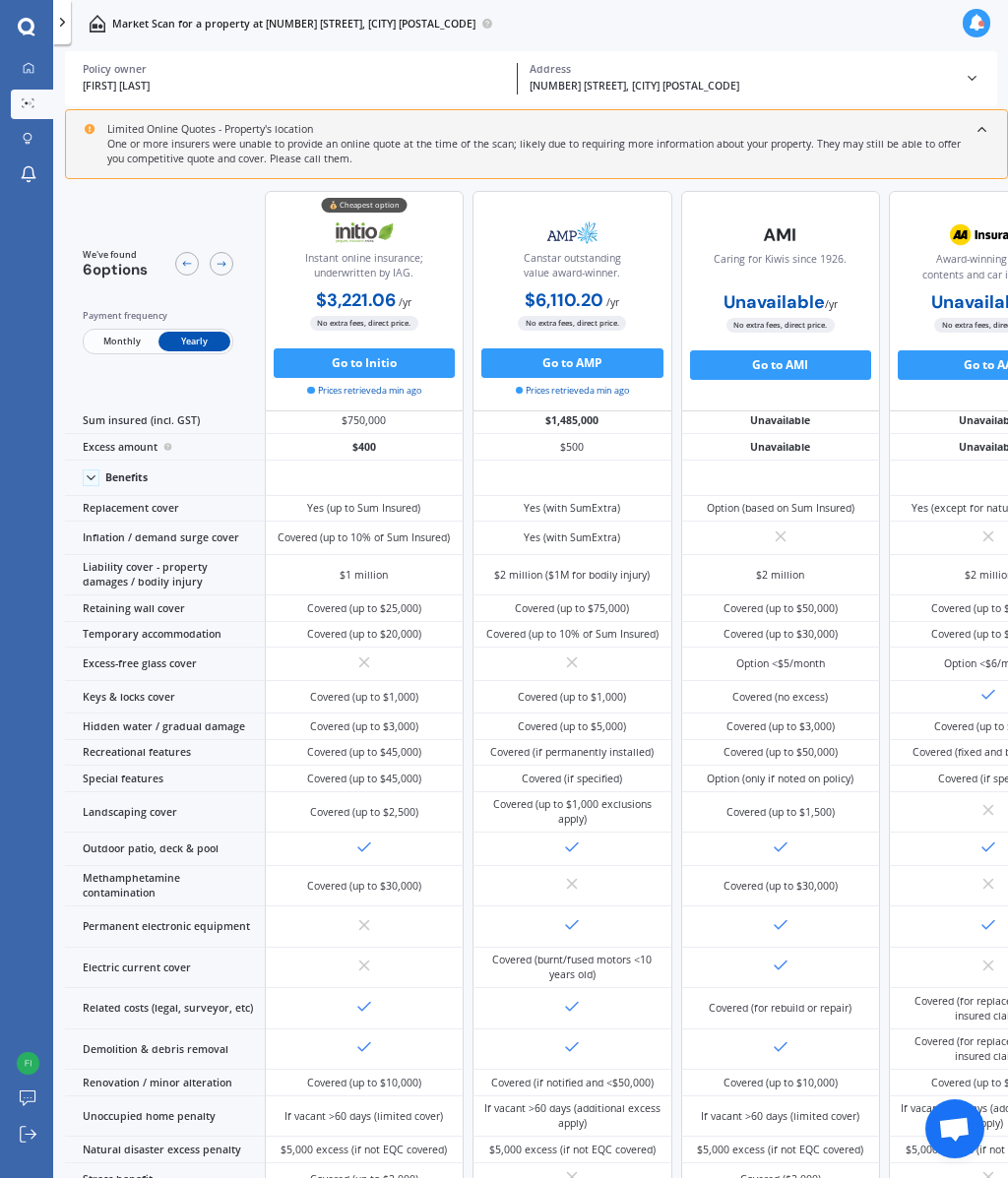 scroll, scrollTop: 21, scrollLeft: 0, axis: vertical 